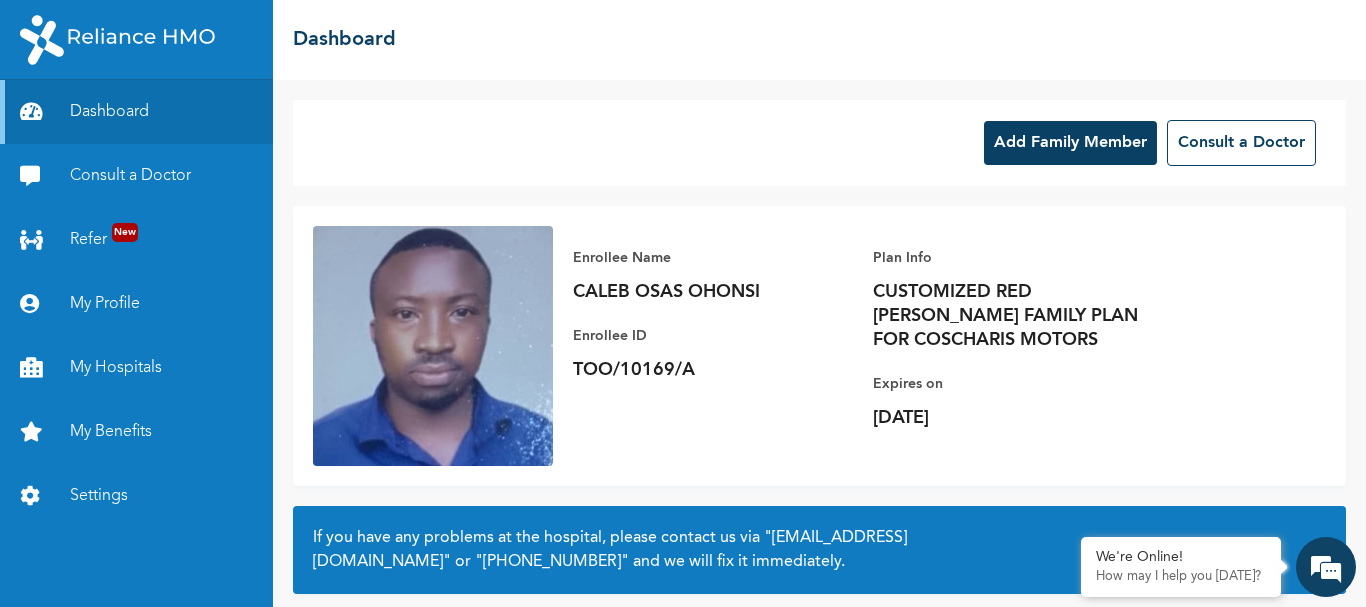 scroll, scrollTop: 0, scrollLeft: 0, axis: both 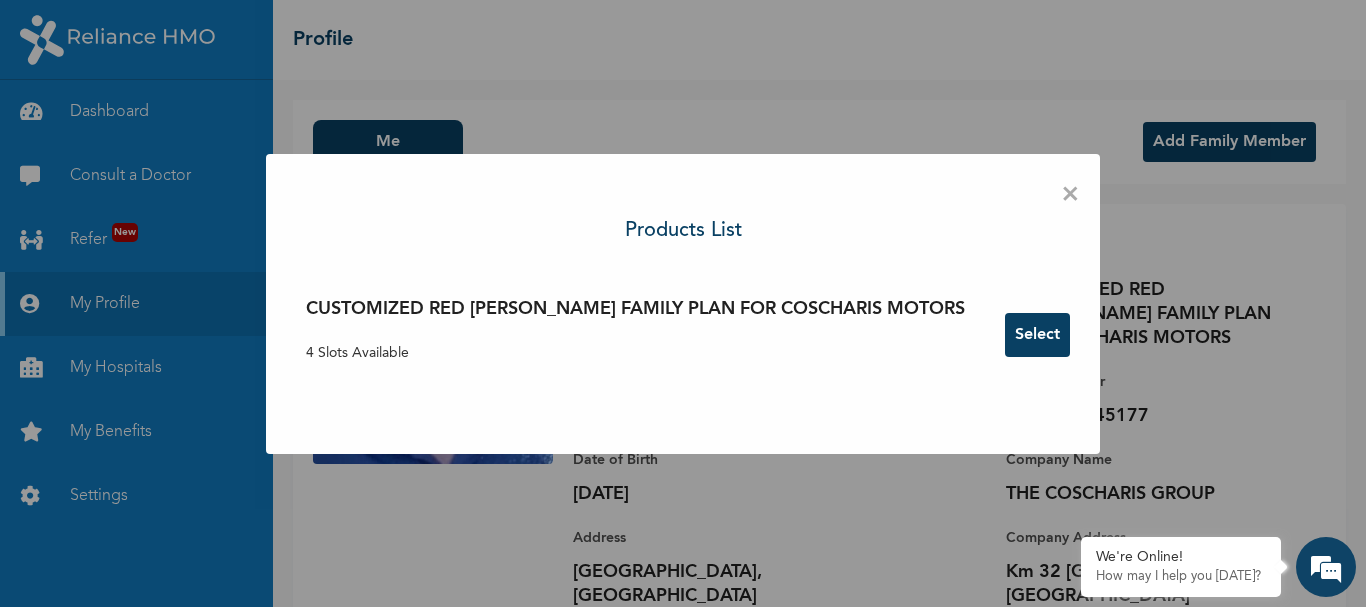 click on "CUSTOMIZED RED BERYL FAMILY PLAN FOR COSCHARIS MOTORS 4 Slots Available" at bounding box center [635, 335] 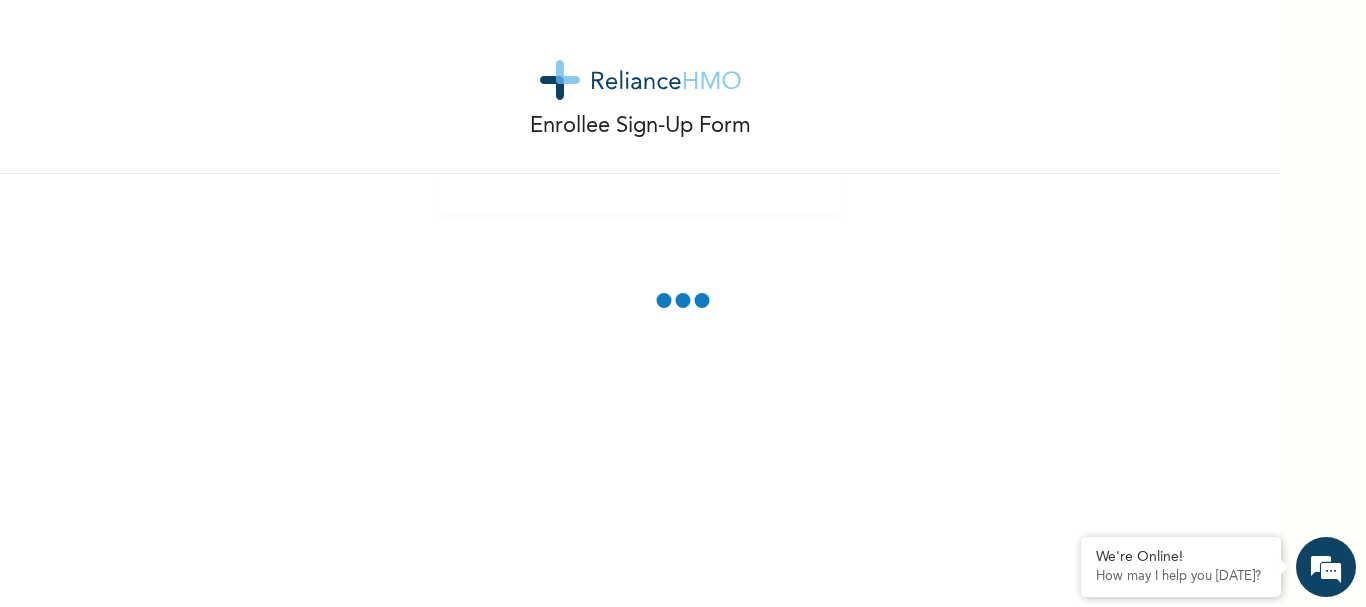 scroll, scrollTop: 0, scrollLeft: 0, axis: both 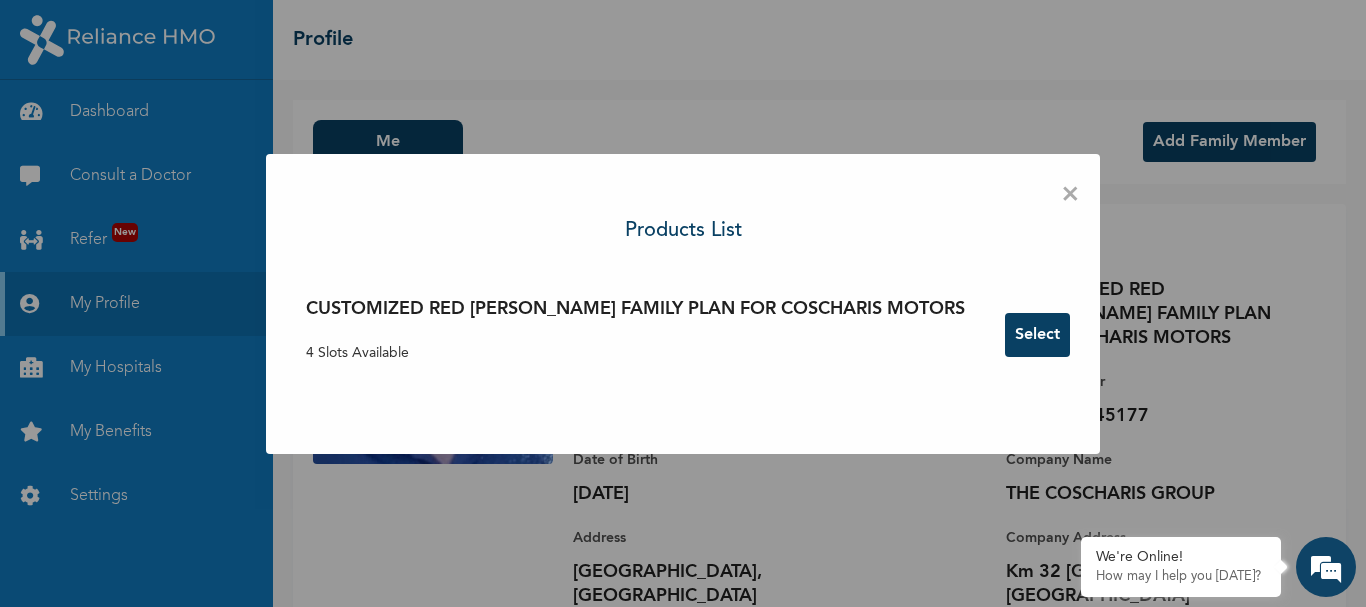 click on "×" at bounding box center (1070, 195) 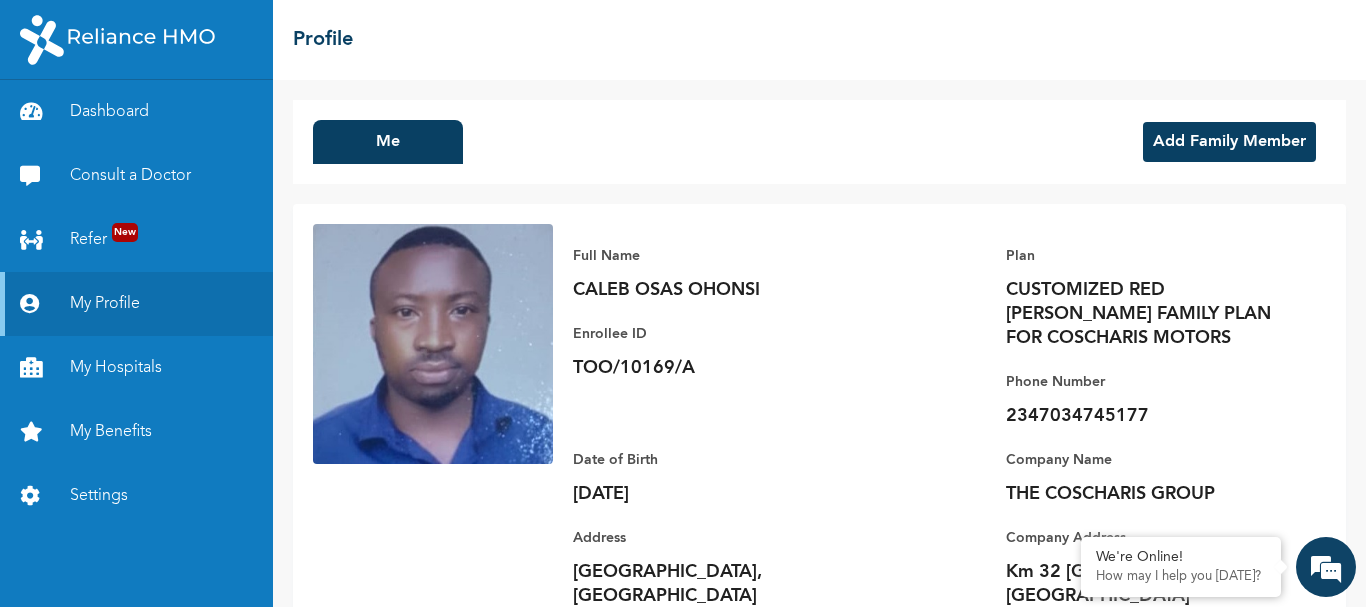 click on "Add Family Member" at bounding box center [1229, 142] 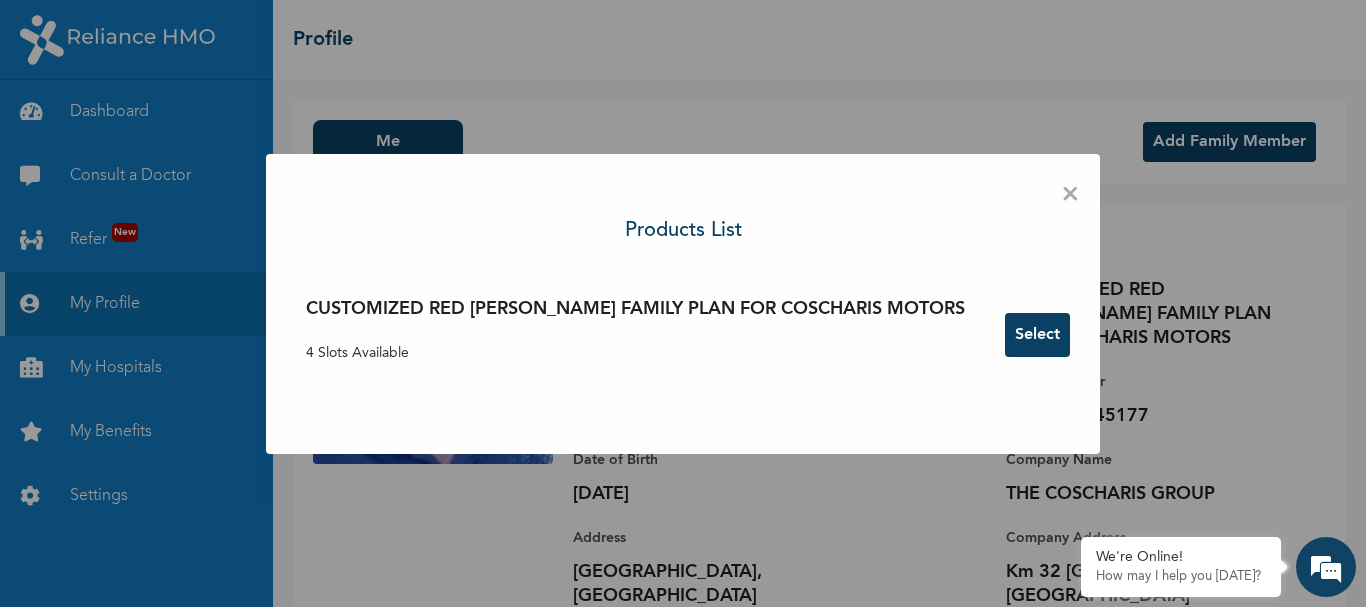 click on "Select" at bounding box center [1037, 335] 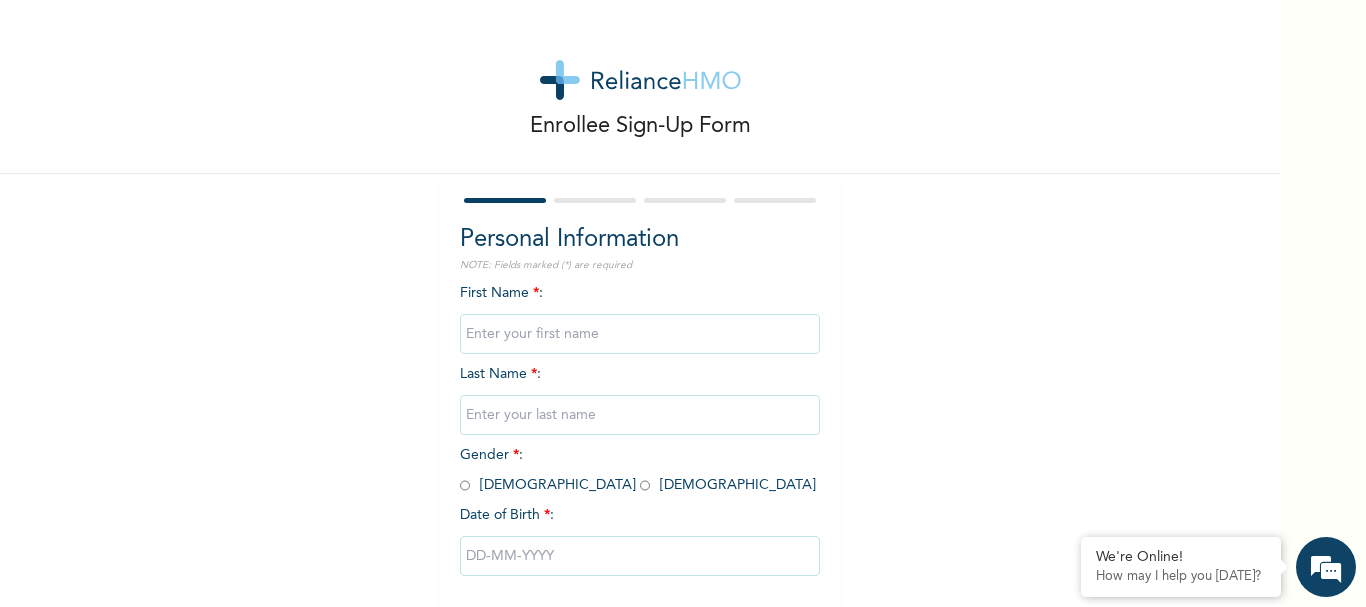 click at bounding box center [640, 334] 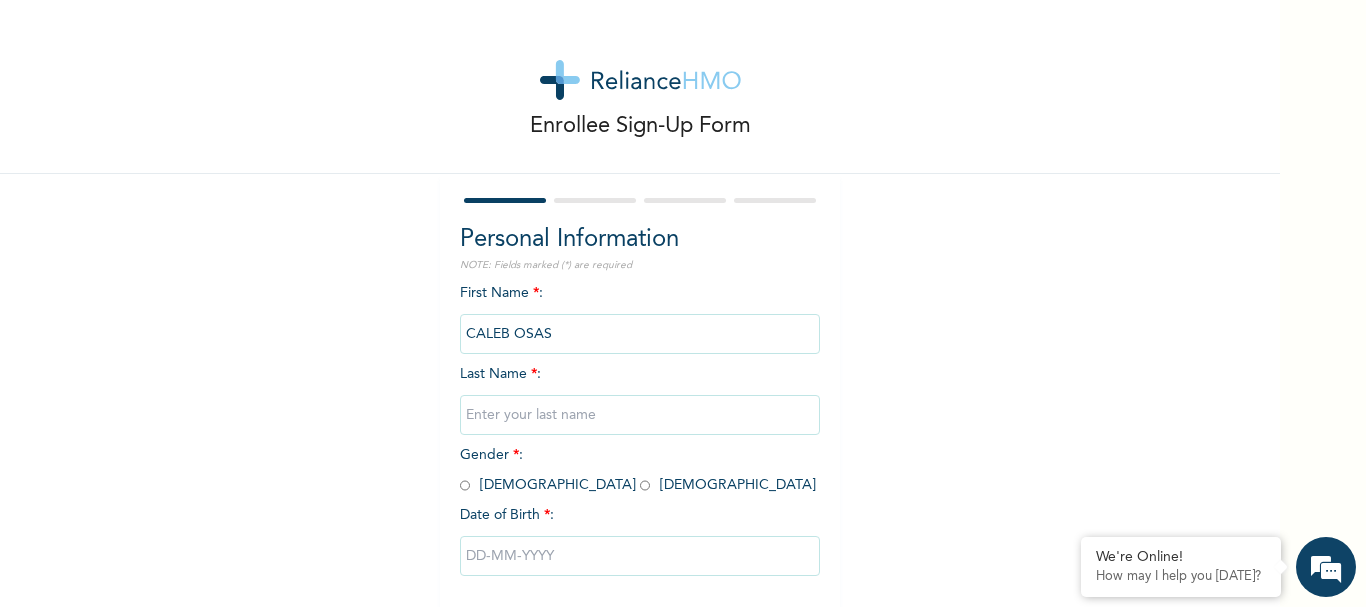 click at bounding box center (640, 415) 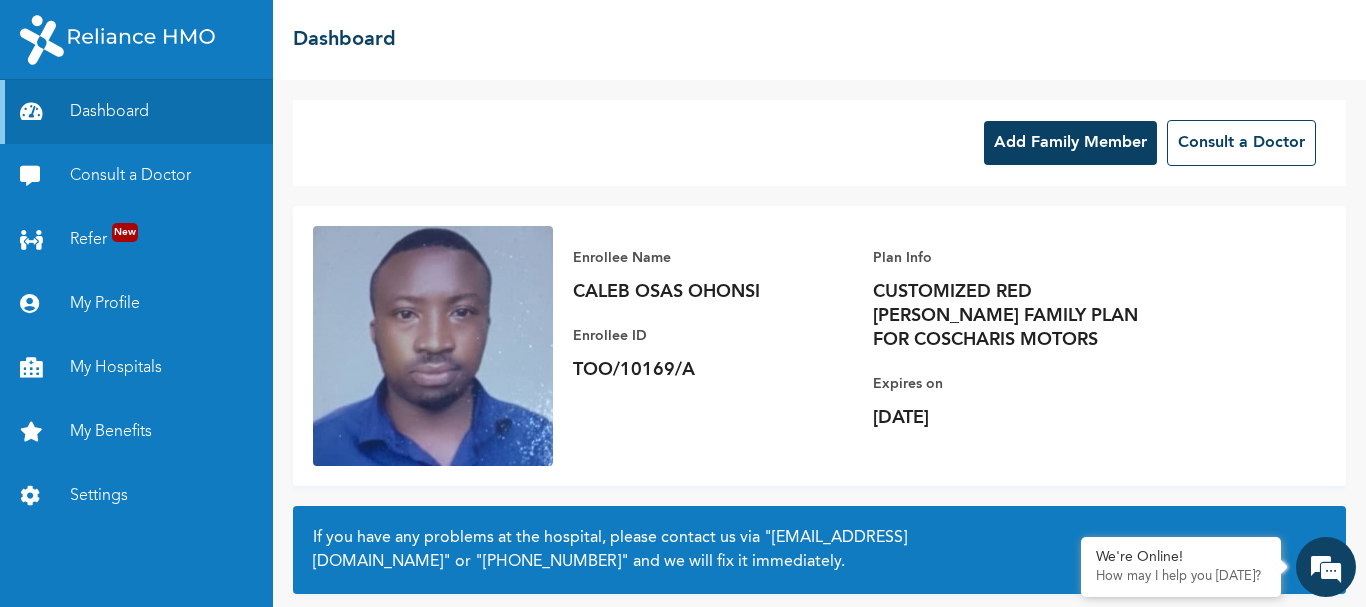 scroll, scrollTop: 0, scrollLeft: 0, axis: both 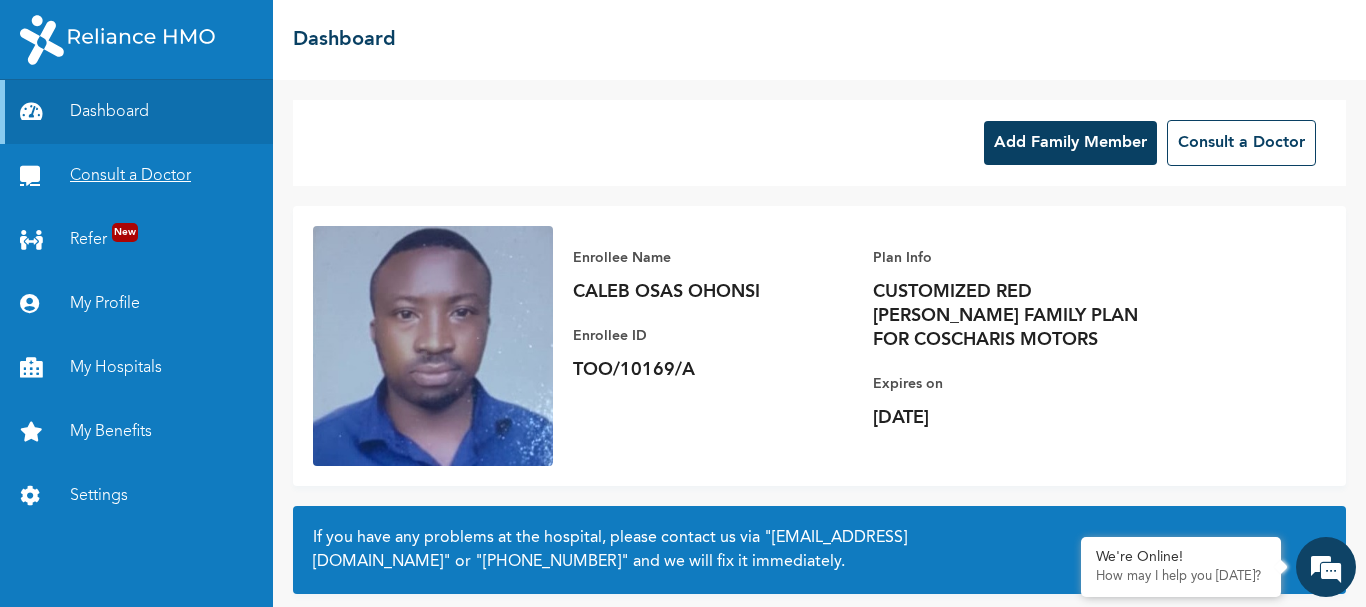 click on "Consult a Doctor" at bounding box center (136, 176) 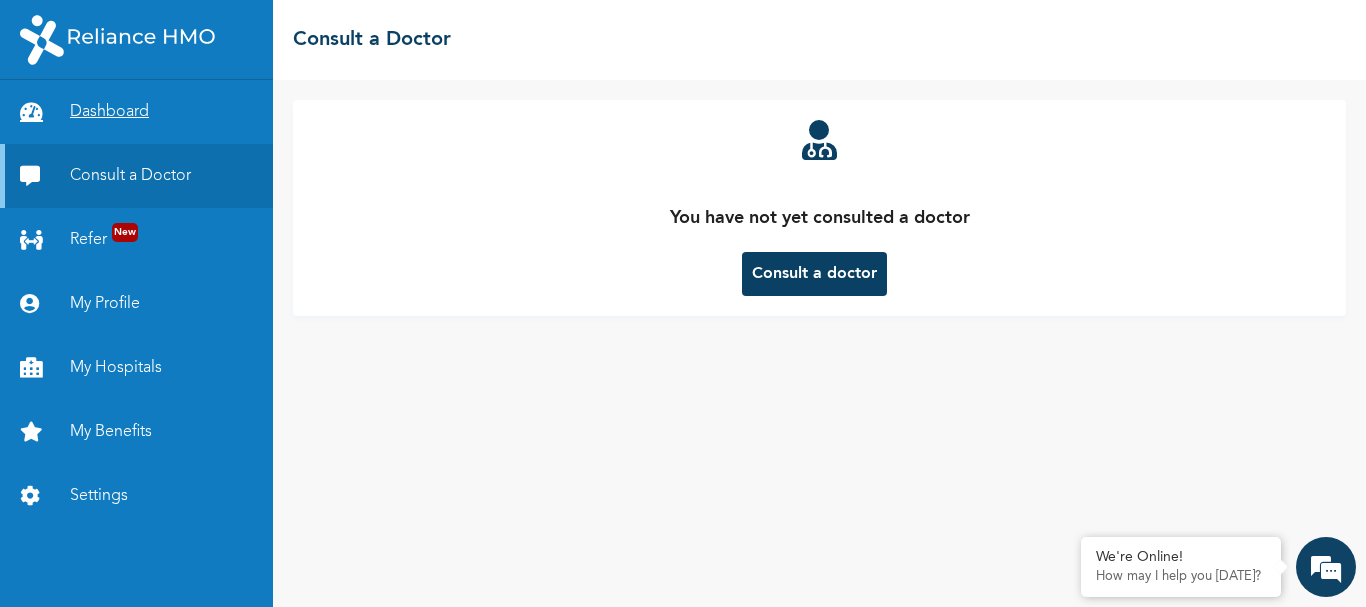 click on "Dashboard" at bounding box center (136, 112) 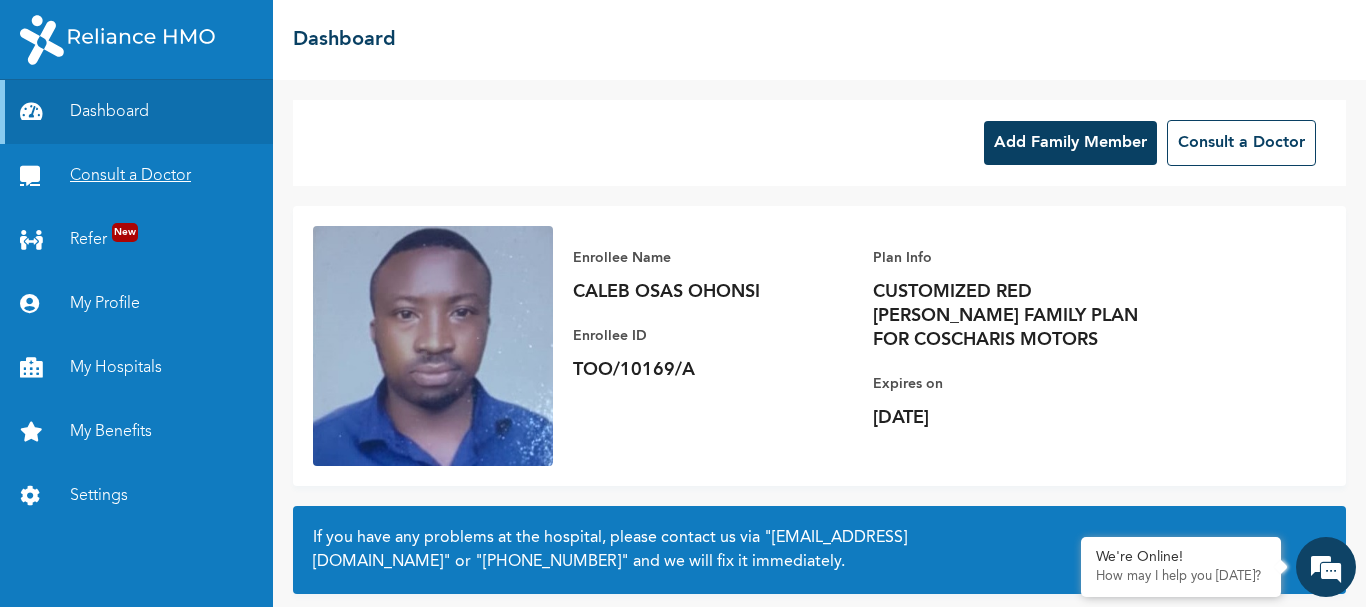 click on "Consult a Doctor" at bounding box center (136, 176) 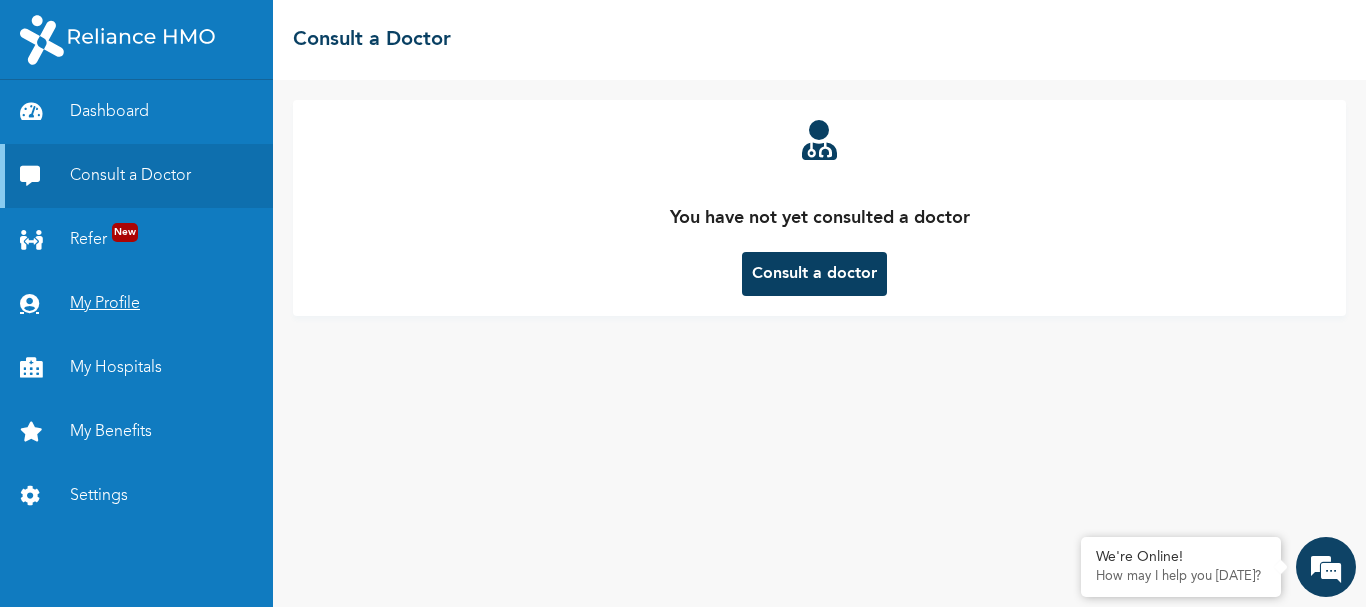 click on "My Profile" at bounding box center (136, 304) 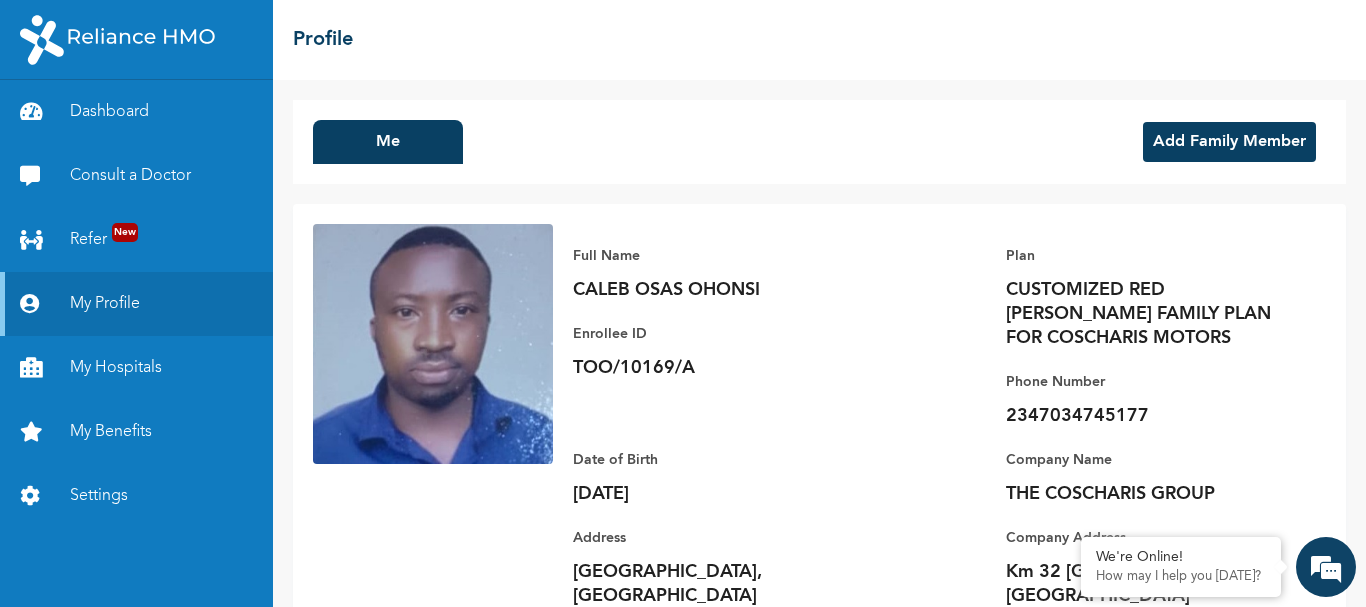 click on "Add Family Member" at bounding box center (1229, 142) 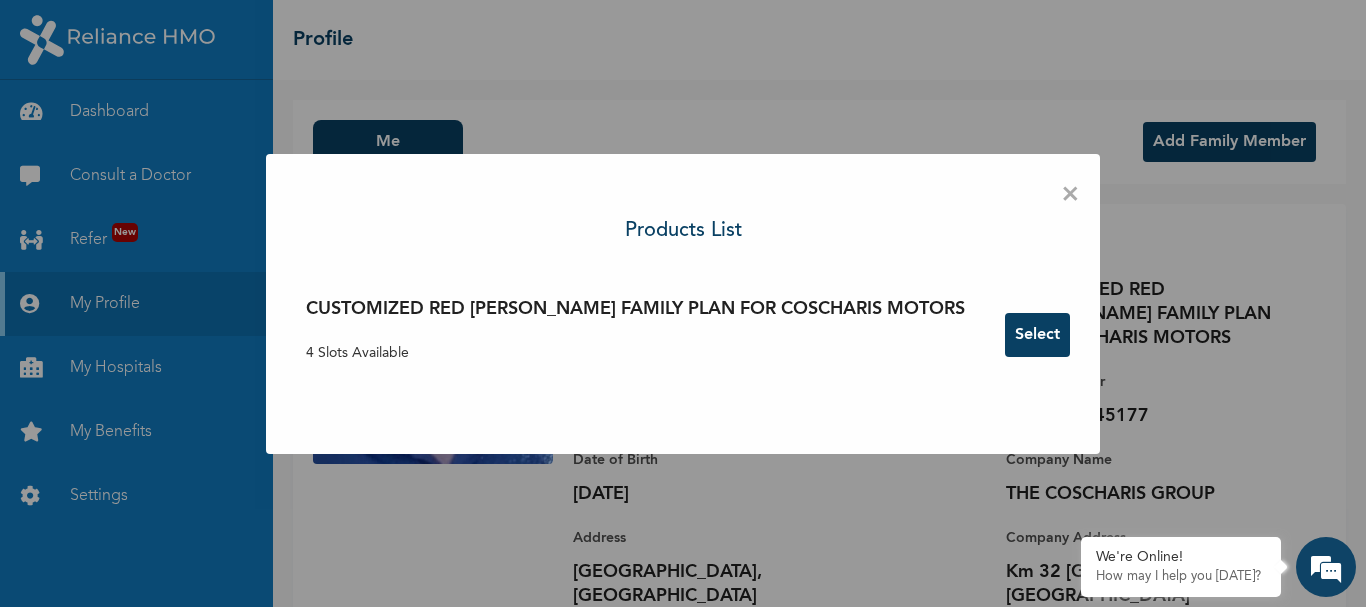 click on "CUSTOMIZED RED [PERSON_NAME] FAMILY PLAN FOR COSCHARIS MOTORS" at bounding box center (635, 309) 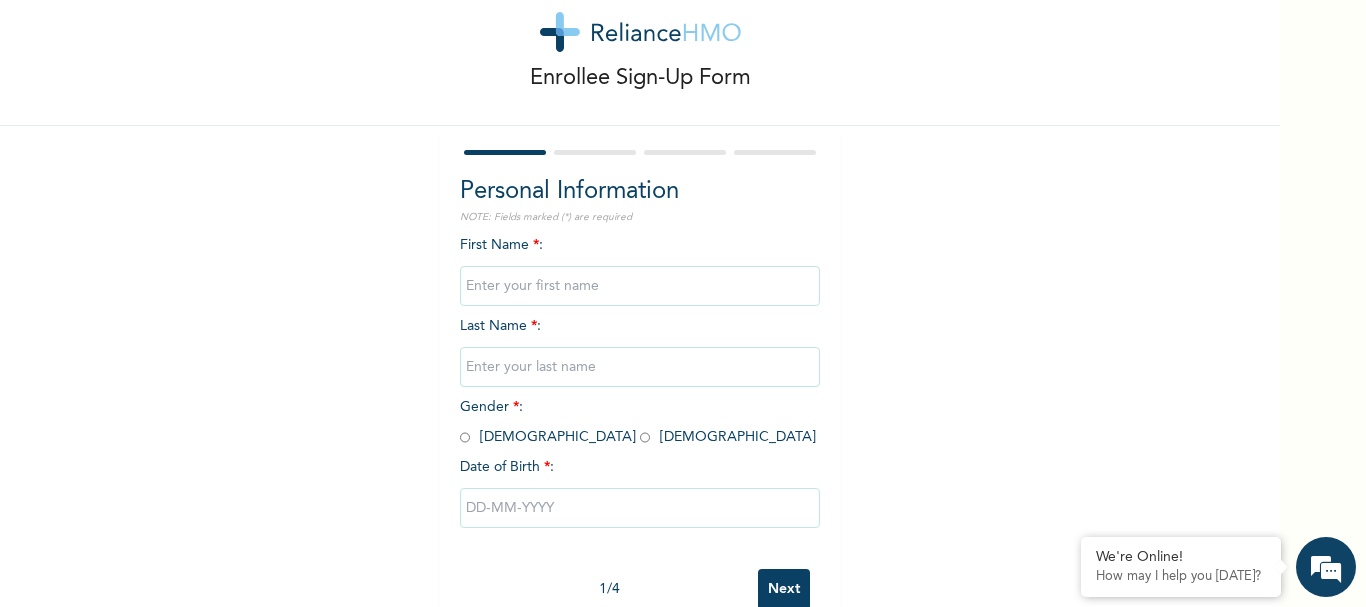 scroll, scrollTop: 96, scrollLeft: 0, axis: vertical 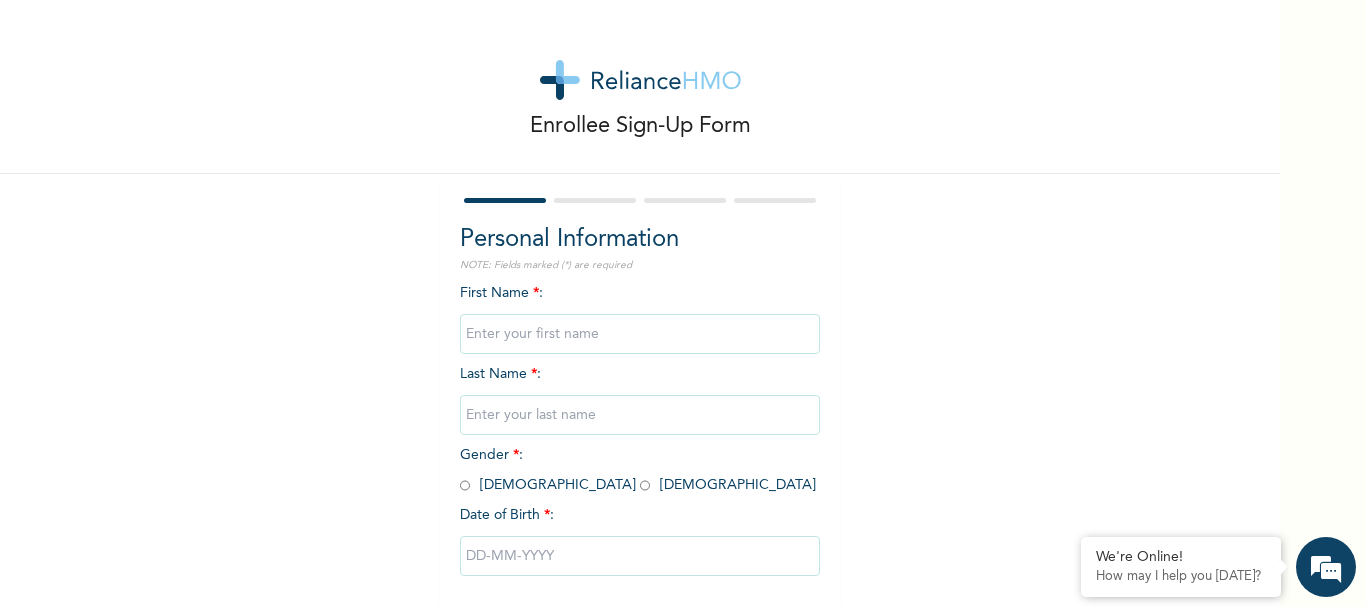 click at bounding box center (640, 334) 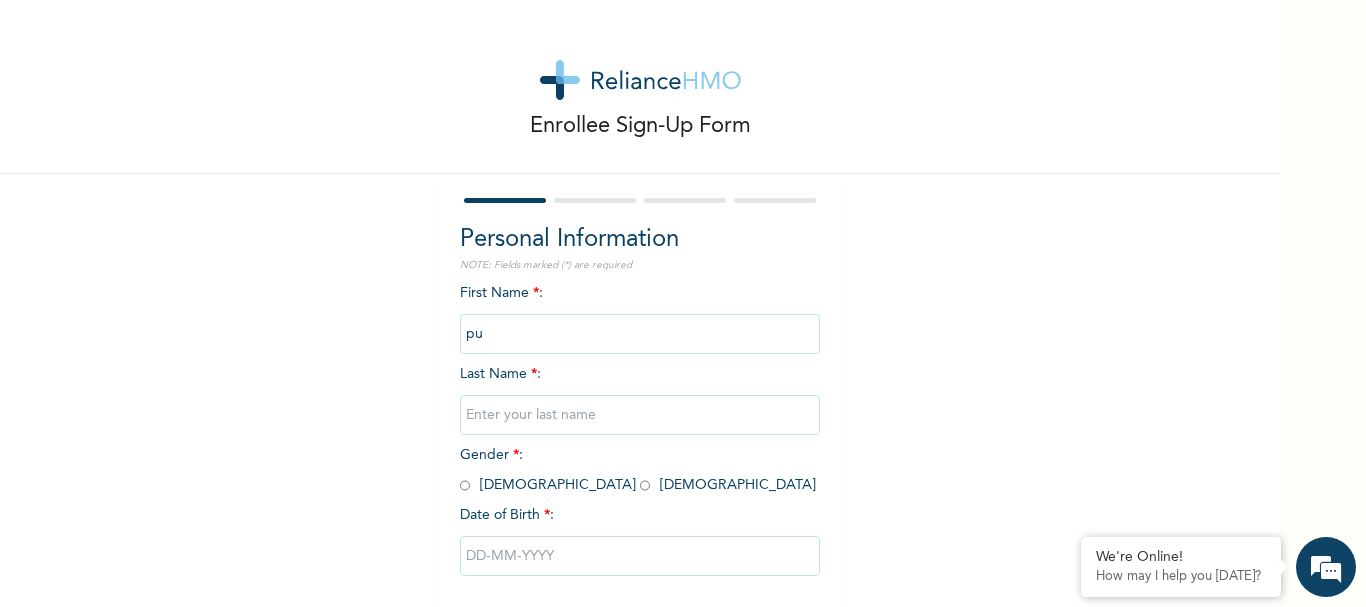 type on "p" 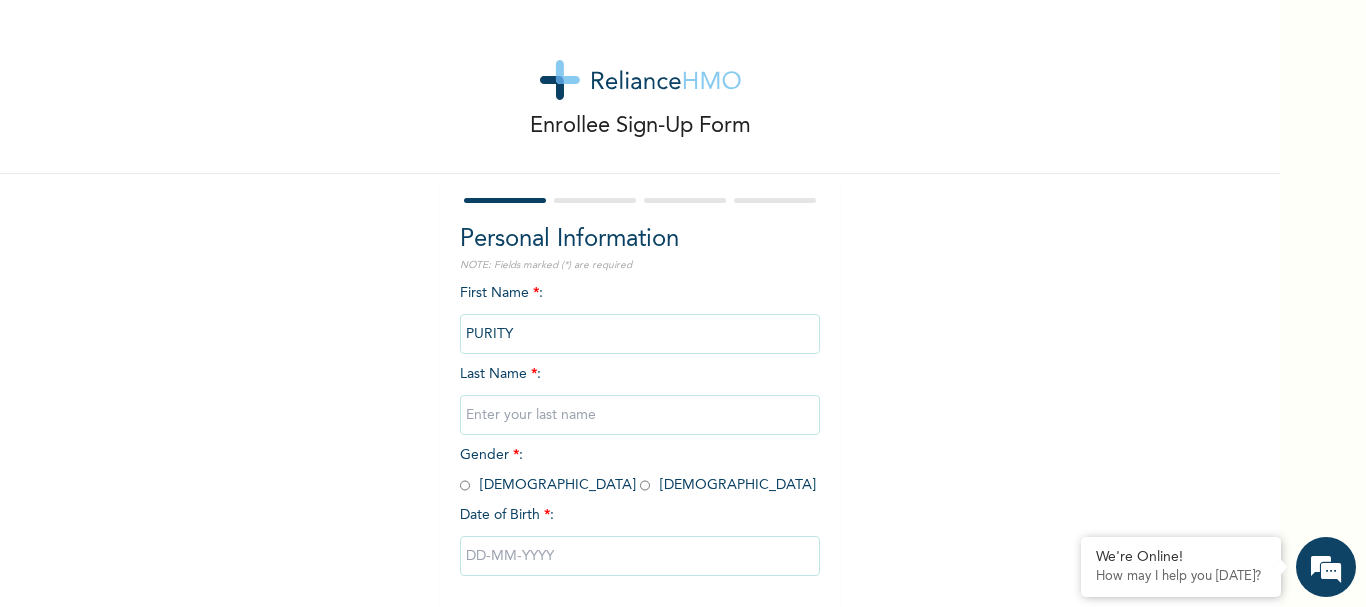 type on "PURITY" 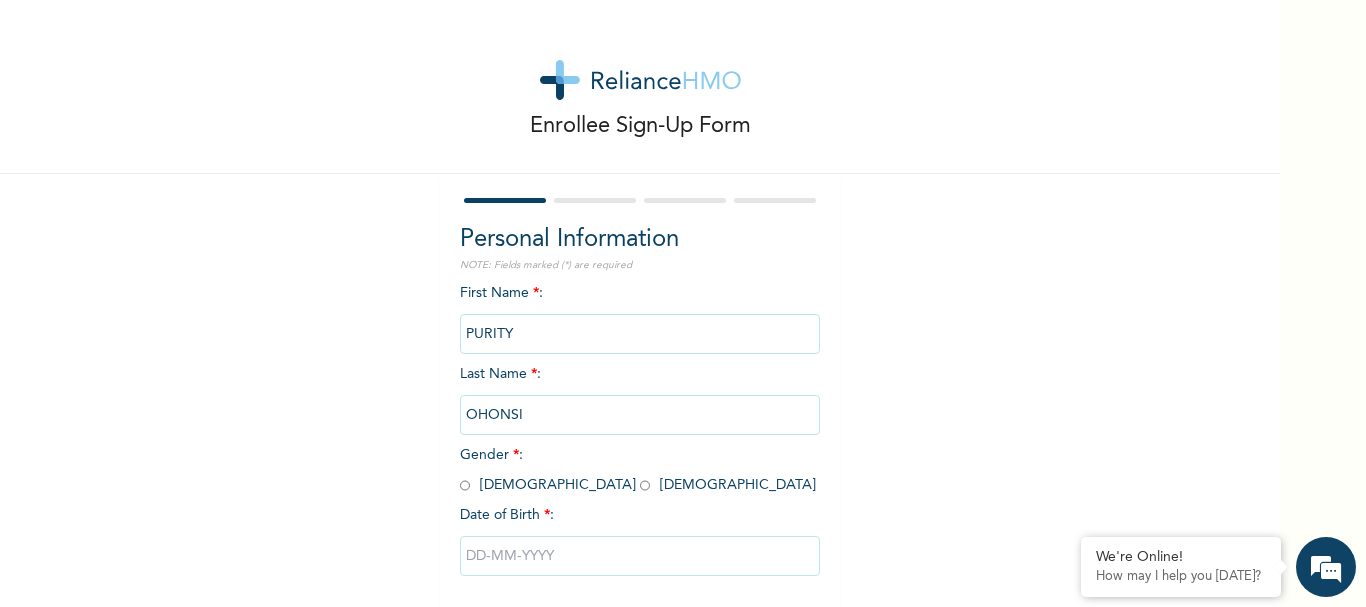 click on "Gender   * : Male   Female" at bounding box center [638, 470] 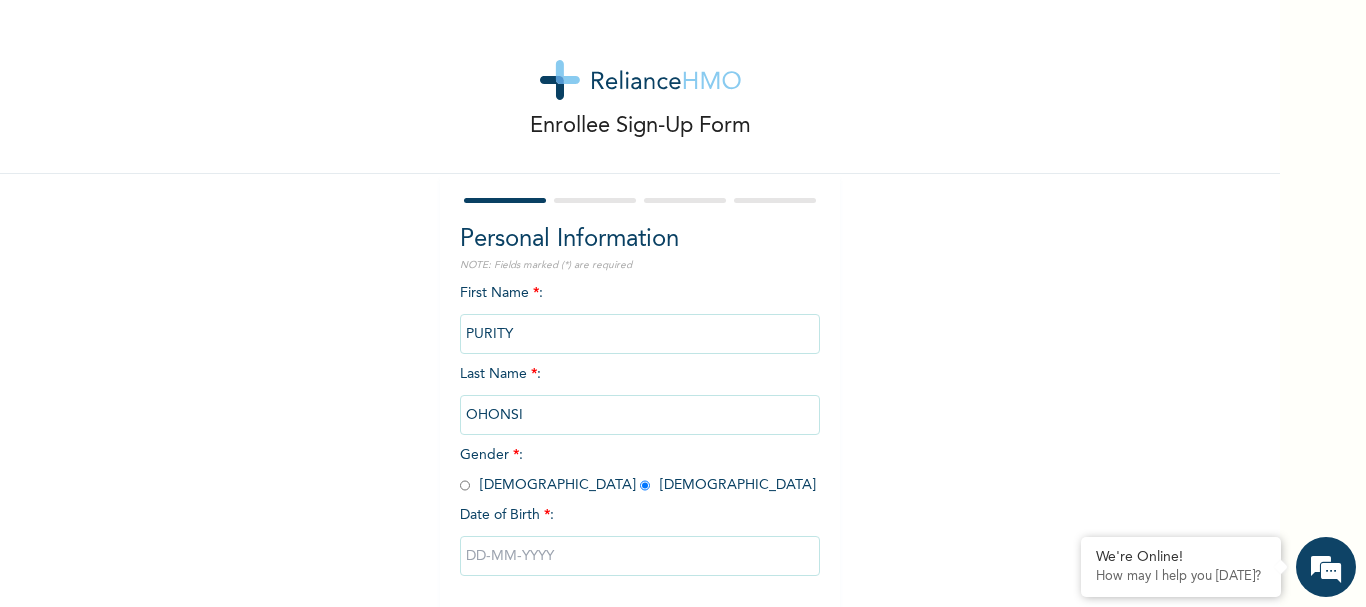radio on "true" 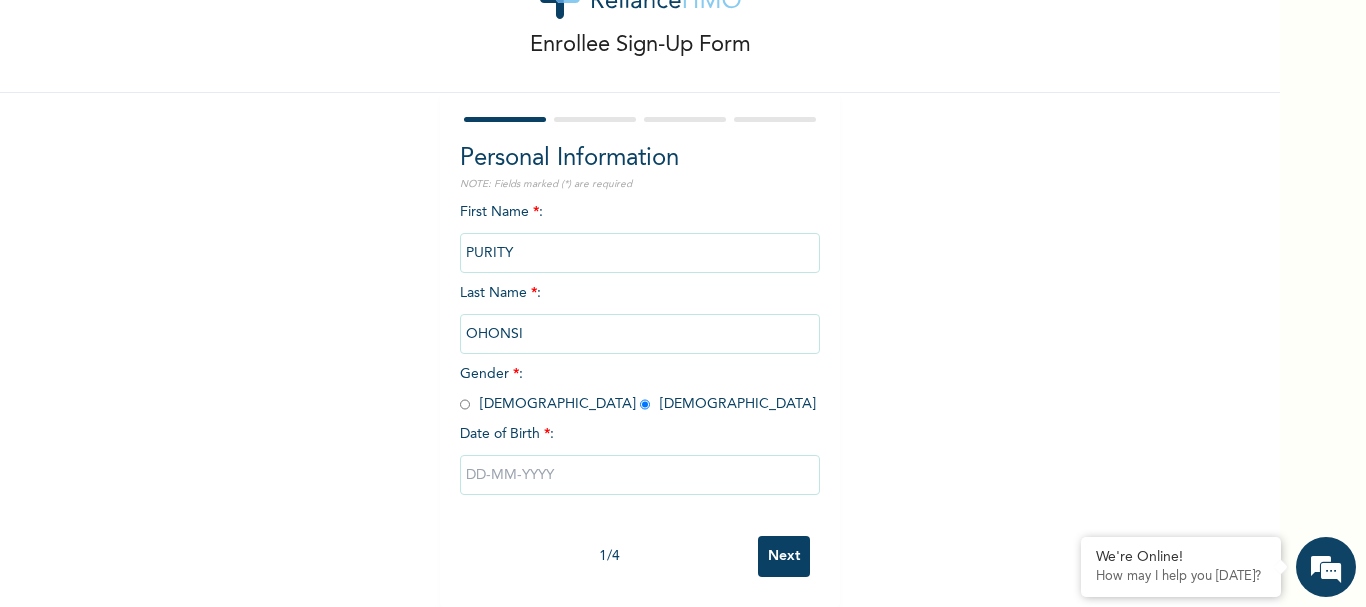 scroll, scrollTop: 96, scrollLeft: 0, axis: vertical 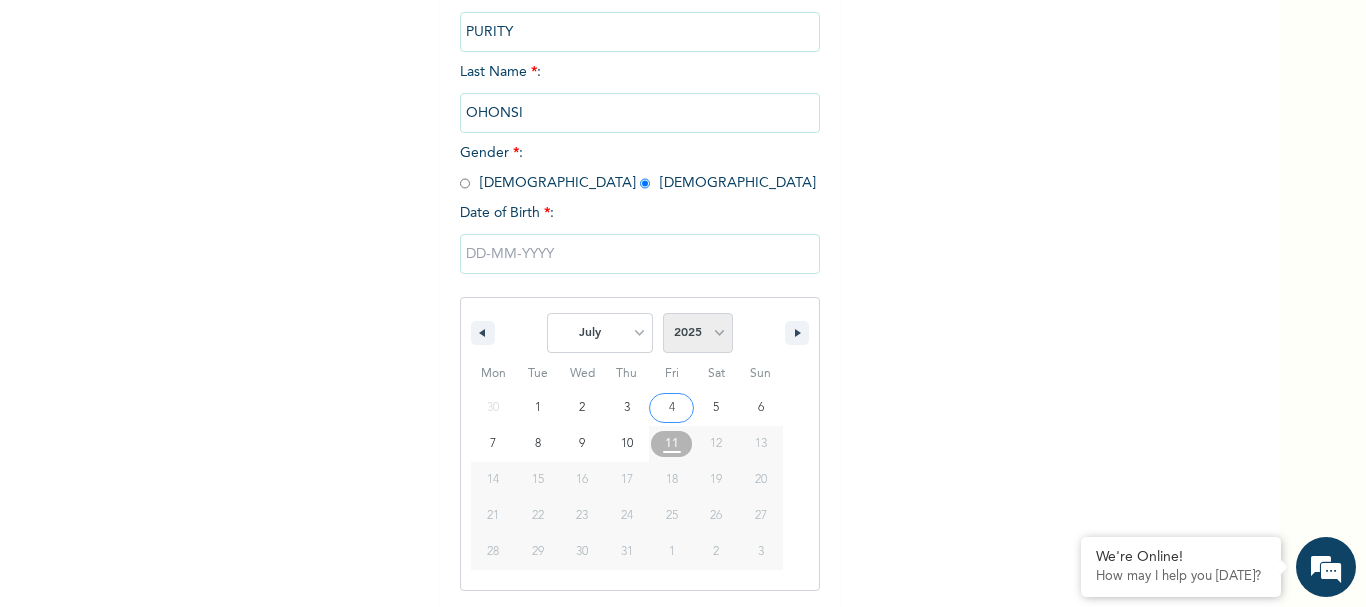 click on "2025 2024 2023 2022 2021 2020 2019 2018 2017 2016 2015 2014 2013 2012 2011 2010 2009 2008 2007 2006 2005 2004 2003 2002 2001 2000 1999 1998 1997 1996 1995 1994 1993 1992 1991 1990 1989 1988 1987 1986 1985 1984 1983 1982 1981 1980 1979 1978 1977 1976 1975 1974 1973 1972 1971 1970 1969 1968 1967 1966 1965 1964 1963 1962 1961 1960 1959 1958 1957 1956 1955 1954 1953 1952 1951 1950 1949 1948 1947 1946 1945 1944 1943 1942 1941 1940 1939 1938 1937 1936 1935 1934 1933 1932 1931 1930 1929 1928 1927 1926 1925 1924 1923 1922 1921 1920 1919 1918 1917 1916 1915 1914 1913 1912 1911 1910 1909 1908 1907 1906 1905" at bounding box center (698, 333) 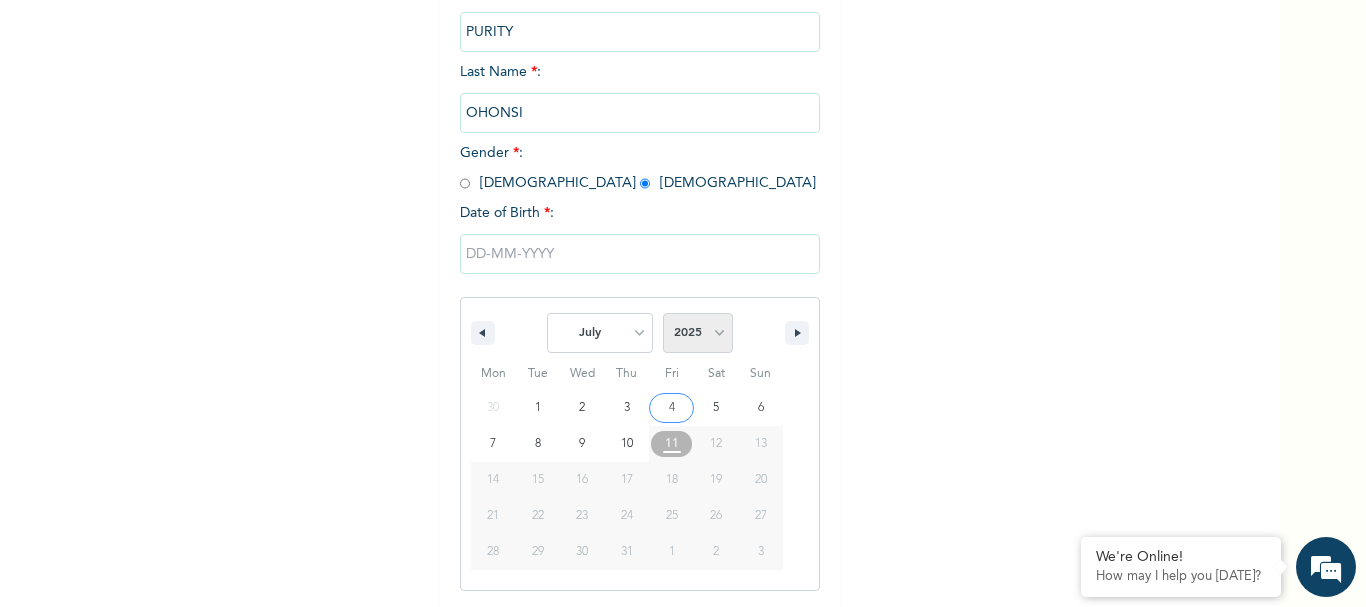 select on "2021" 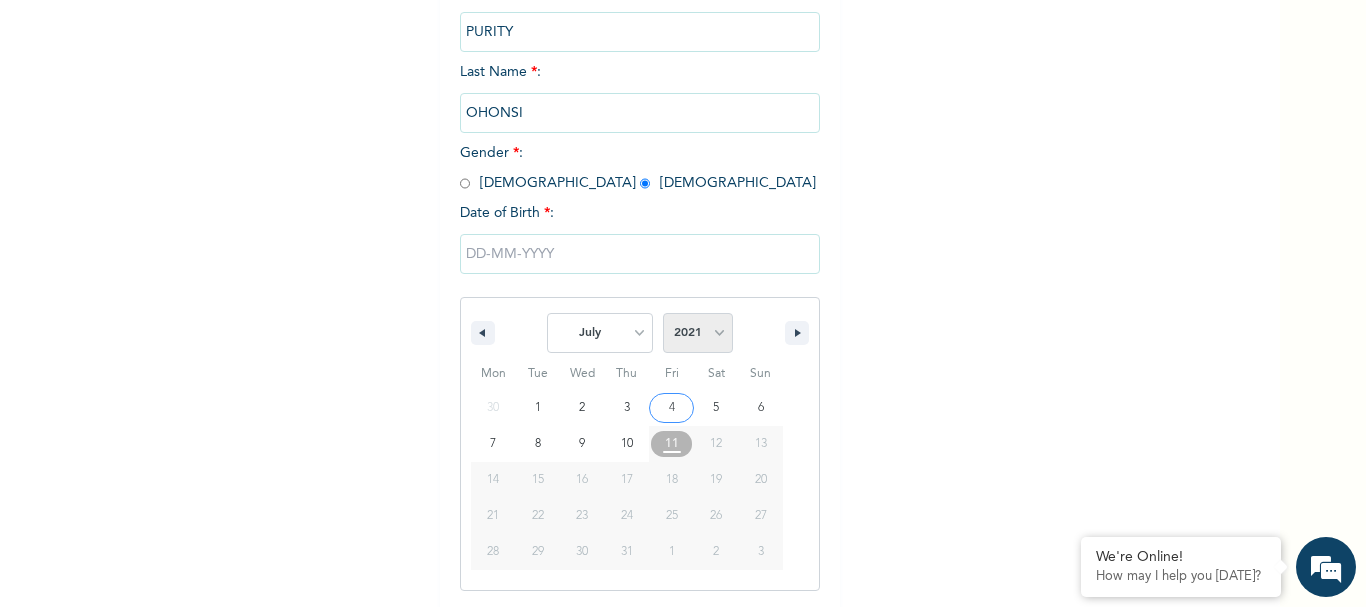 click on "2025 2024 2023 2022 2021 2020 2019 2018 2017 2016 2015 2014 2013 2012 2011 2010 2009 2008 2007 2006 2005 2004 2003 2002 2001 2000 1999 1998 1997 1996 1995 1994 1993 1992 1991 1990 1989 1988 1987 1986 1985 1984 1983 1982 1981 1980 1979 1978 1977 1976 1975 1974 1973 1972 1971 1970 1969 1968 1967 1966 1965 1964 1963 1962 1961 1960 1959 1958 1957 1956 1955 1954 1953 1952 1951 1950 1949 1948 1947 1946 1945 1944 1943 1942 1941 1940 1939 1938 1937 1936 1935 1934 1933 1932 1931 1930 1929 1928 1927 1926 1925 1924 1923 1922 1921 1920 1919 1918 1917 1916 1915 1914 1913 1912 1911 1910 1909 1908 1907 1906 1905" at bounding box center (698, 333) 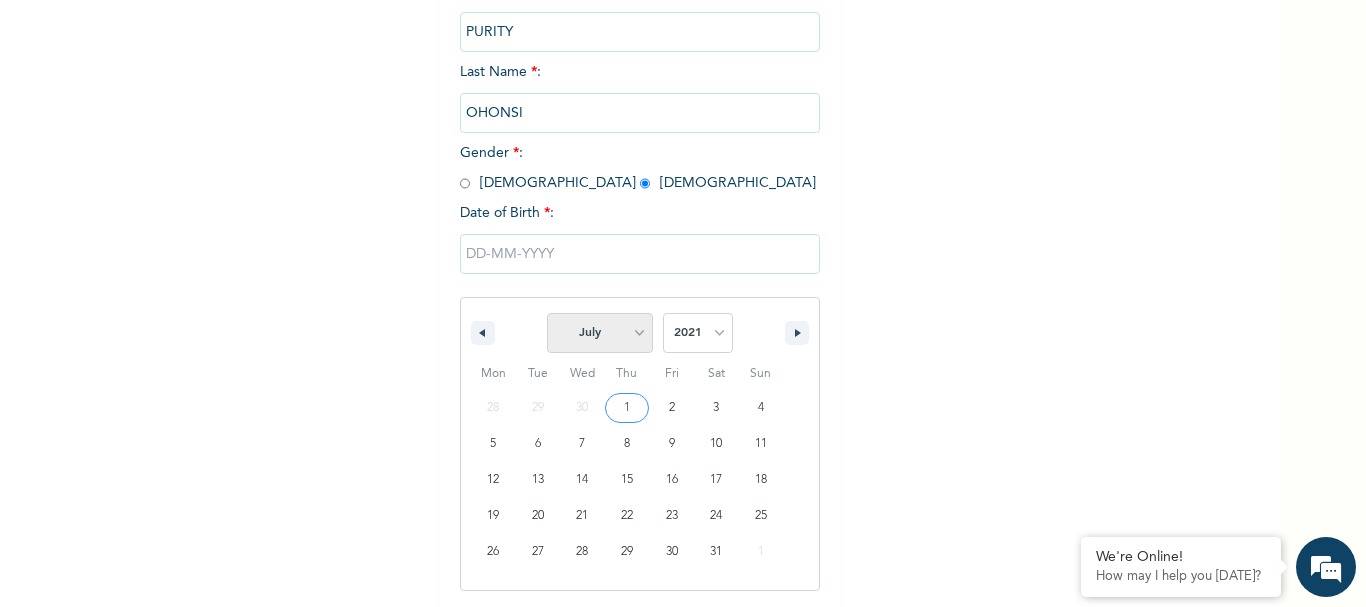 click on "January February March April May June July August September October November December" at bounding box center (600, 333) 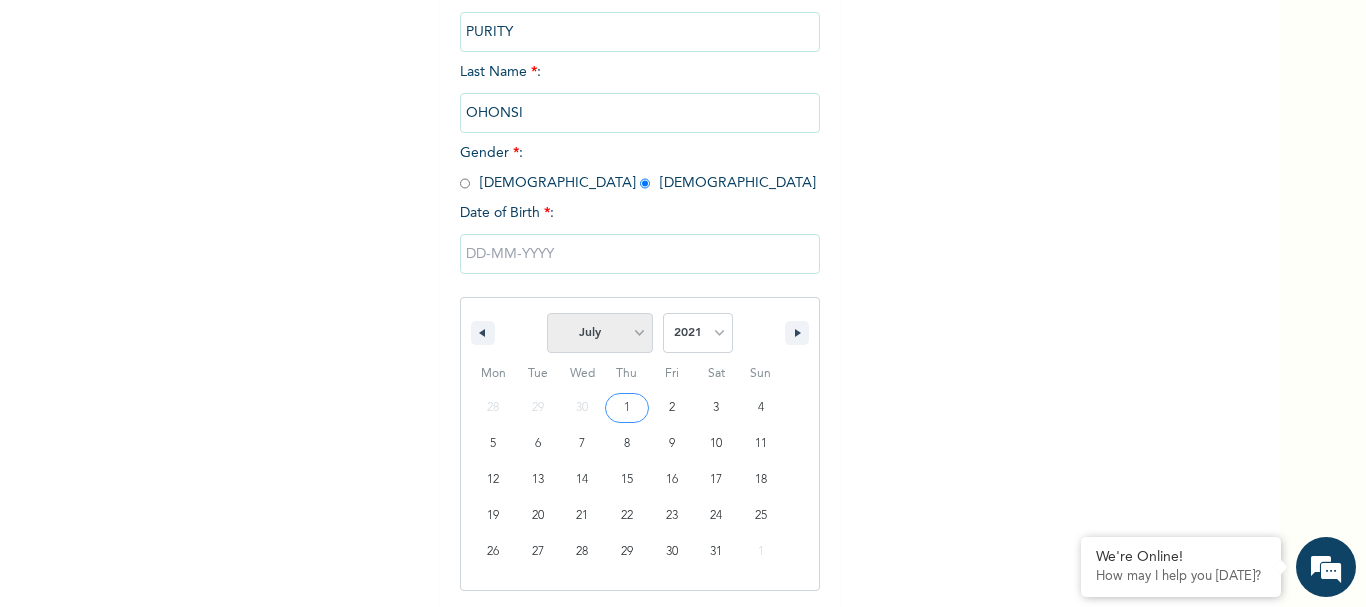 select on "4" 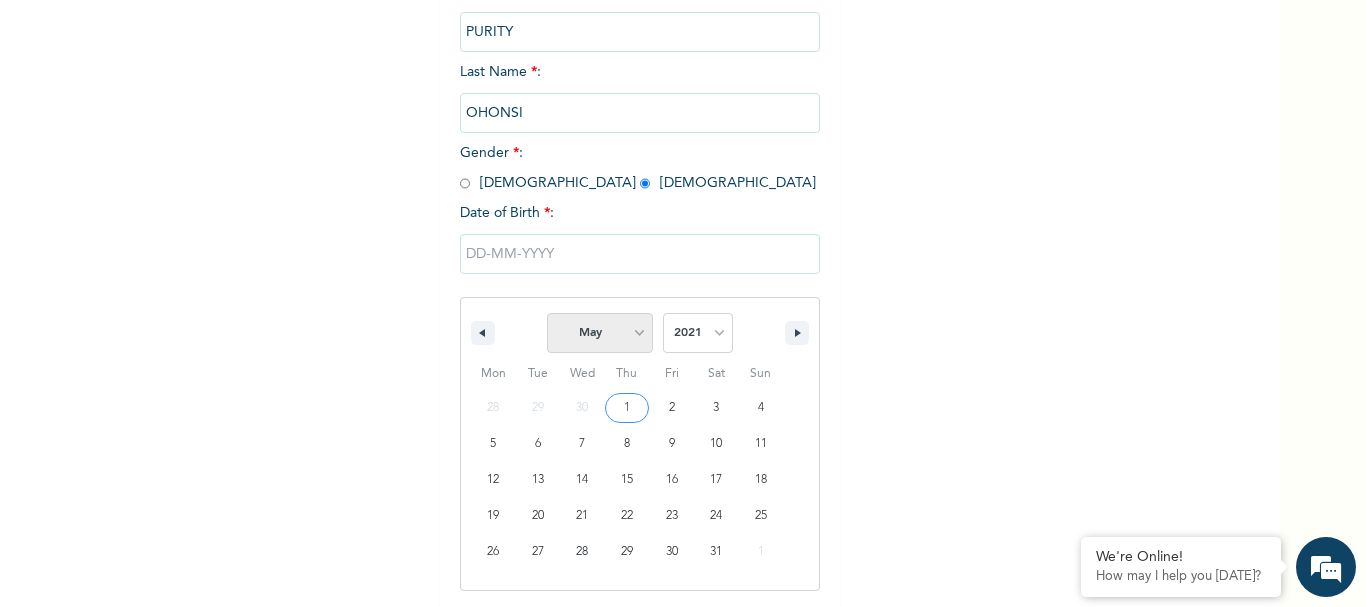 click on "January February March April May June July August September October November December" at bounding box center [600, 333] 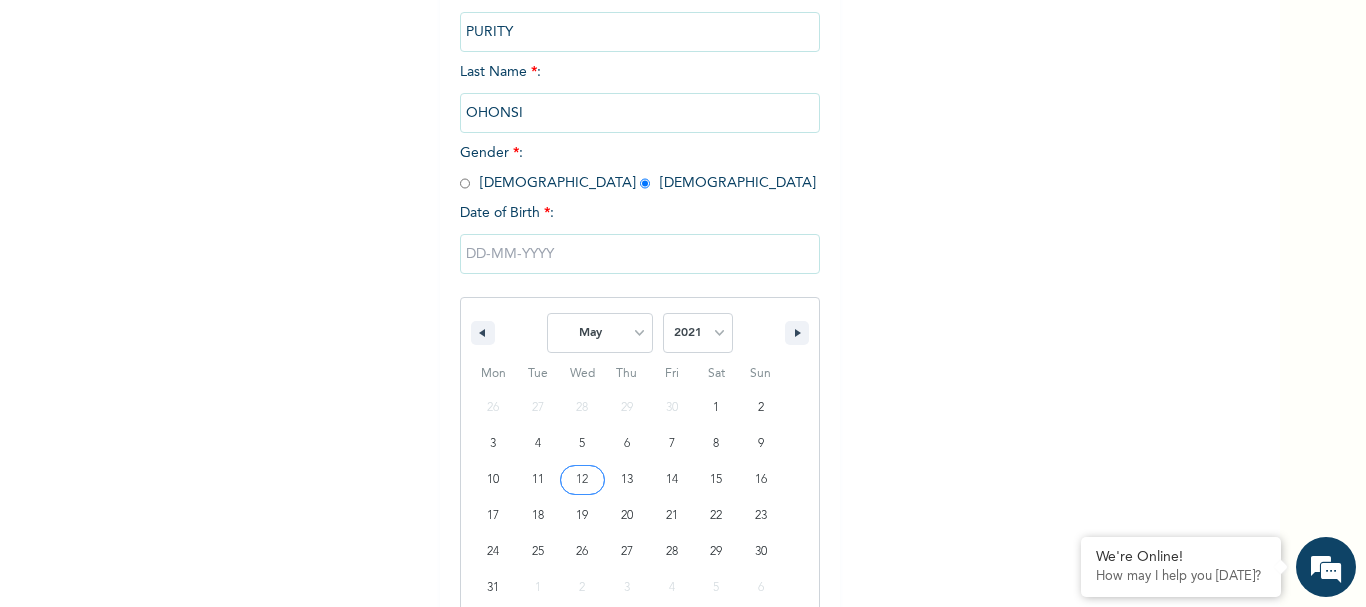 type on "05/12/2021" 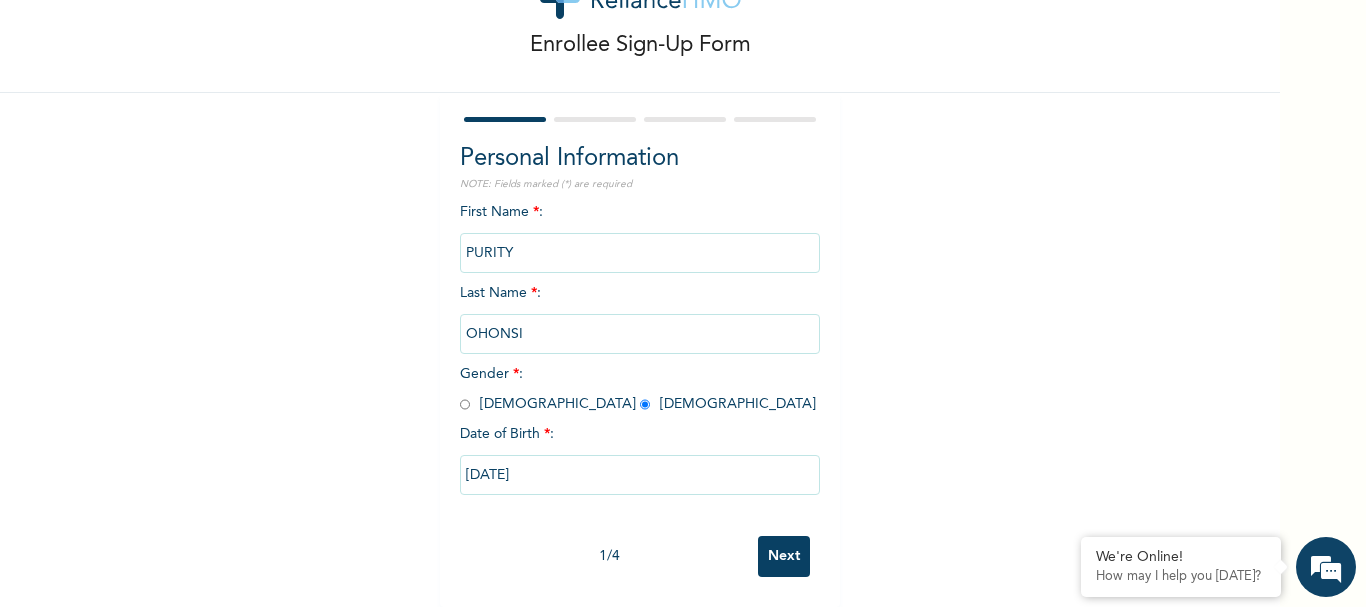 scroll, scrollTop: 96, scrollLeft: 0, axis: vertical 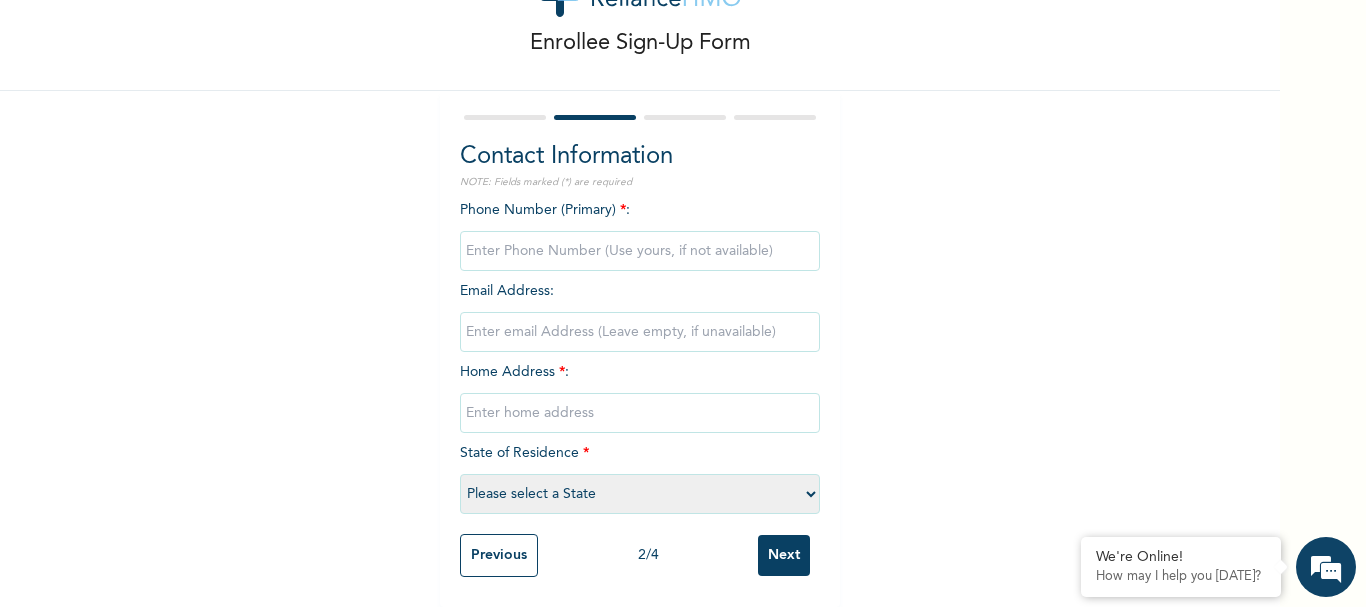 click at bounding box center (640, 251) 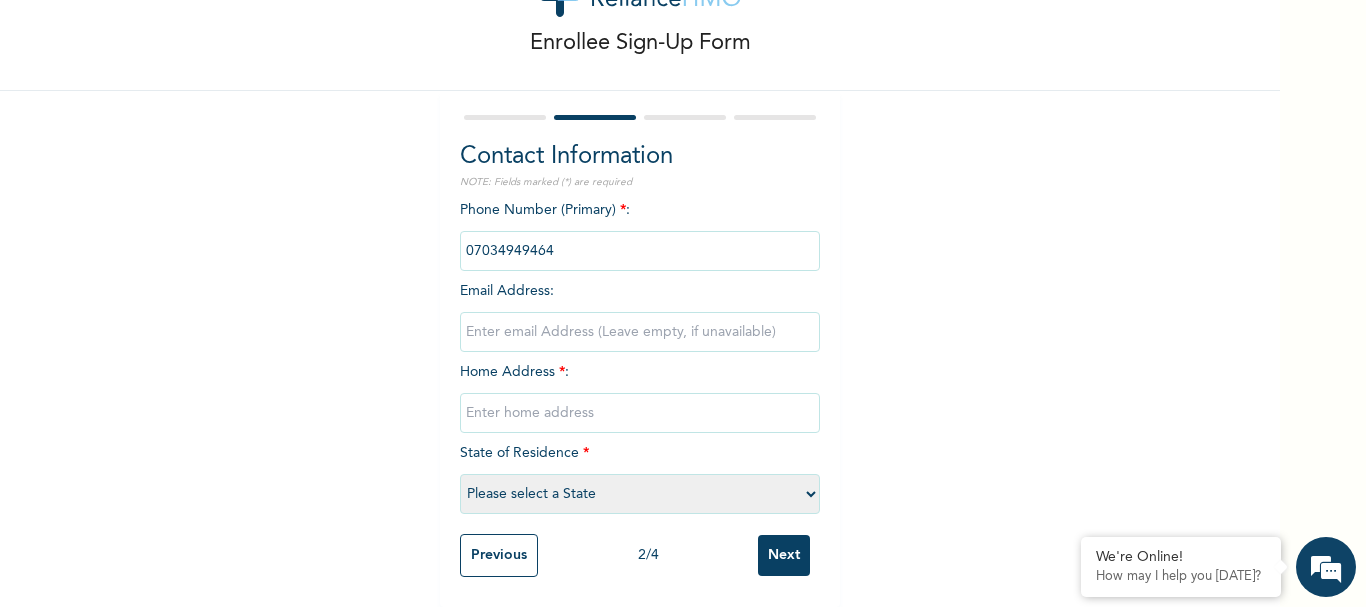 type on "07034949464" 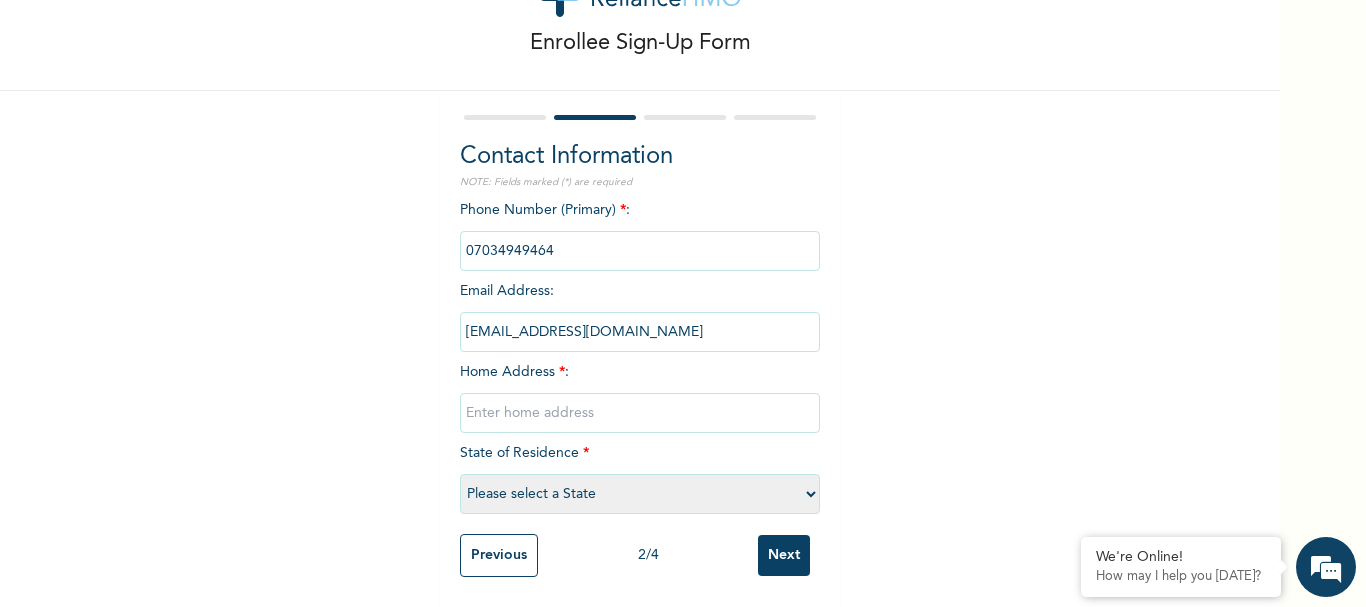 type on "PUR@GMAIL.COM" 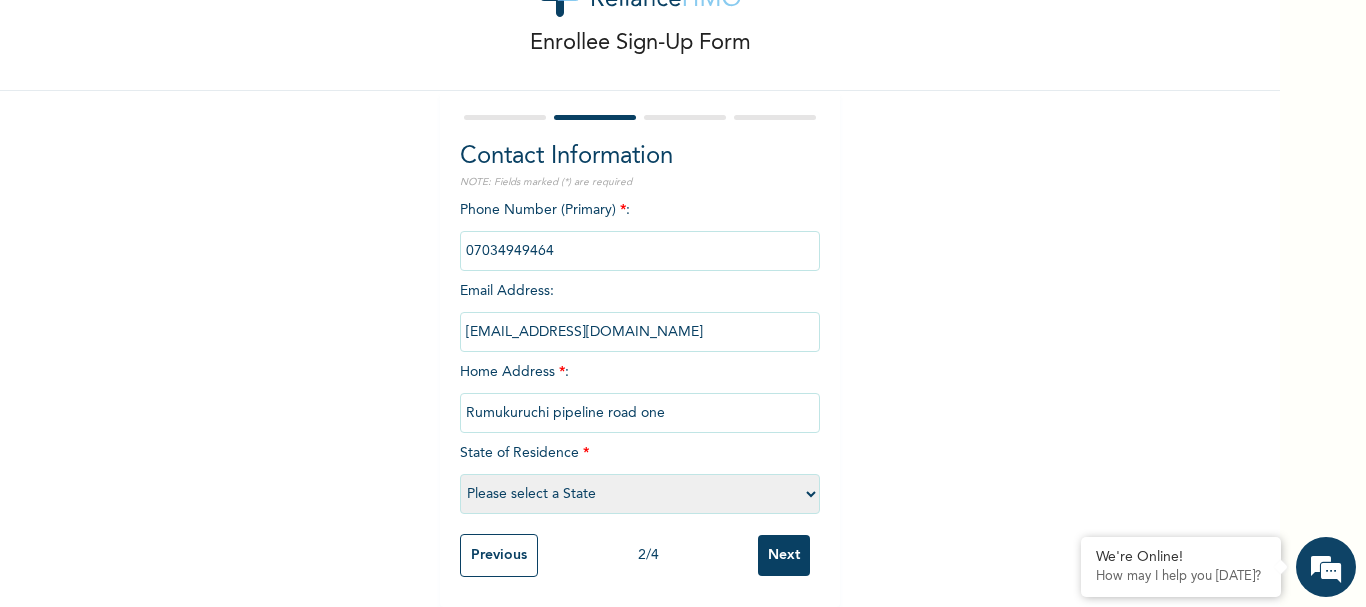 type on "Rumukuruchi pipeline road one" 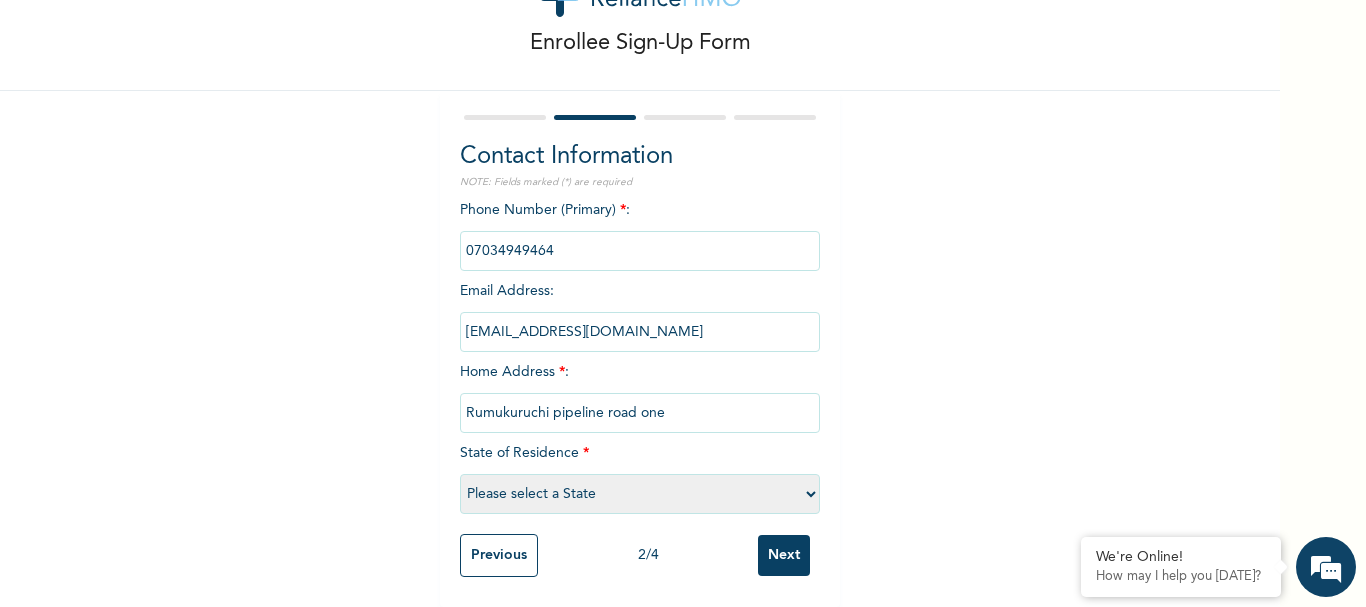 click on "Please select a State Abia Abuja (FCT) Adamawa Akwa Ibom Anambra Bauchi Bayelsa Benue Borno Cross River Delta Ebonyi Edo Ekiti Enugu Gombe Imo Jigawa Kaduna Kano Katsina Kebbi Kogi Kwara Lagos Nasarawa Niger Ogun Ondo Osun Oyo Plateau Rivers Sokoto Taraba Yobe Zamfara" at bounding box center (640, 494) 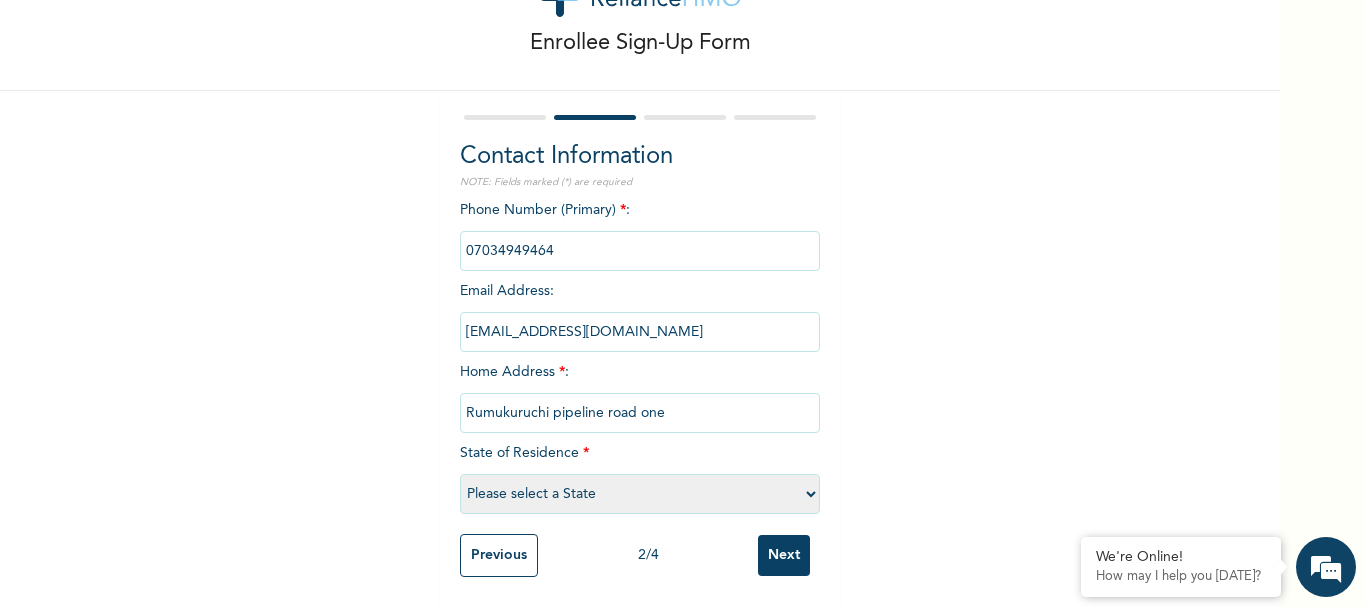 select on "33" 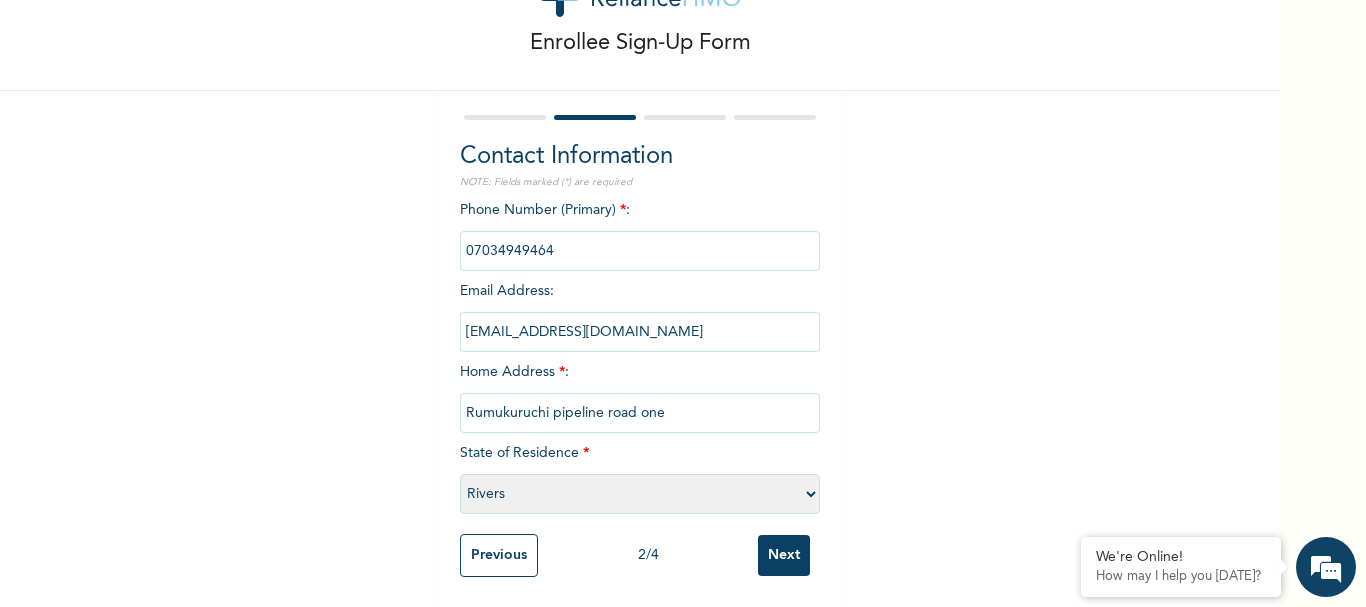 click on "Please select a State Abia Abuja (FCT) Adamawa Akwa Ibom Anambra Bauchi Bayelsa Benue Borno Cross River Delta Ebonyi Edo Ekiti Enugu Gombe Imo Jigawa Kaduna Kano Katsina Kebbi Kogi Kwara Lagos Nasarawa Niger Ogun Ondo Osun Oyo Plateau Rivers Sokoto Taraba Yobe Zamfara" at bounding box center [640, 494] 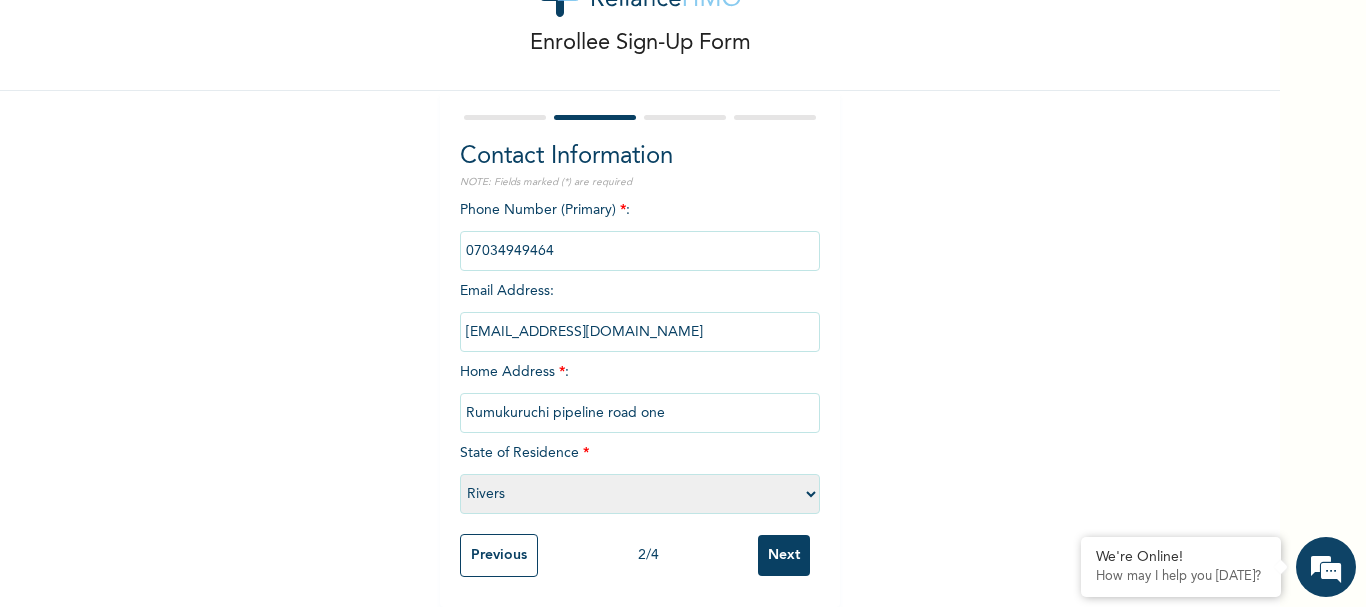 click on "Next" at bounding box center (784, 555) 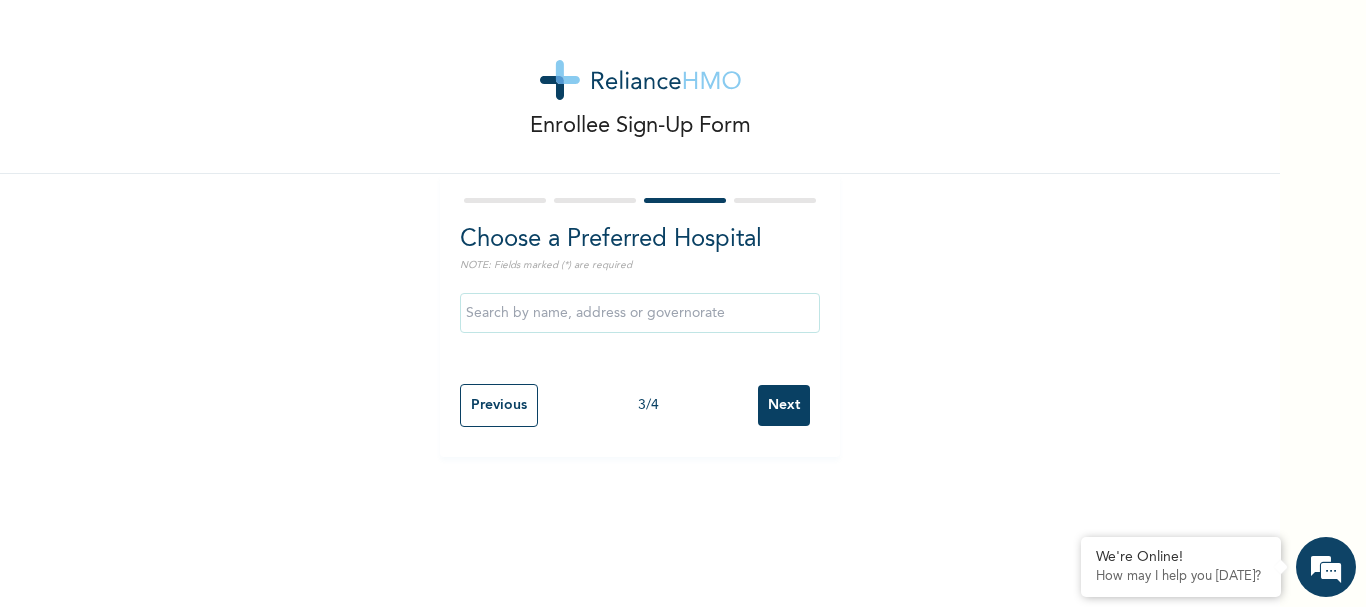 scroll, scrollTop: 0, scrollLeft: 0, axis: both 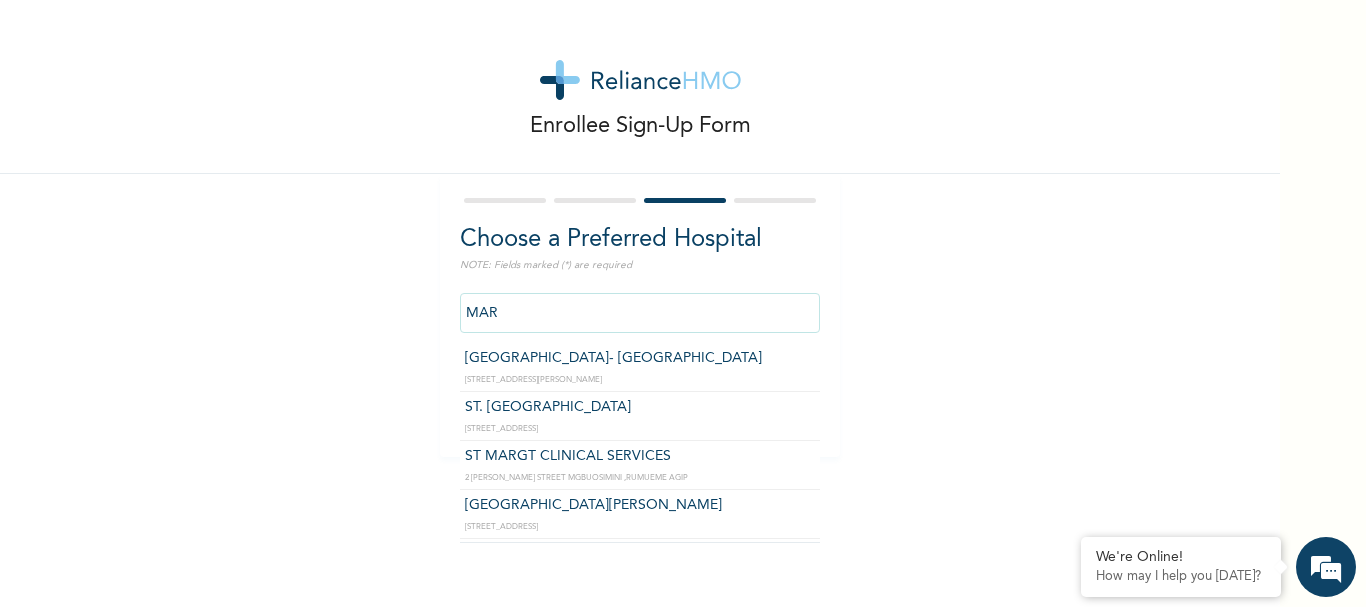 type on "ST. MARTINS HOSPITAL" 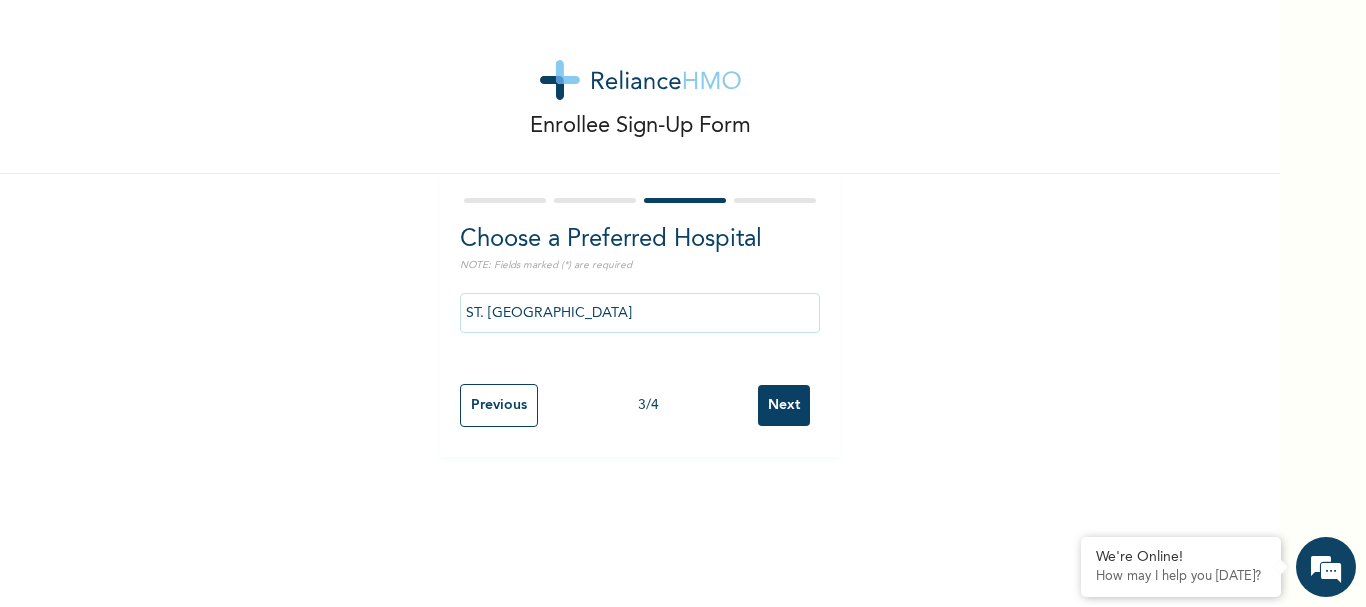 click on "Next" at bounding box center [784, 405] 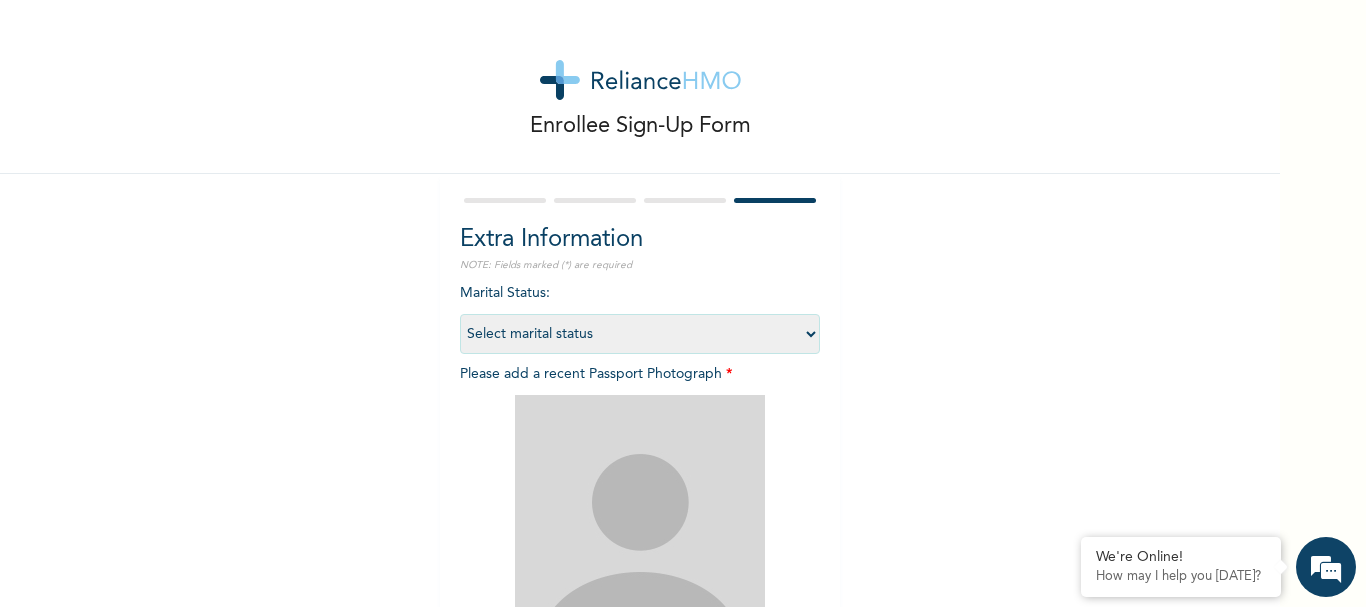 click on "Select marital status Single Married Divorced Widow/Widower" at bounding box center [640, 334] 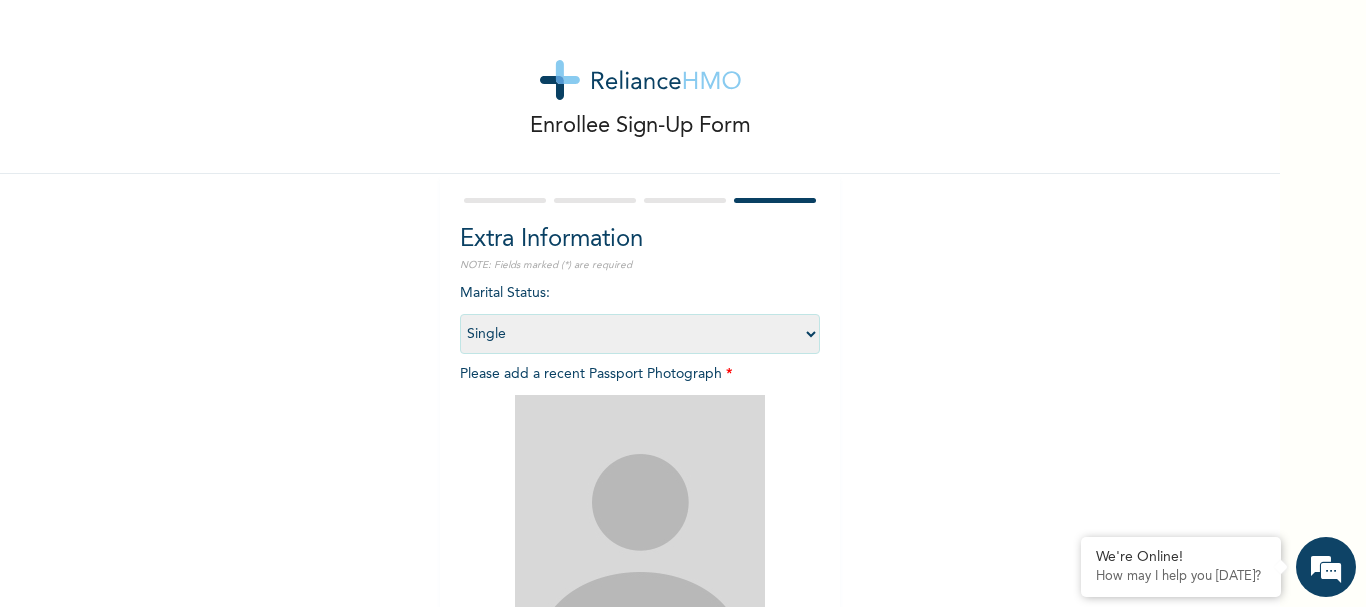 click on "Select marital status Single Married Divorced Widow/Widower" at bounding box center [640, 334] 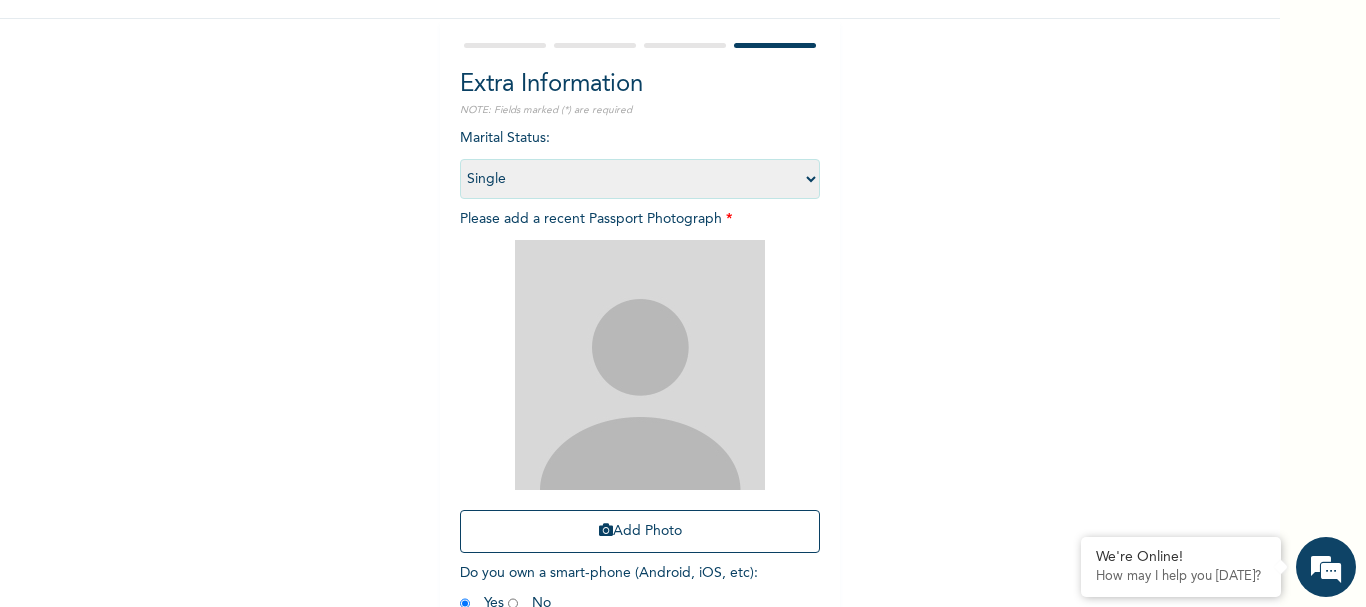 scroll, scrollTop: 156, scrollLeft: 0, axis: vertical 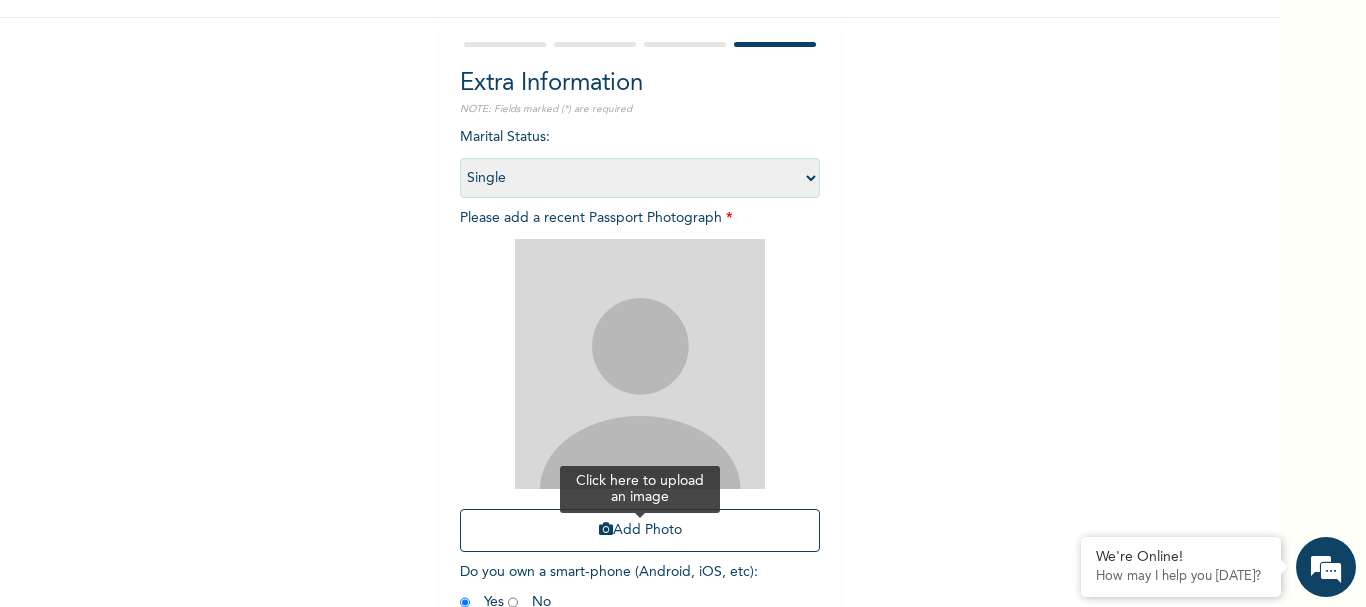click on "Add Photo" at bounding box center [640, 530] 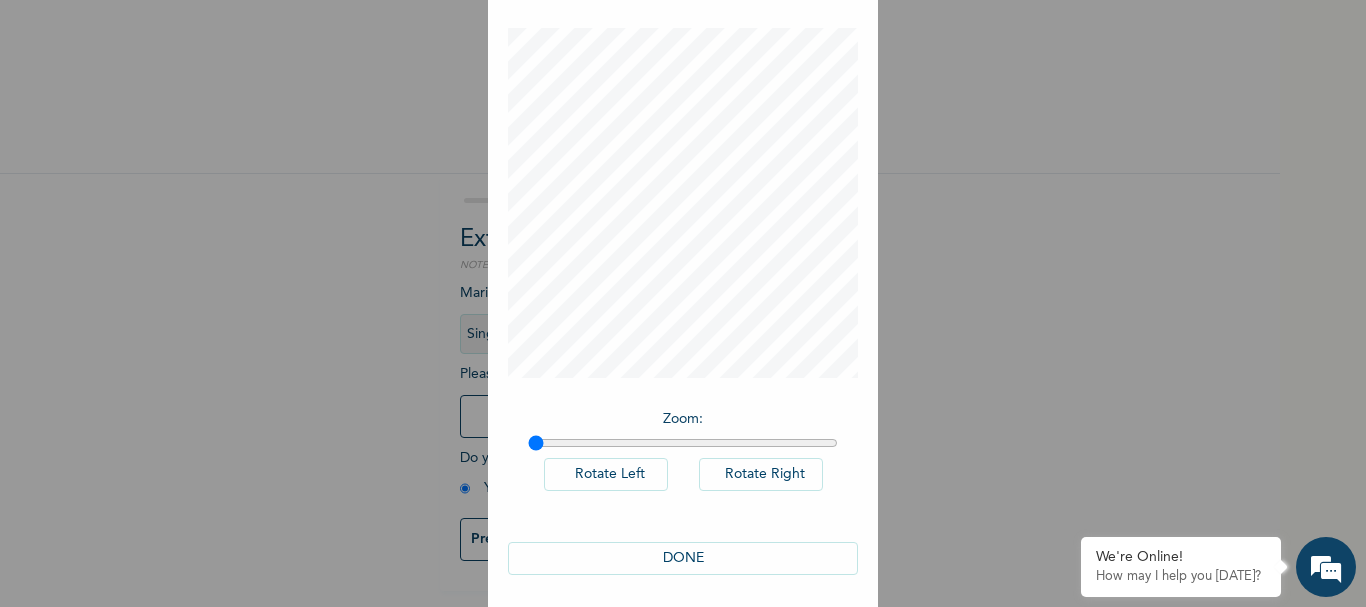 scroll, scrollTop: 91, scrollLeft: 0, axis: vertical 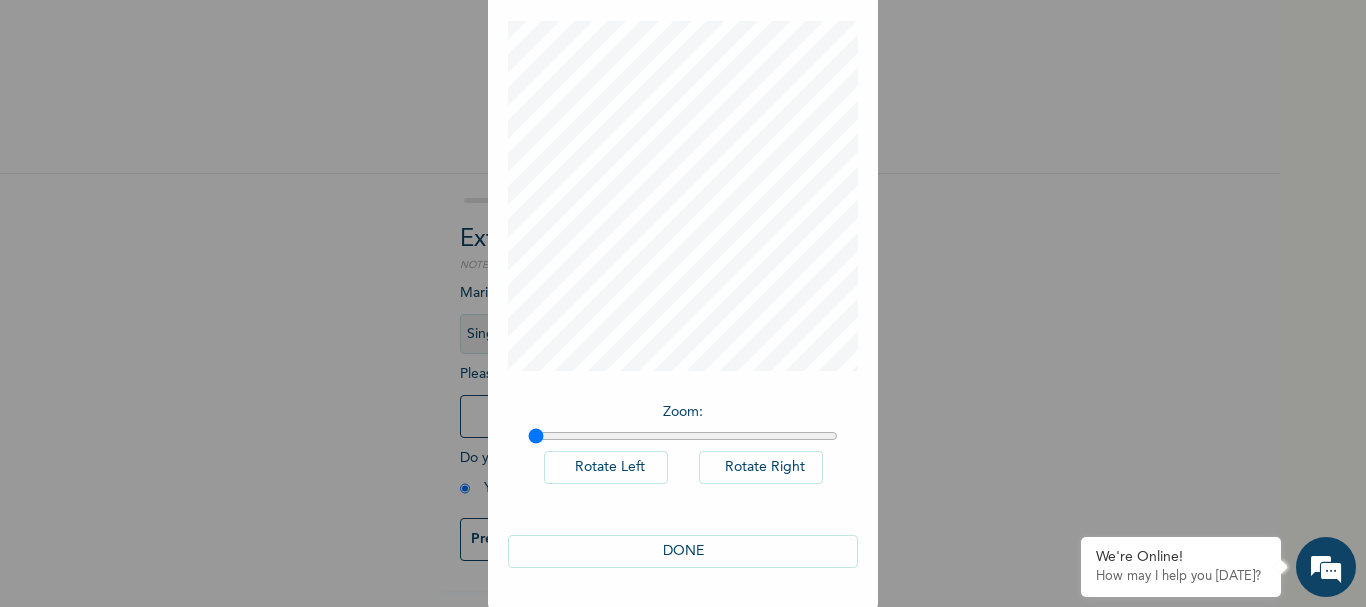click on "DONE" at bounding box center (683, 551) 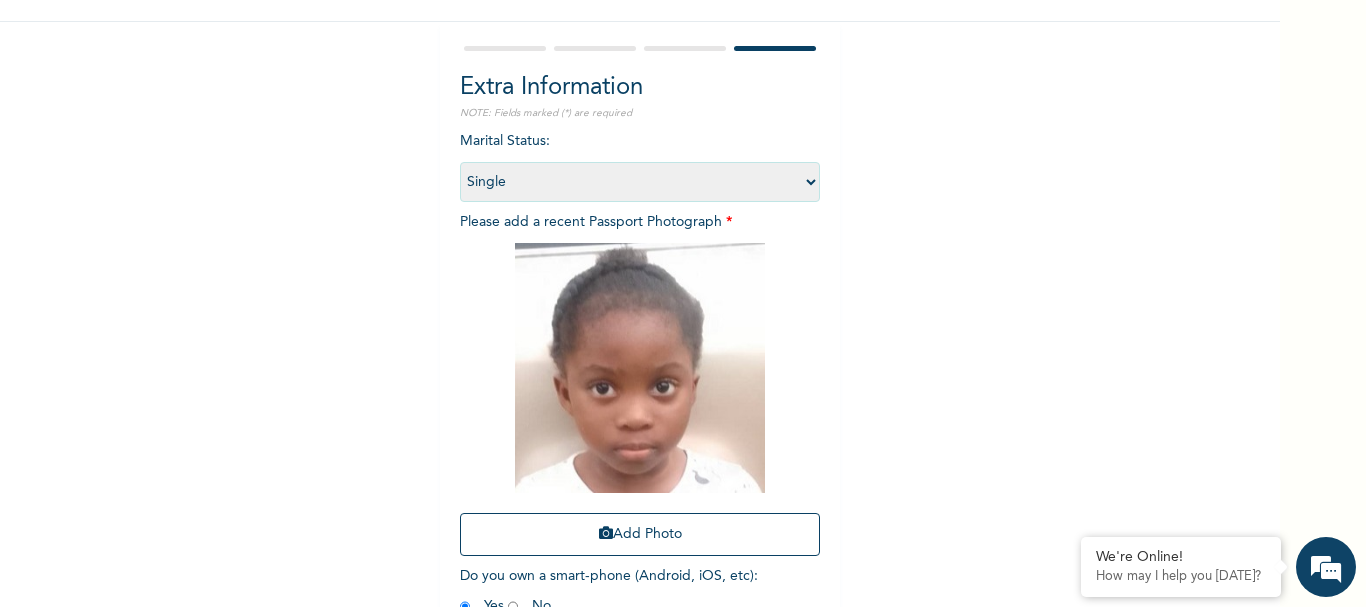 scroll, scrollTop: 269, scrollLeft: 0, axis: vertical 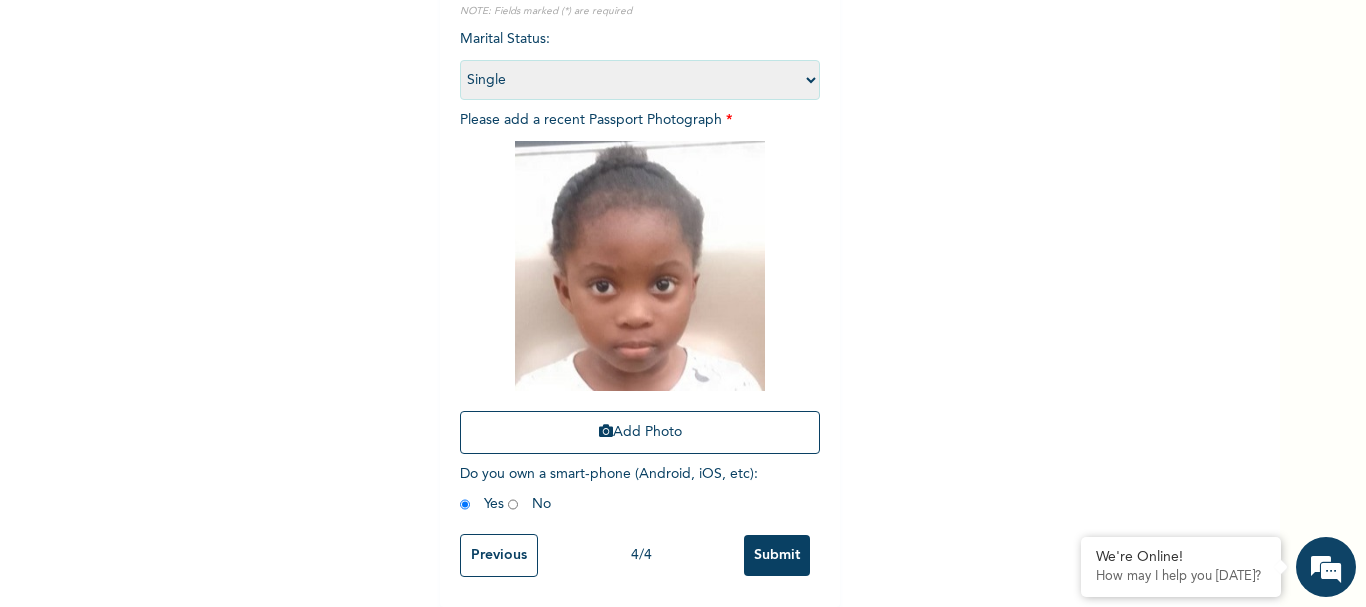 click on "Submit" at bounding box center (777, 555) 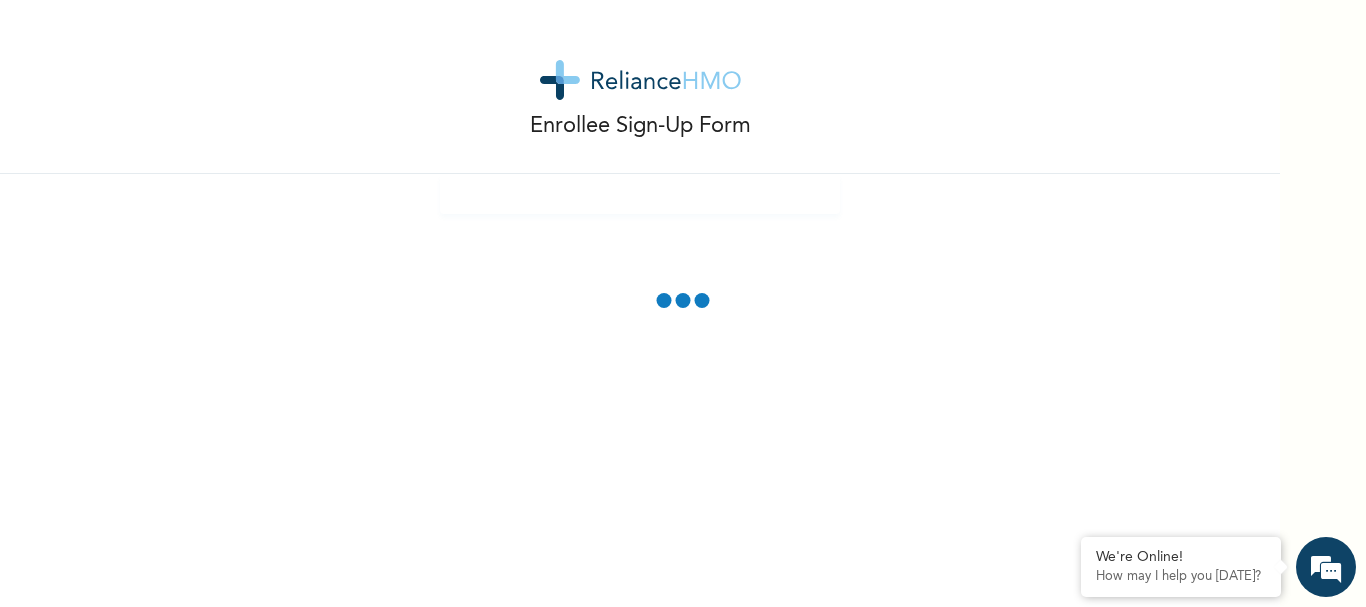 scroll, scrollTop: 0, scrollLeft: 0, axis: both 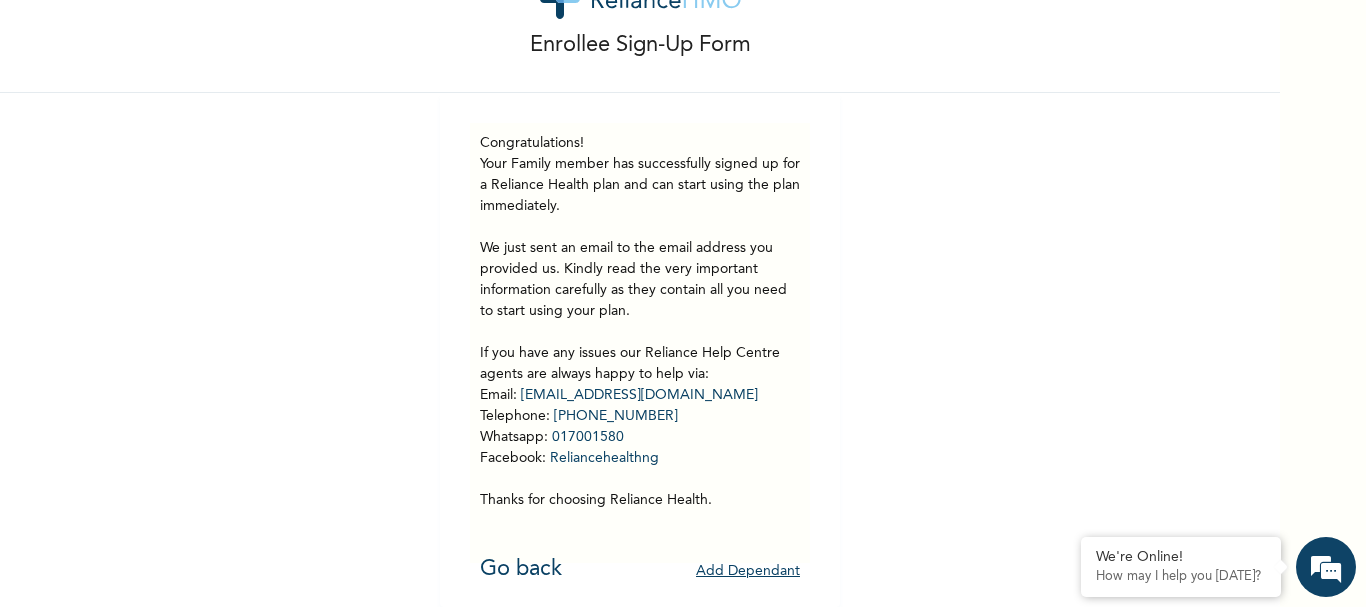 click on "Add Dependant" at bounding box center (748, 571) 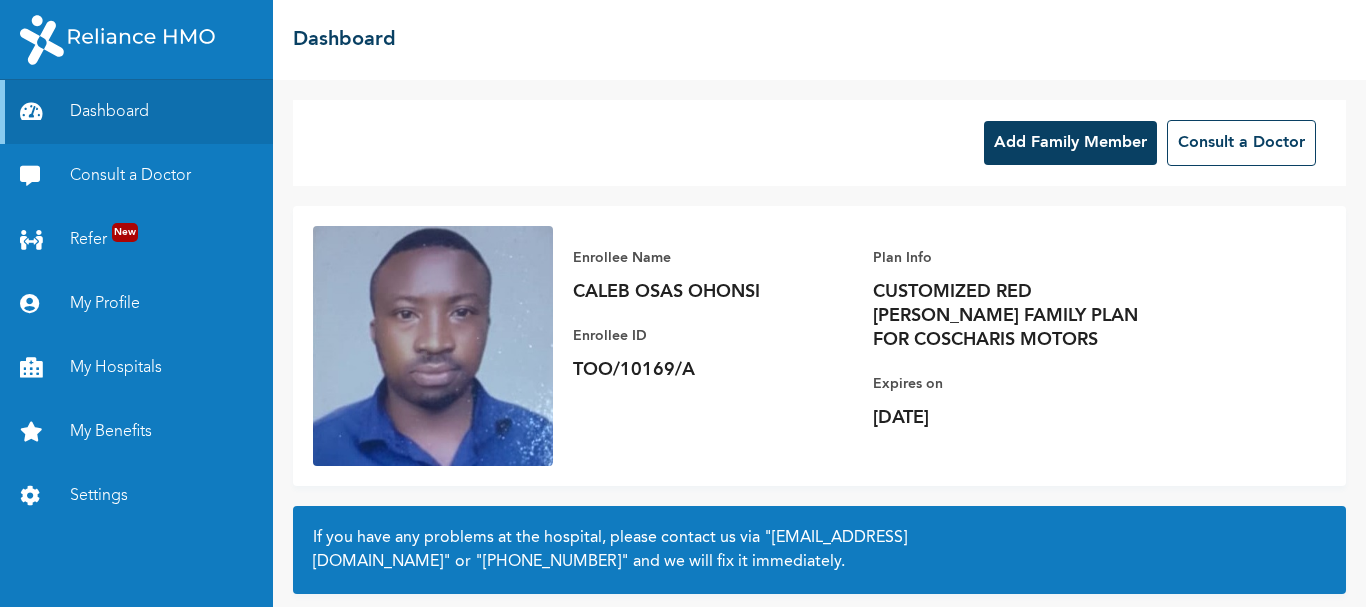 scroll, scrollTop: 0, scrollLeft: 0, axis: both 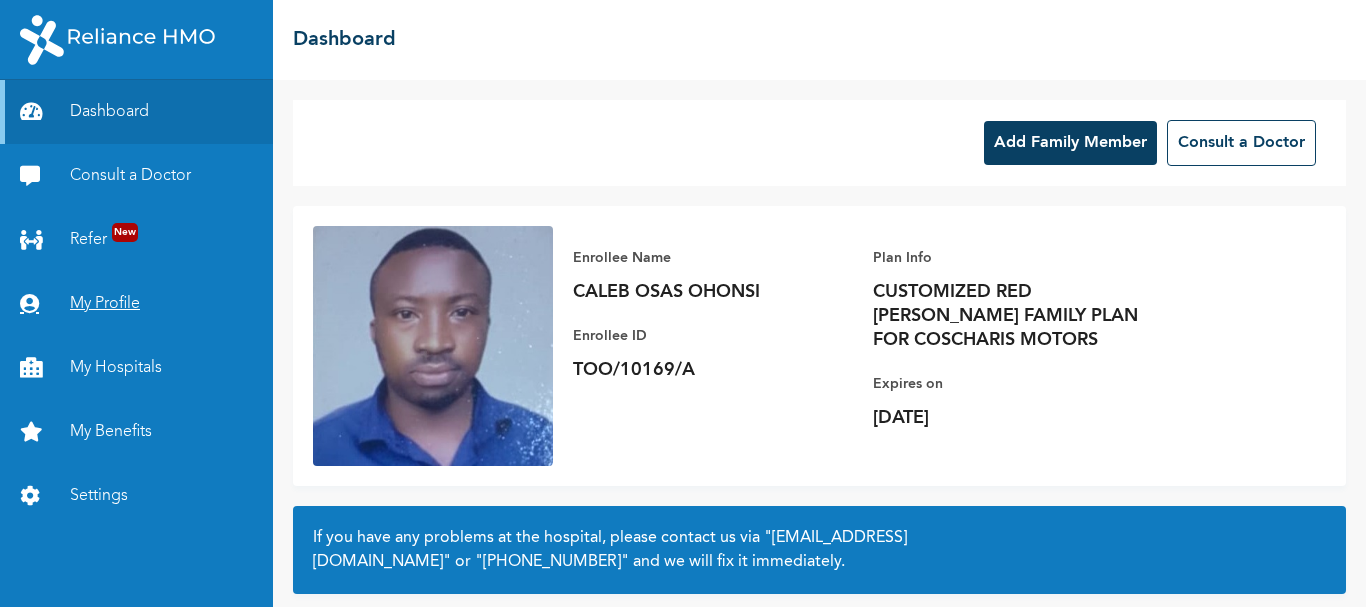 click on "My Profile" at bounding box center [136, 304] 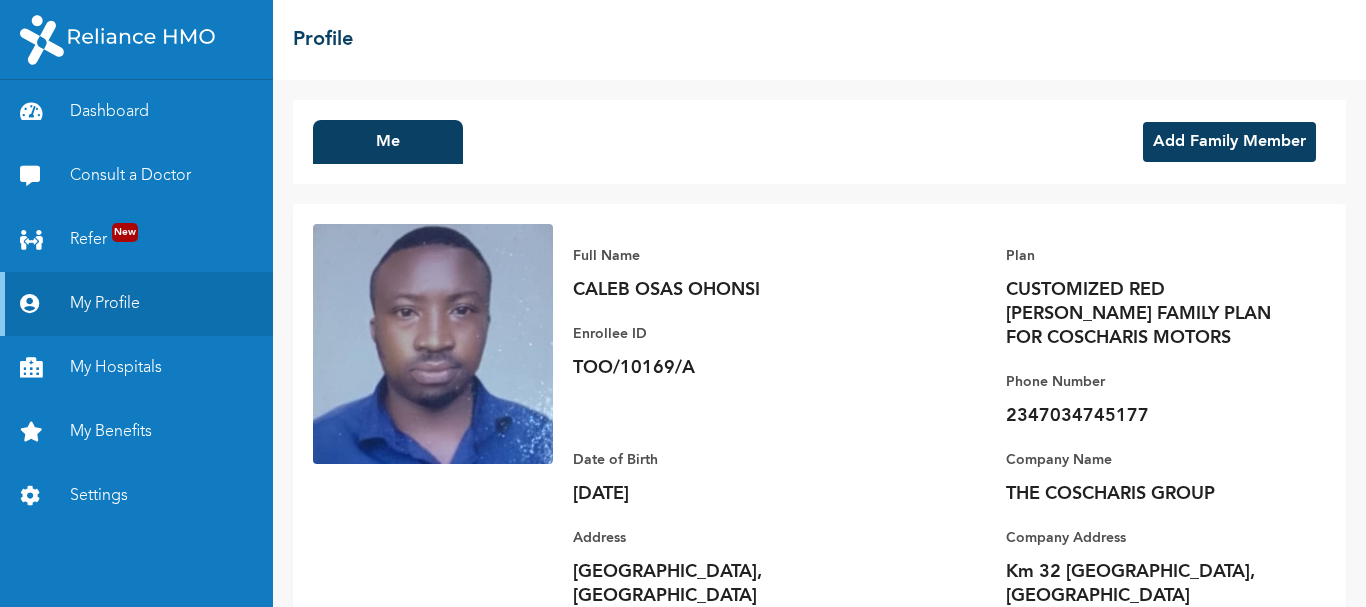 click on "Add Family Member" at bounding box center [1229, 142] 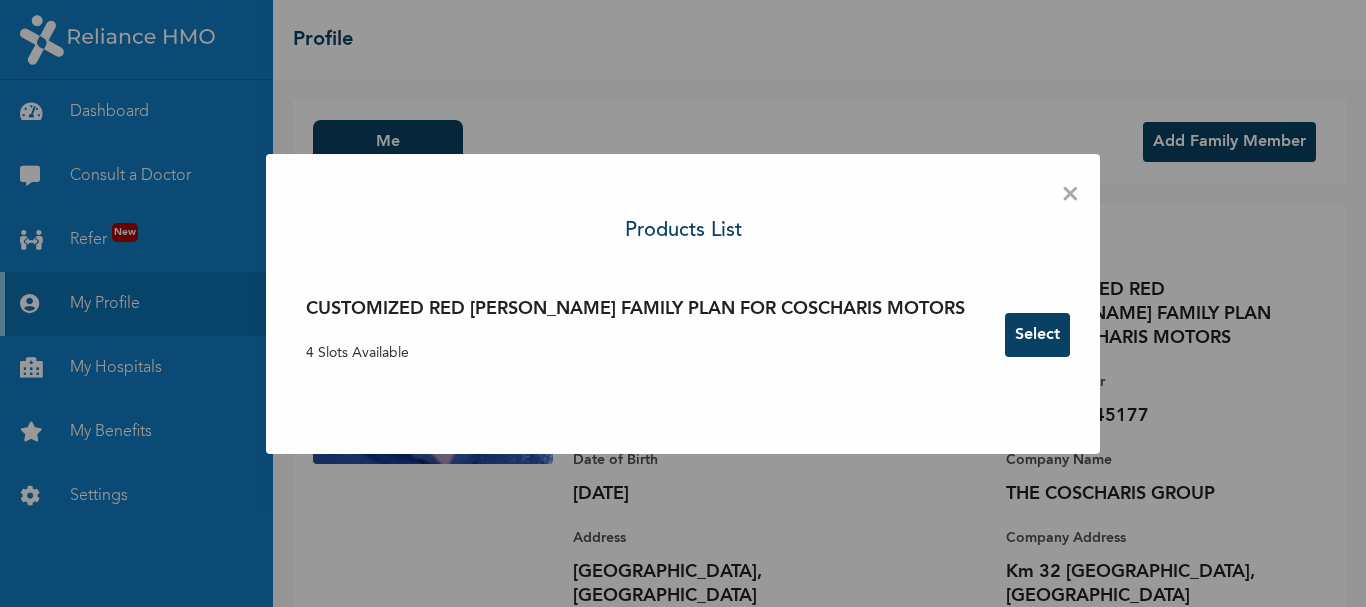 click on "CUSTOMIZED RED [PERSON_NAME] FAMILY PLAN FOR COSCHARIS MOTORS" at bounding box center [635, 309] 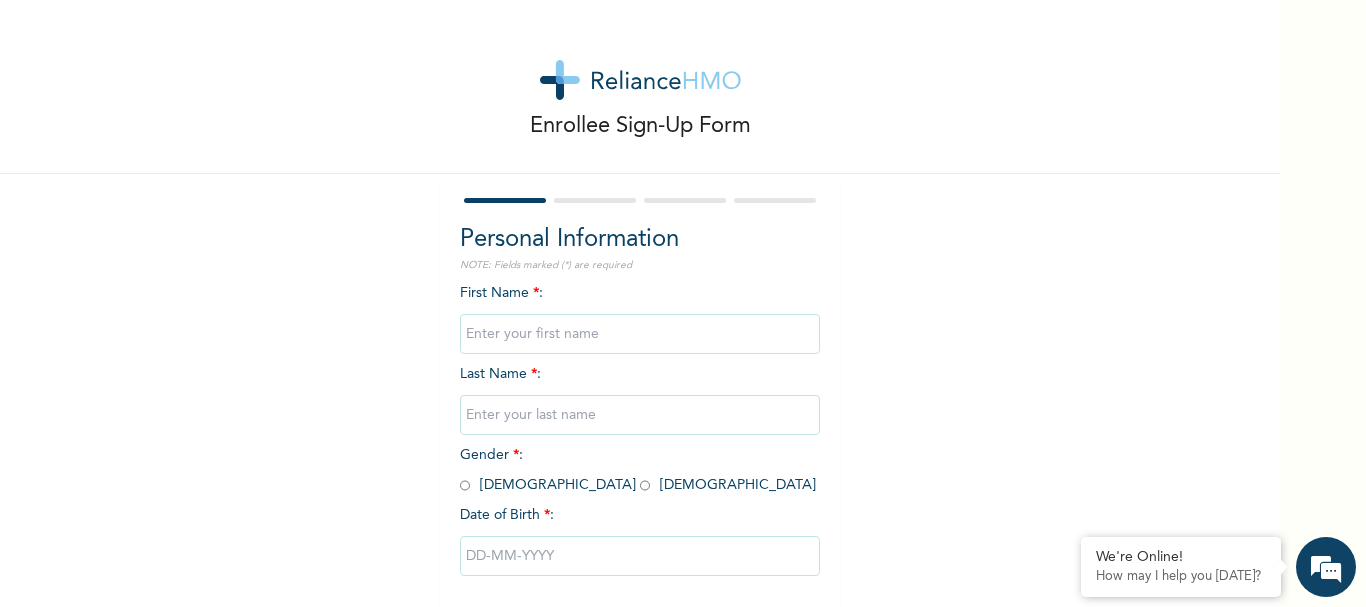 click at bounding box center [640, 334] 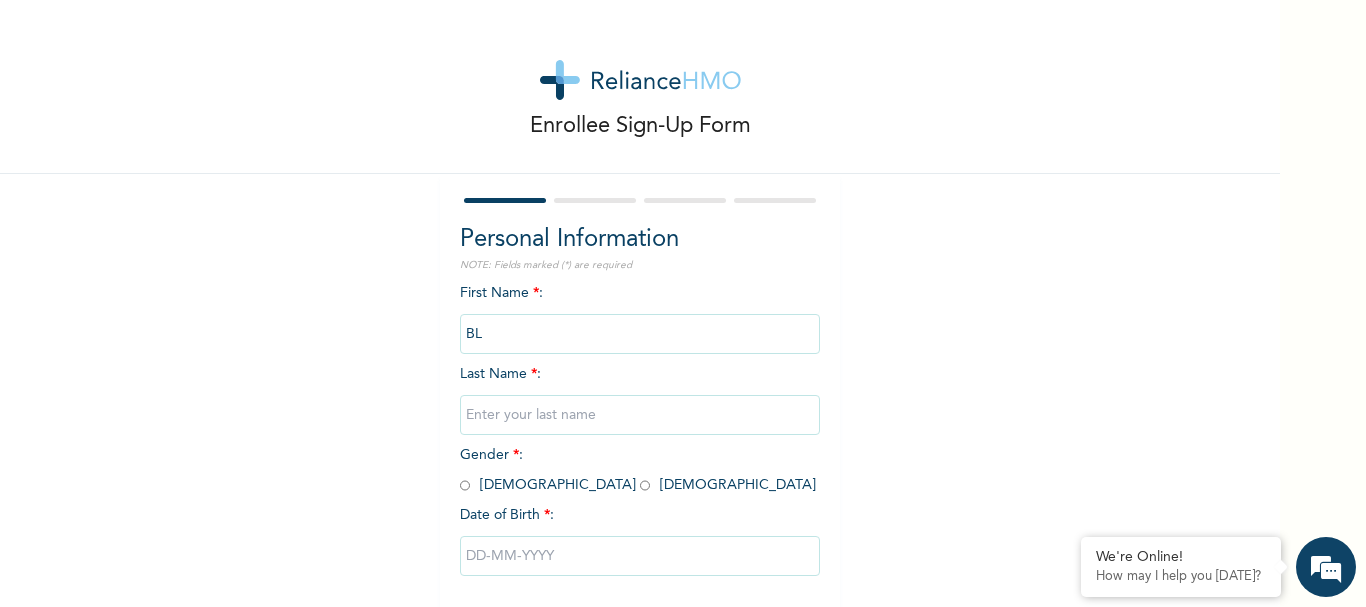 scroll, scrollTop: 0, scrollLeft: 0, axis: both 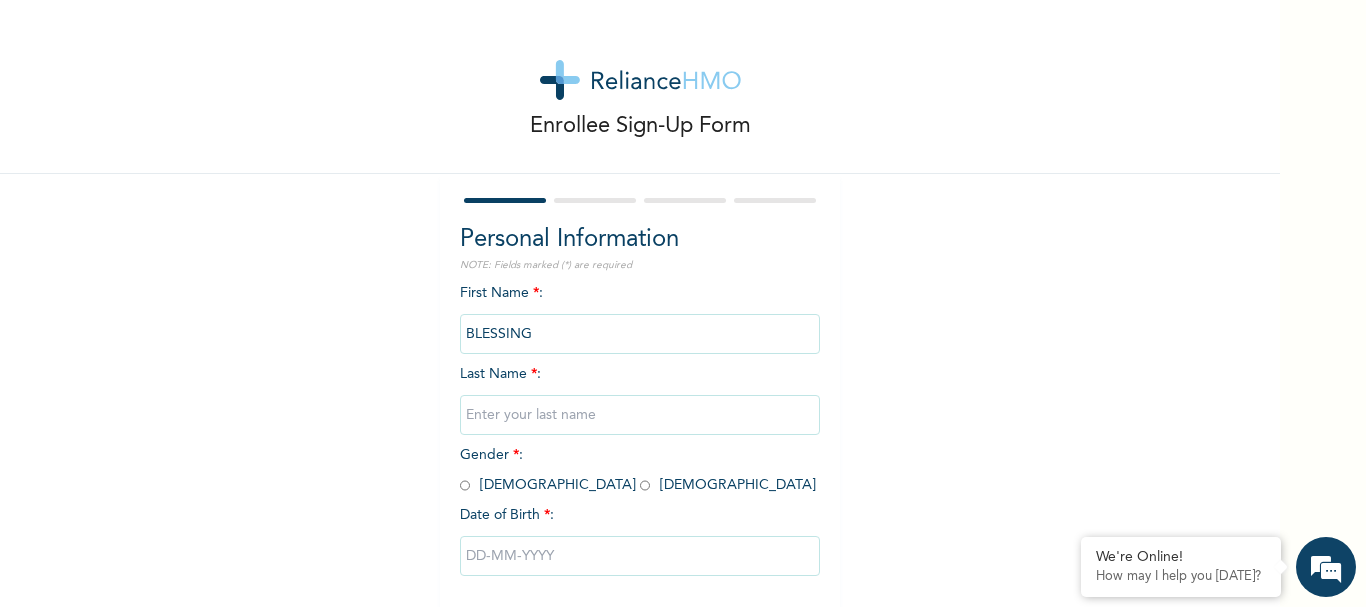 type on "BLESSING" 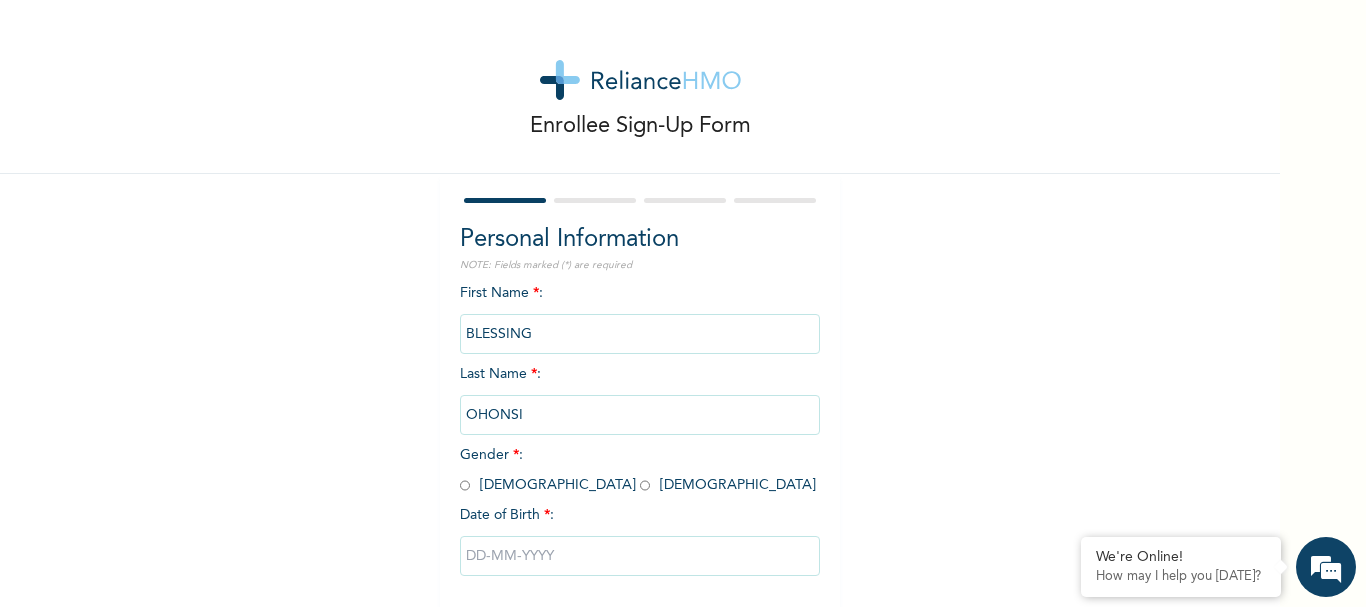 click at bounding box center (645, 485) 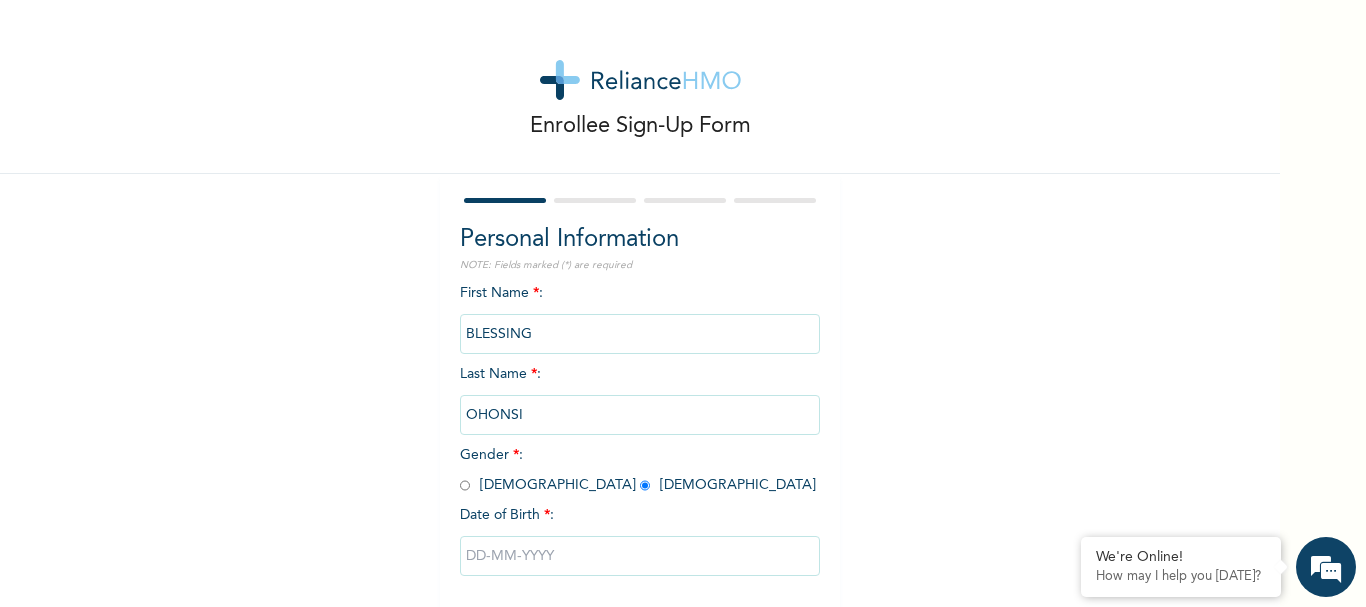 radio on "true" 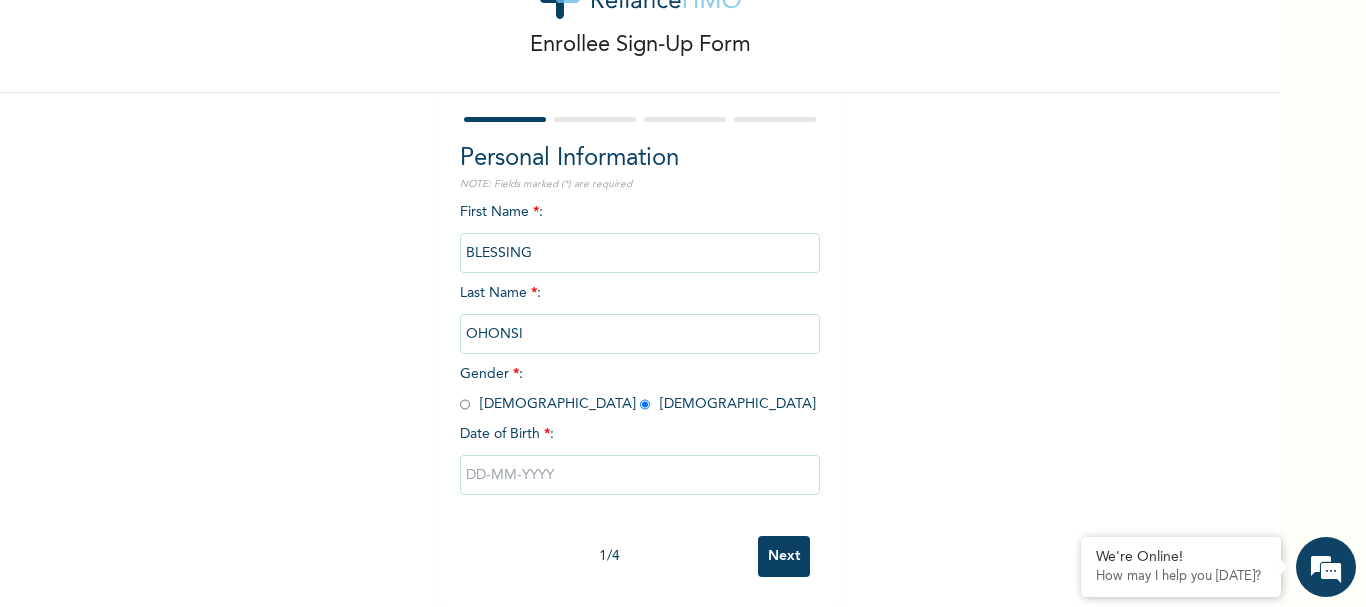scroll, scrollTop: 96, scrollLeft: 0, axis: vertical 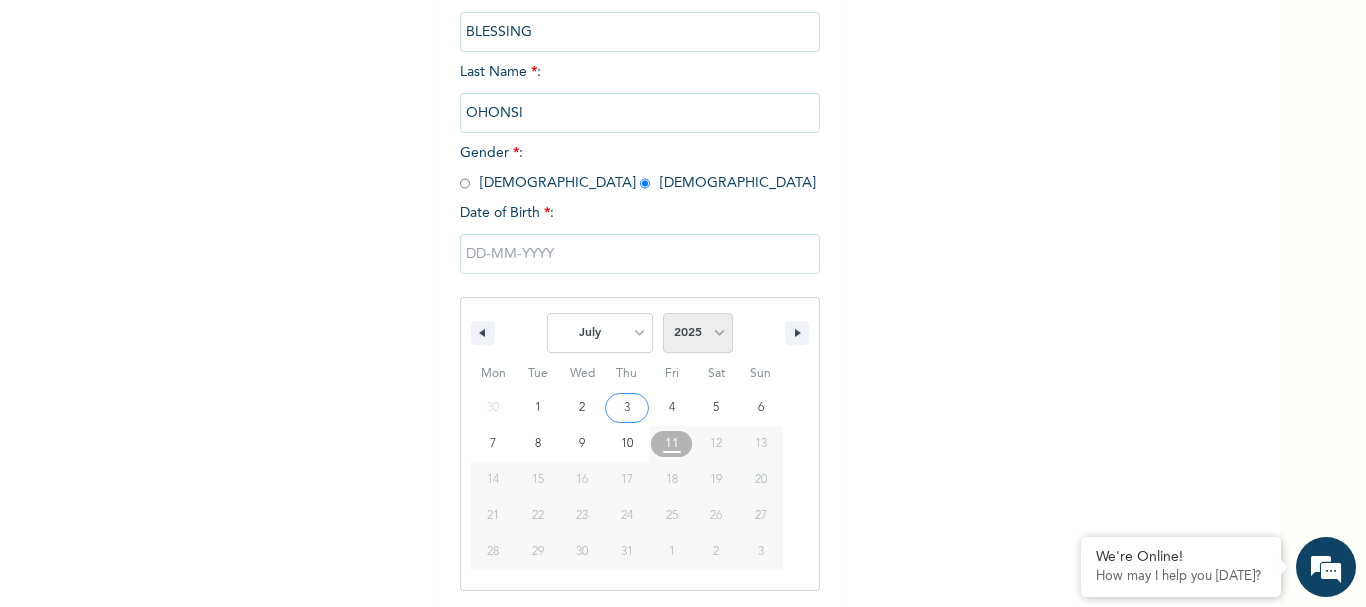 click on "2025 2024 2023 2022 2021 2020 2019 2018 2017 2016 2015 2014 2013 2012 2011 2010 2009 2008 2007 2006 2005 2004 2003 2002 2001 2000 1999 1998 1997 1996 1995 1994 1993 1992 1991 1990 1989 1988 1987 1986 1985 1984 1983 1982 1981 1980 1979 1978 1977 1976 1975 1974 1973 1972 1971 1970 1969 1968 1967 1966 1965 1964 1963 1962 1961 1960 1959 1958 1957 1956 1955 1954 1953 1952 1951 1950 1949 1948 1947 1946 1945 1944 1943 1942 1941 1940 1939 1938 1937 1936 1935 1934 1933 1932 1931 1930 1929 1928 1927 1926 1925 1924 1923 1922 1921 1920 1919 1918 1917 1916 1915 1914 1913 1912 1911 1910 1909 1908 1907 1906 1905" at bounding box center (698, 333) 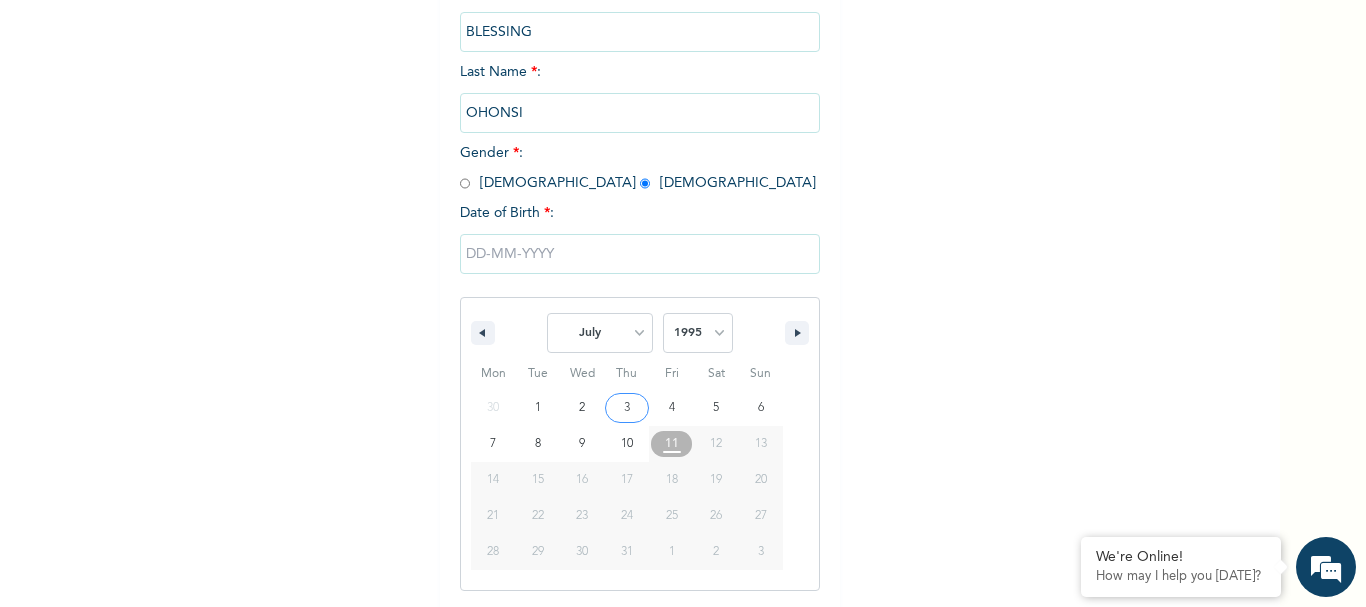 click on "2025 2024 2023 2022 2021 2020 2019 2018 2017 2016 2015 2014 2013 2012 2011 2010 2009 2008 2007 2006 2005 2004 2003 2002 2001 2000 1999 1998 1997 1996 1995 1994 1993 1992 1991 1990 1989 1988 1987 1986 1985 1984 1983 1982 1981 1980 1979 1978 1977 1976 1975 1974 1973 1972 1971 1970 1969 1968 1967 1966 1965 1964 1963 1962 1961 1960 1959 1958 1957 1956 1955 1954 1953 1952 1951 1950 1949 1948 1947 1946 1945 1944 1943 1942 1941 1940 1939 1938 1937 1936 1935 1934 1933 1932 1931 1930 1929 1928 1927 1926 1925 1924 1923 1922 1921 1920 1919 1918 1917 1916 1915 1914 1913 1912 1911 1910 1909 1908 1907 1906 1905" at bounding box center (698, 333) 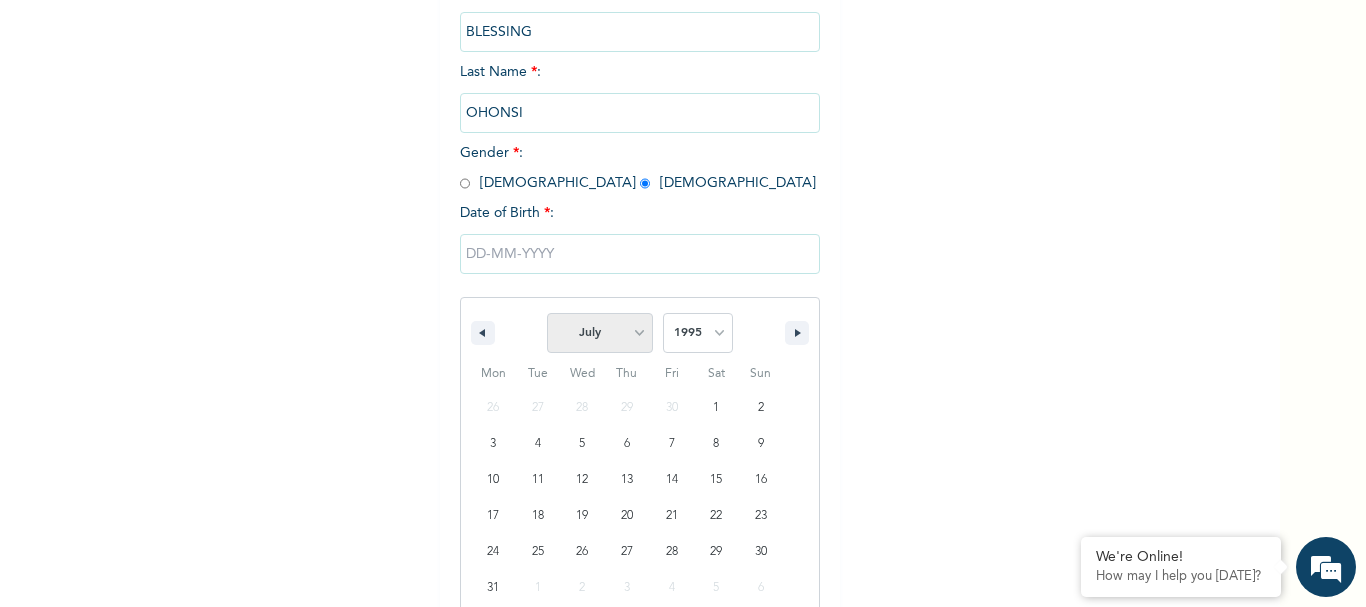 click on "January February March April May June July August September October November December" at bounding box center (600, 333) 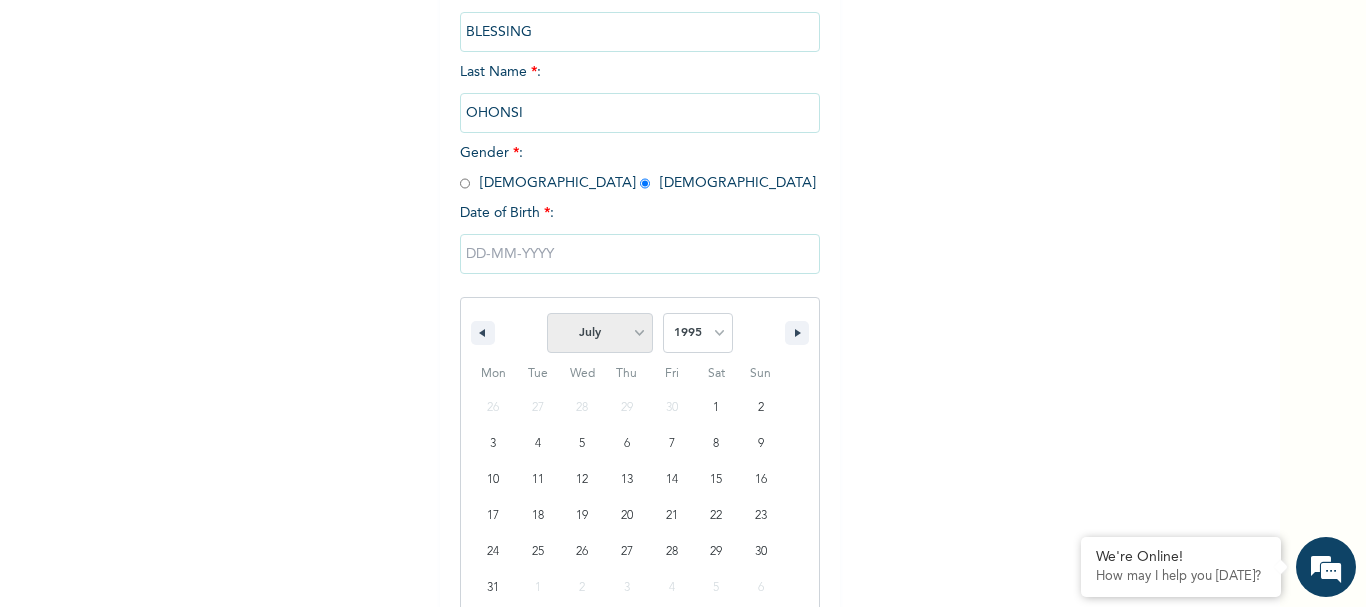 select on "11" 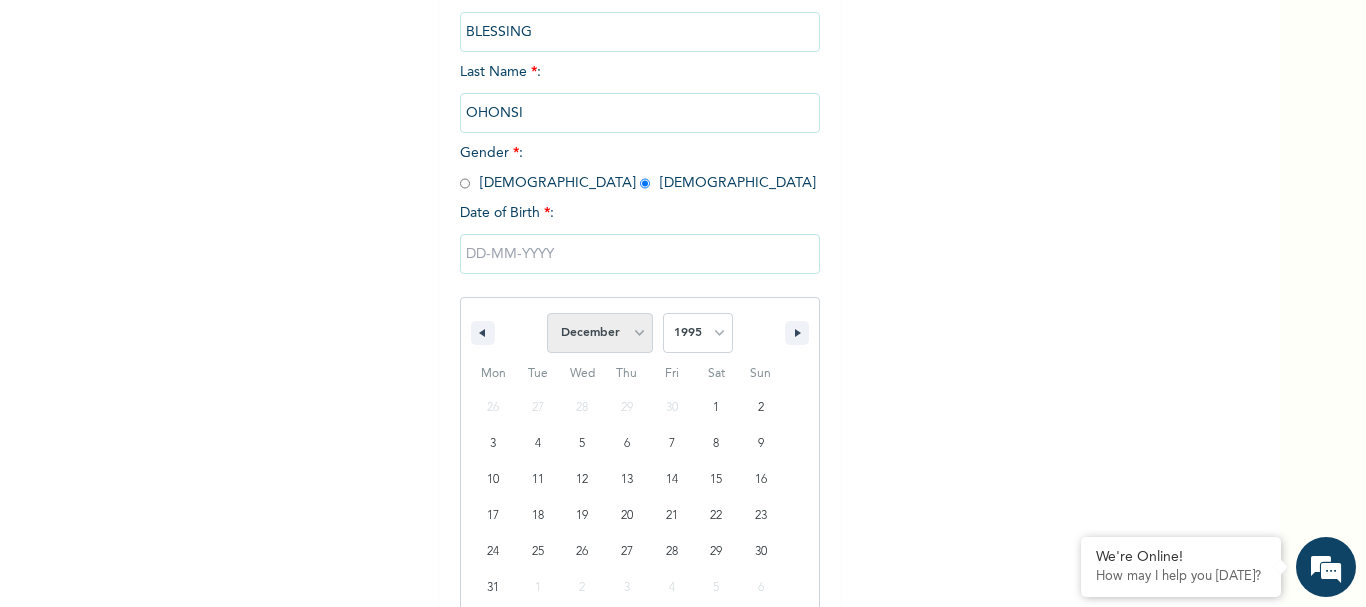 click on "January February March April May June July August September October November December" at bounding box center [600, 333] 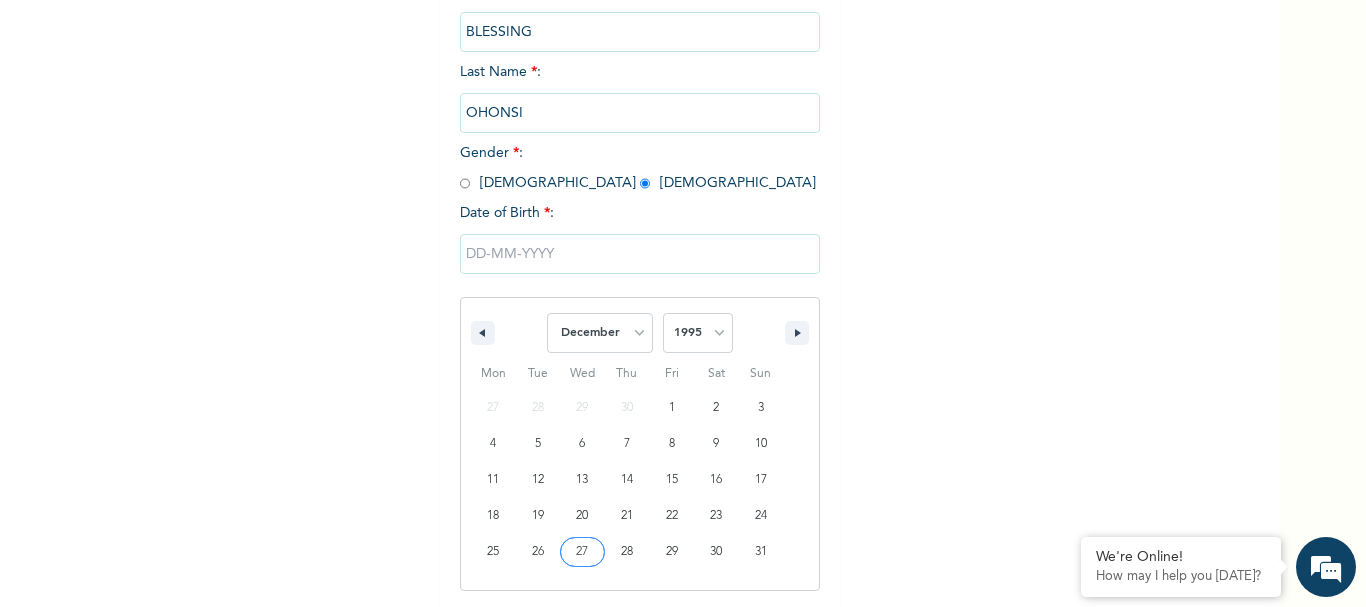 type on "12/27/1995" 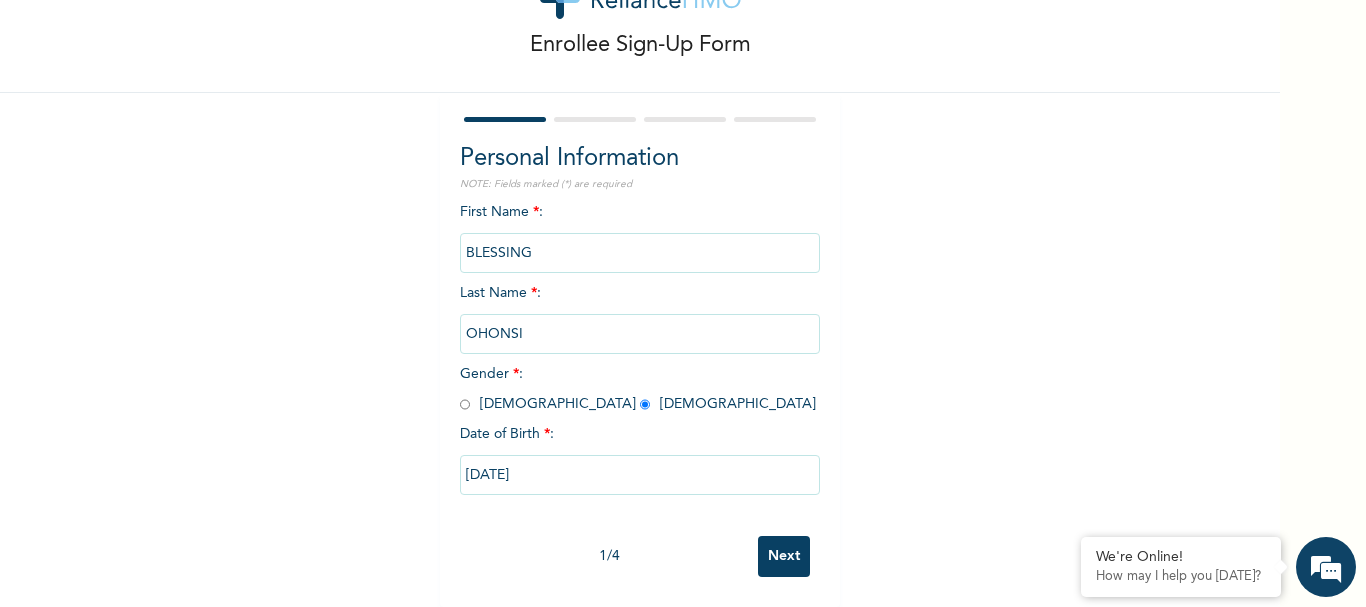 scroll, scrollTop: 96, scrollLeft: 0, axis: vertical 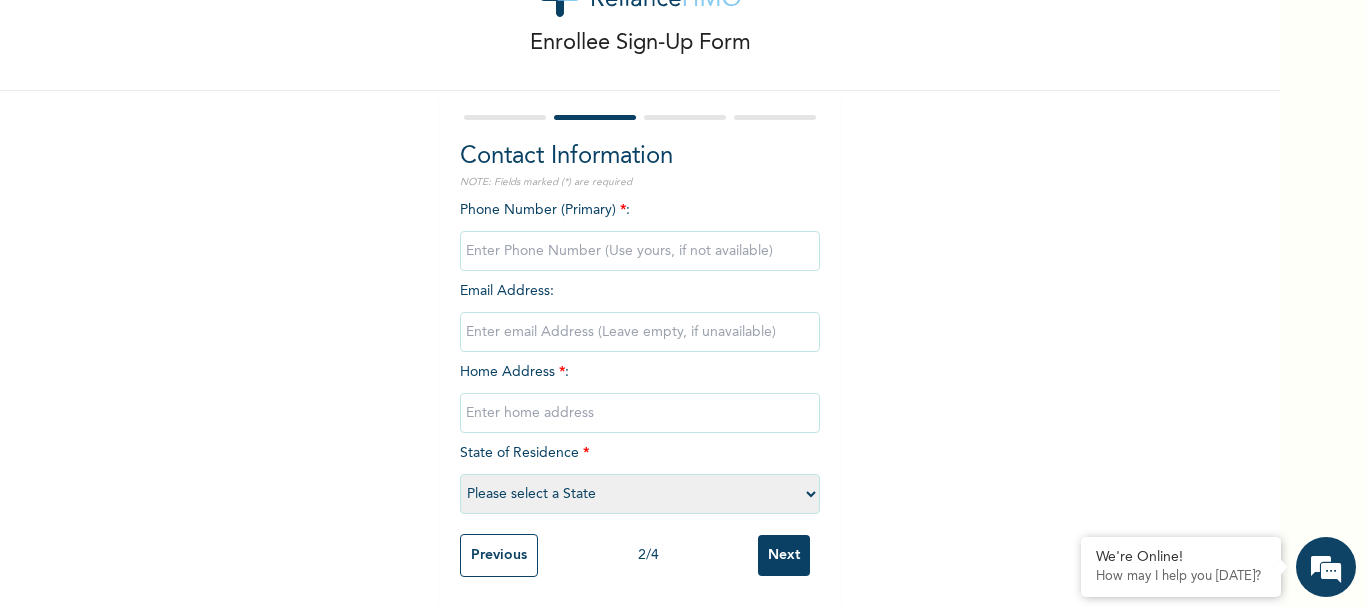 click at bounding box center (640, 251) 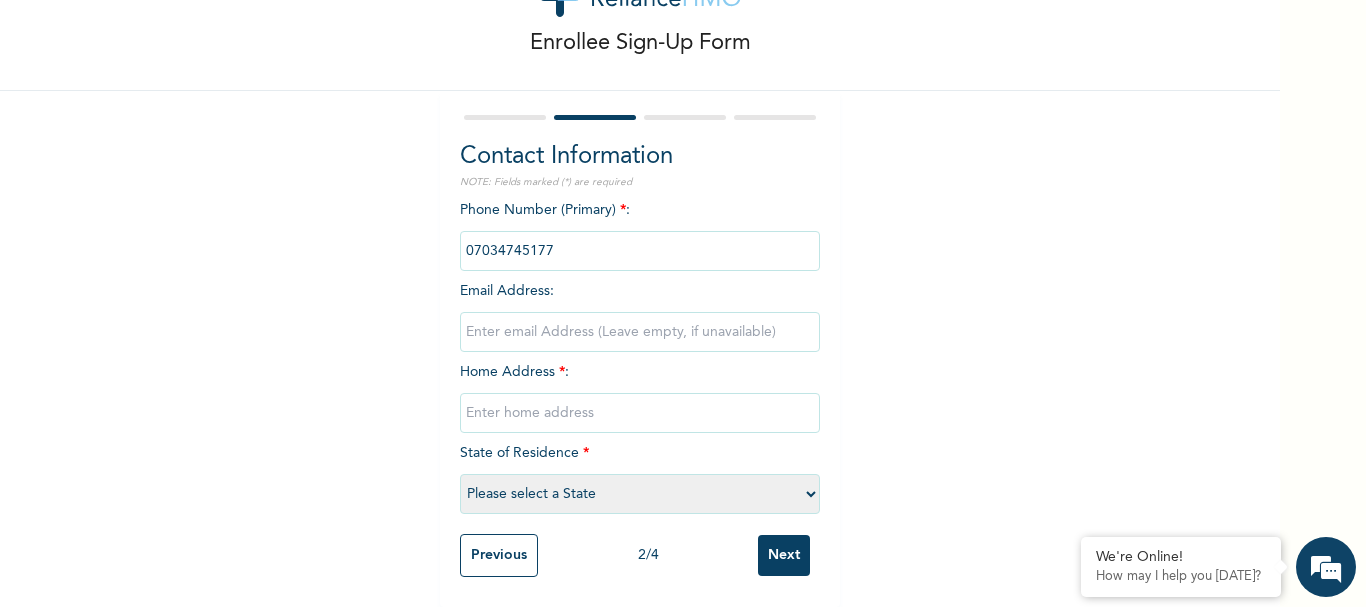 type on "07034745177" 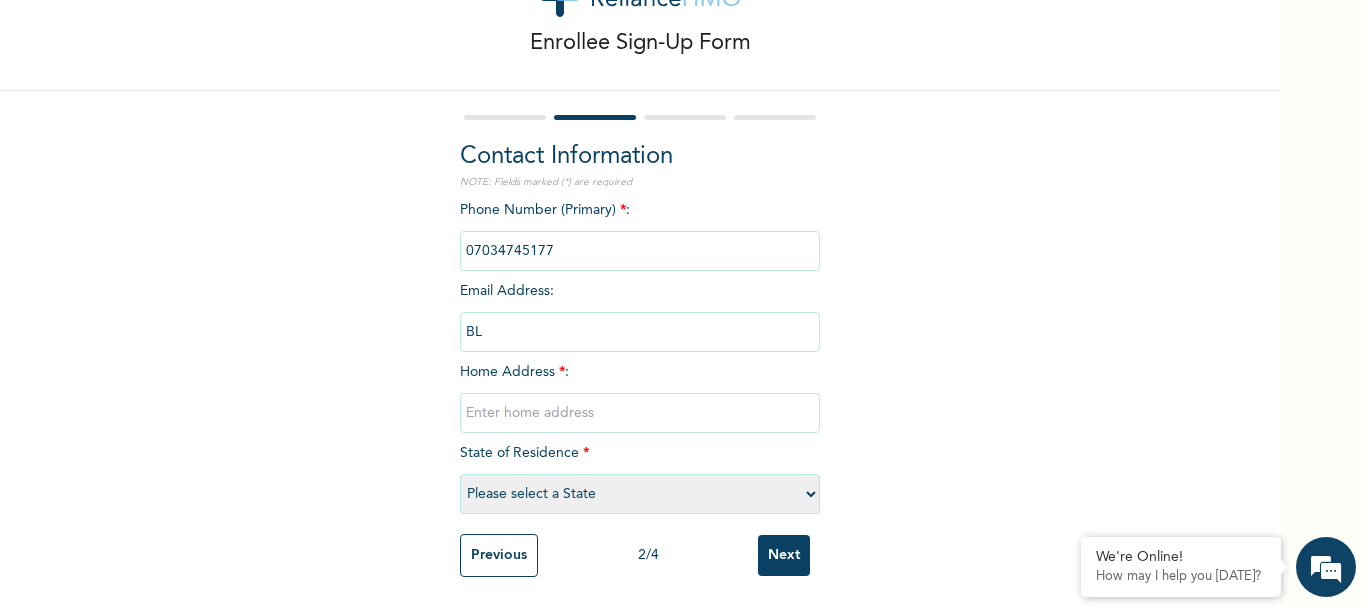 type on "B" 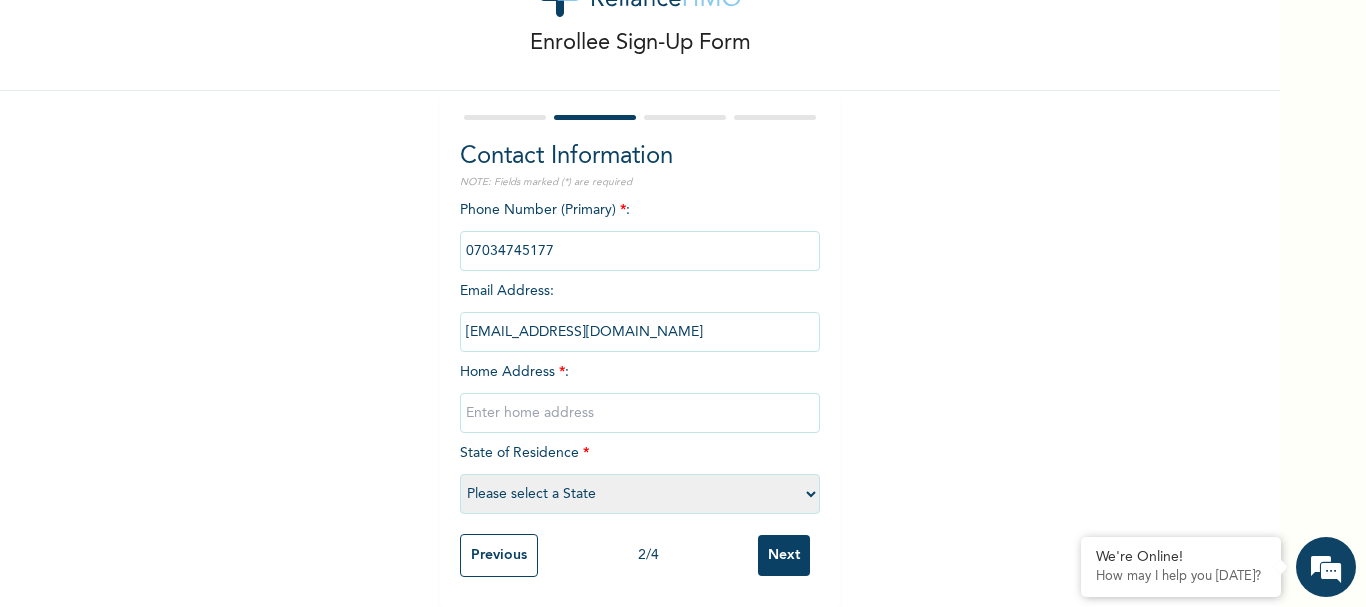 type on "ble@gmail.com" 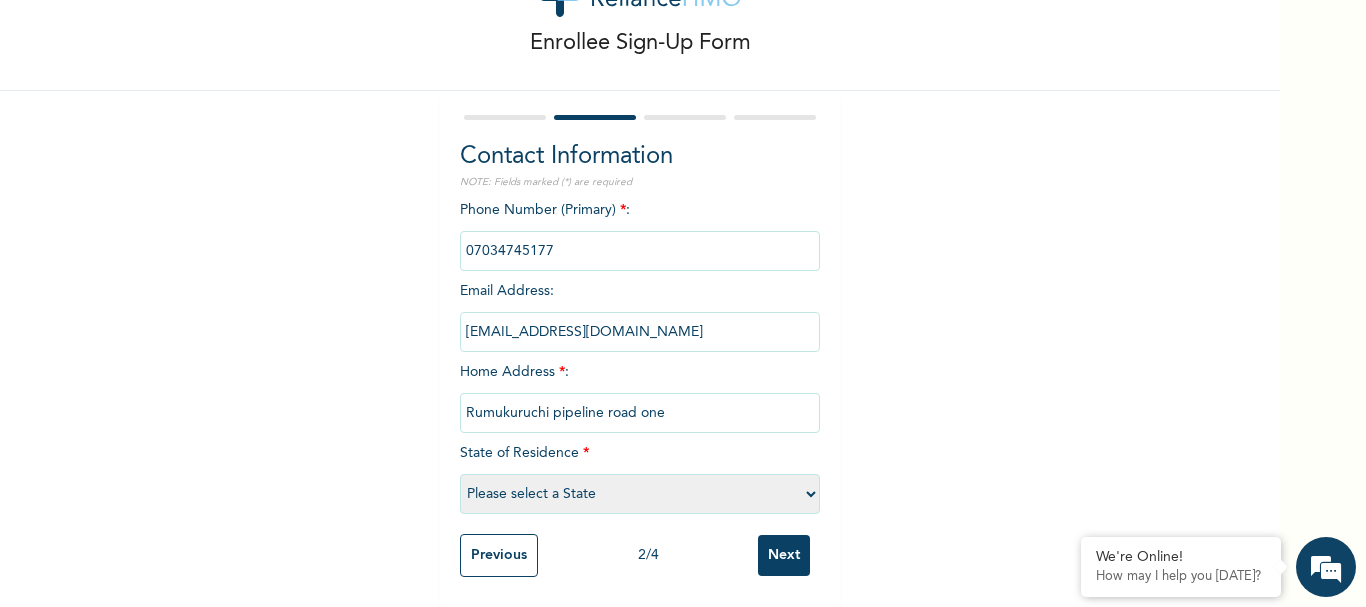 drag, startPoint x: 679, startPoint y: 401, endPoint x: 438, endPoint y: 405, distance: 241.03319 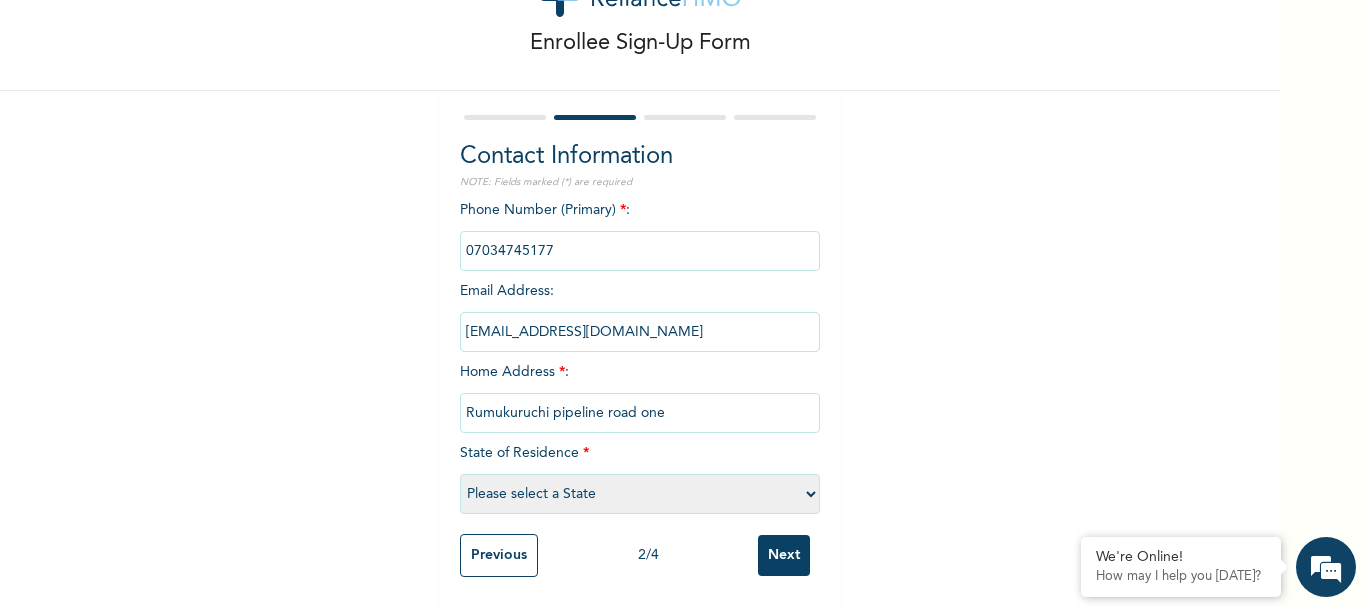 click on "Please select a State Abia Abuja (FCT) Adamawa Akwa Ibom Anambra Bauchi Bayelsa Benue Borno Cross River Delta Ebonyi Edo Ekiti Enugu Gombe Imo Jigawa Kaduna Kano Katsina Kebbi Kogi Kwara Lagos Nasarawa Niger Ogun Ondo Osun Oyo Plateau Rivers Sokoto Taraba Yobe Zamfara" at bounding box center (640, 494) 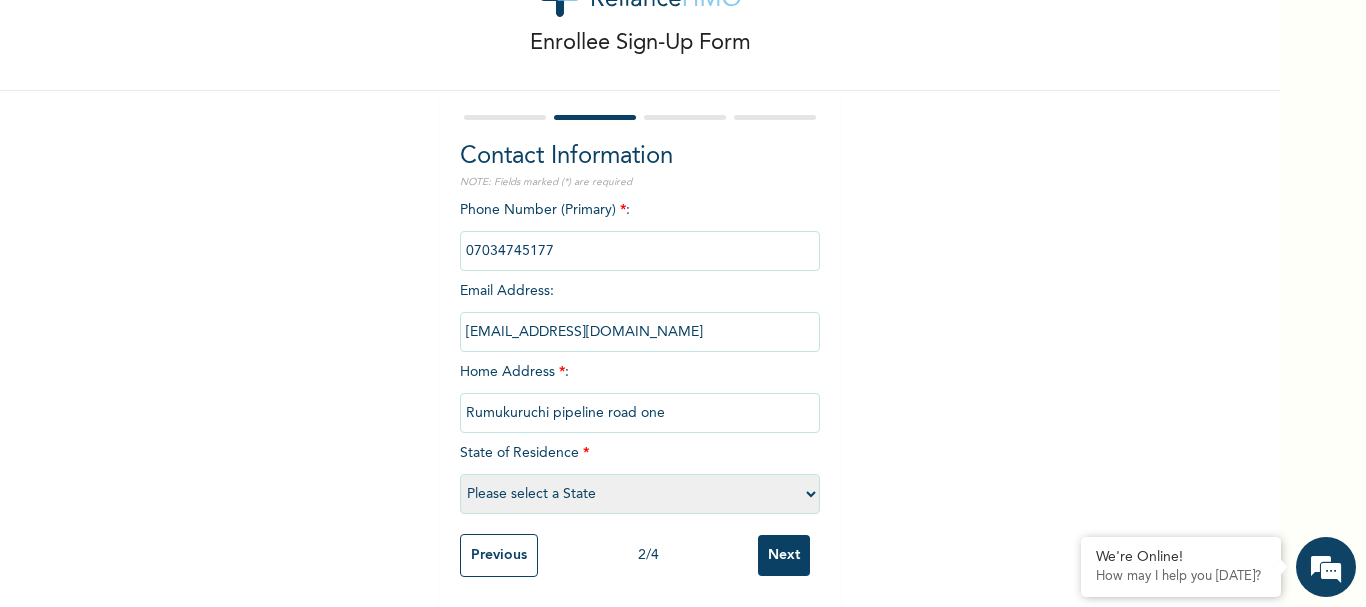 select on "33" 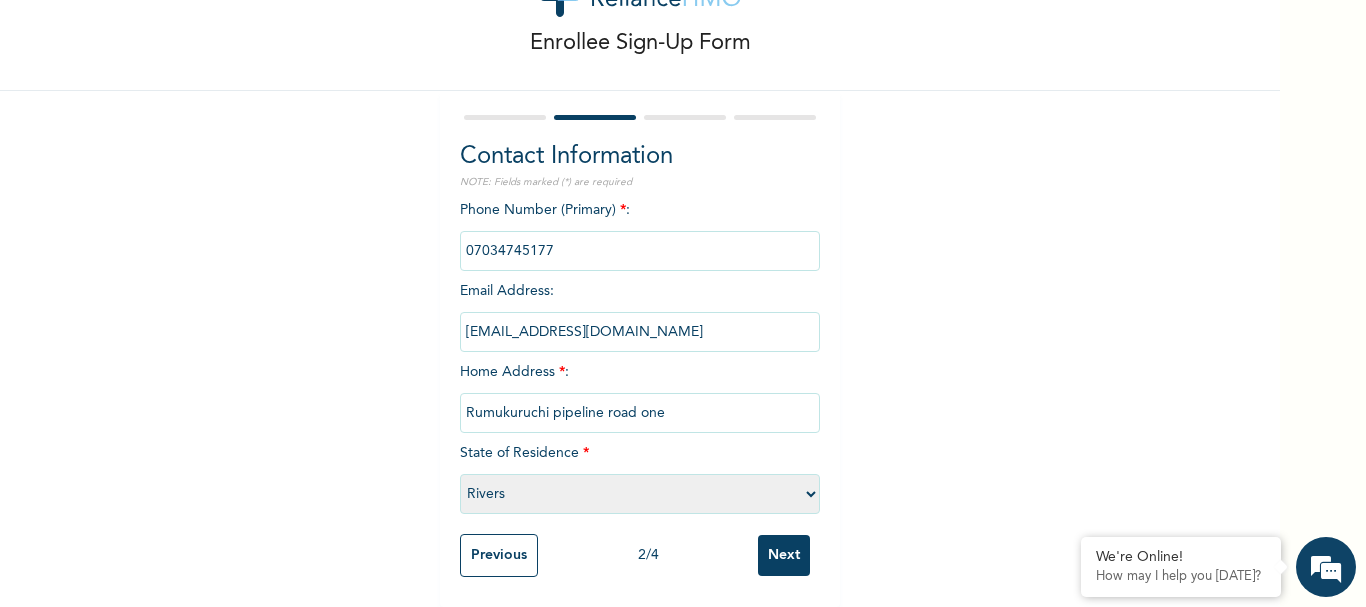 click on "Please select a State Abia Abuja (FCT) Adamawa Akwa Ibom Anambra Bauchi Bayelsa Benue Borno Cross River Delta Ebonyi Edo Ekiti Enugu Gombe Imo Jigawa Kaduna Kano Katsina Kebbi Kogi Kwara Lagos Nasarawa Niger Ogun Ondo Osun Oyo Plateau Rivers Sokoto Taraba Yobe Zamfara" at bounding box center (640, 494) 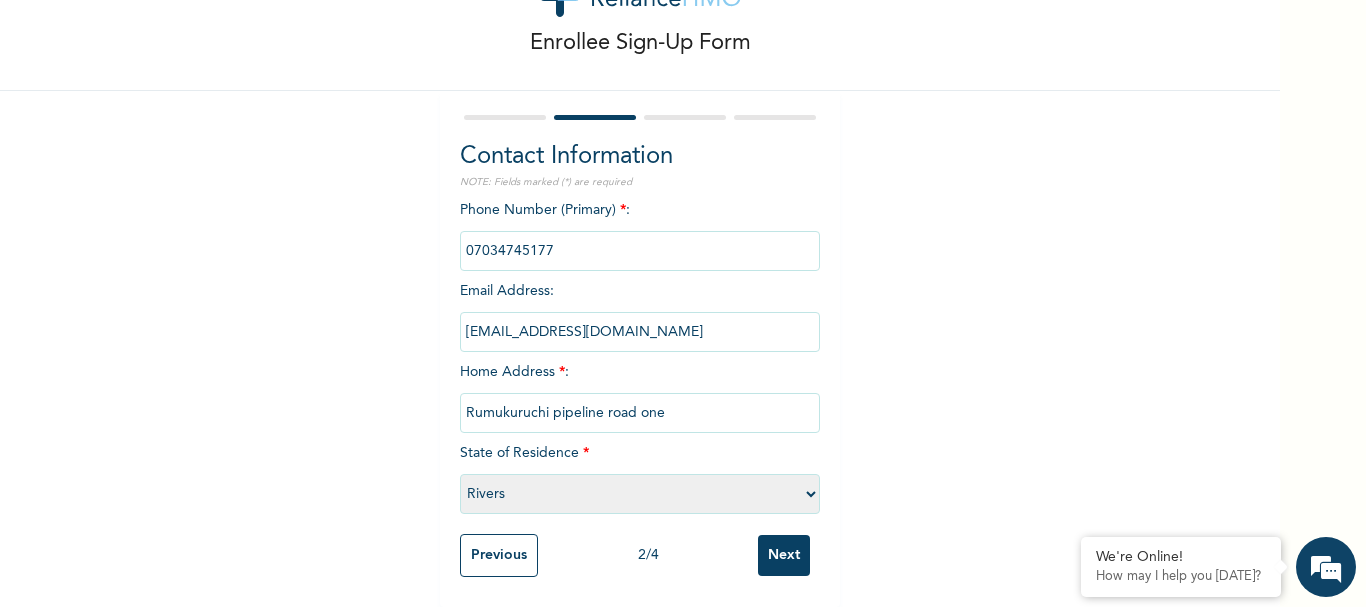 click on "Next" at bounding box center (784, 555) 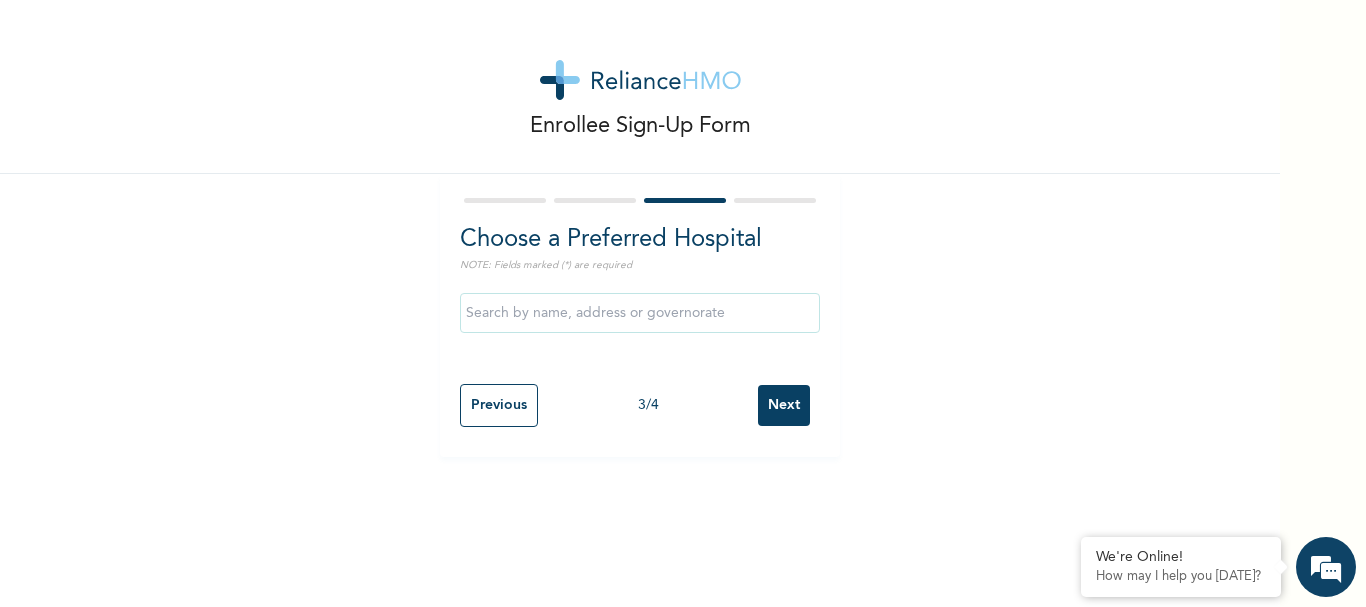scroll, scrollTop: 0, scrollLeft: 0, axis: both 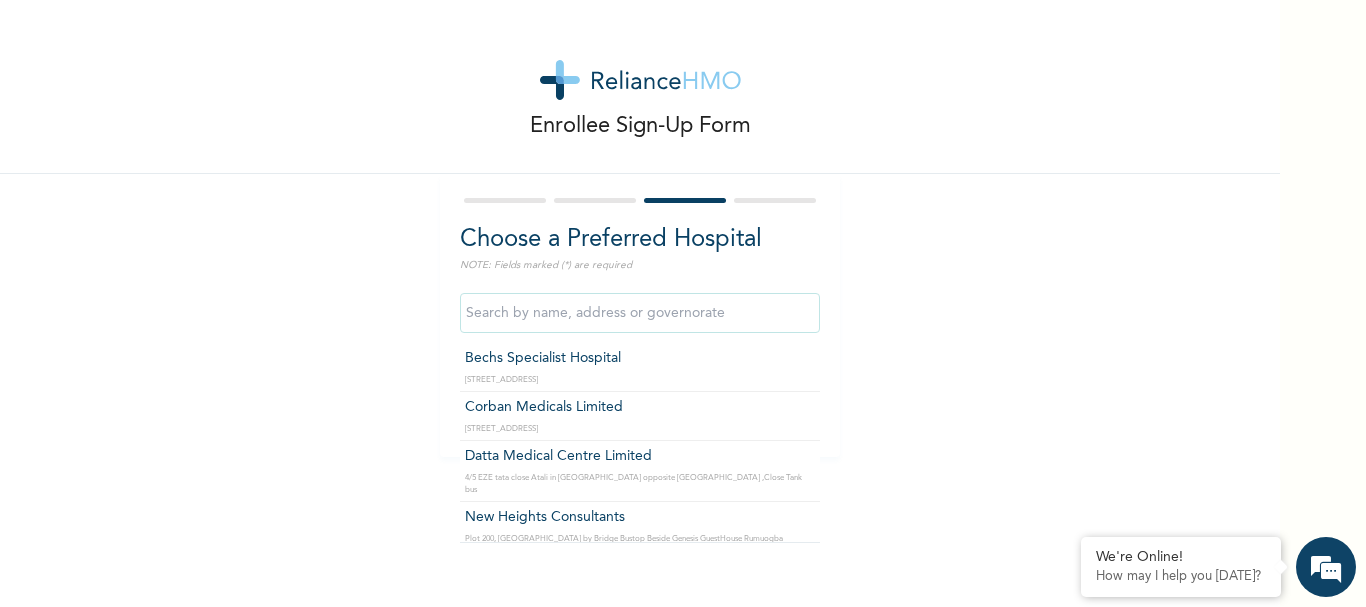 click at bounding box center [640, 313] 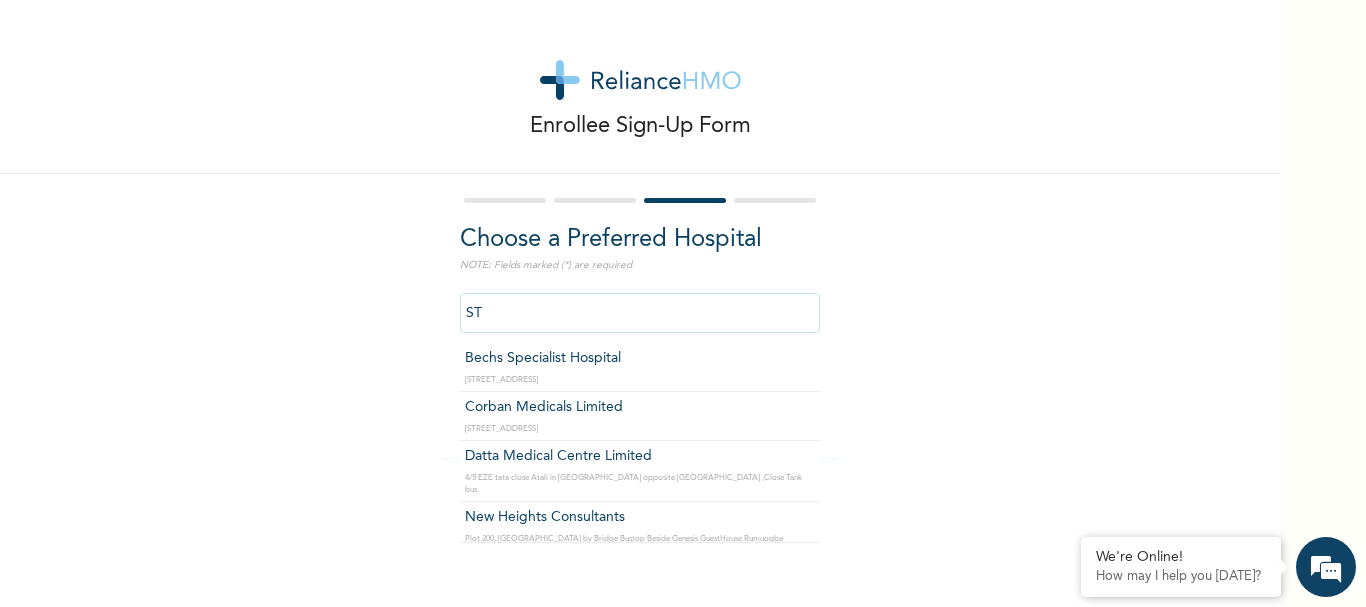 type on "S" 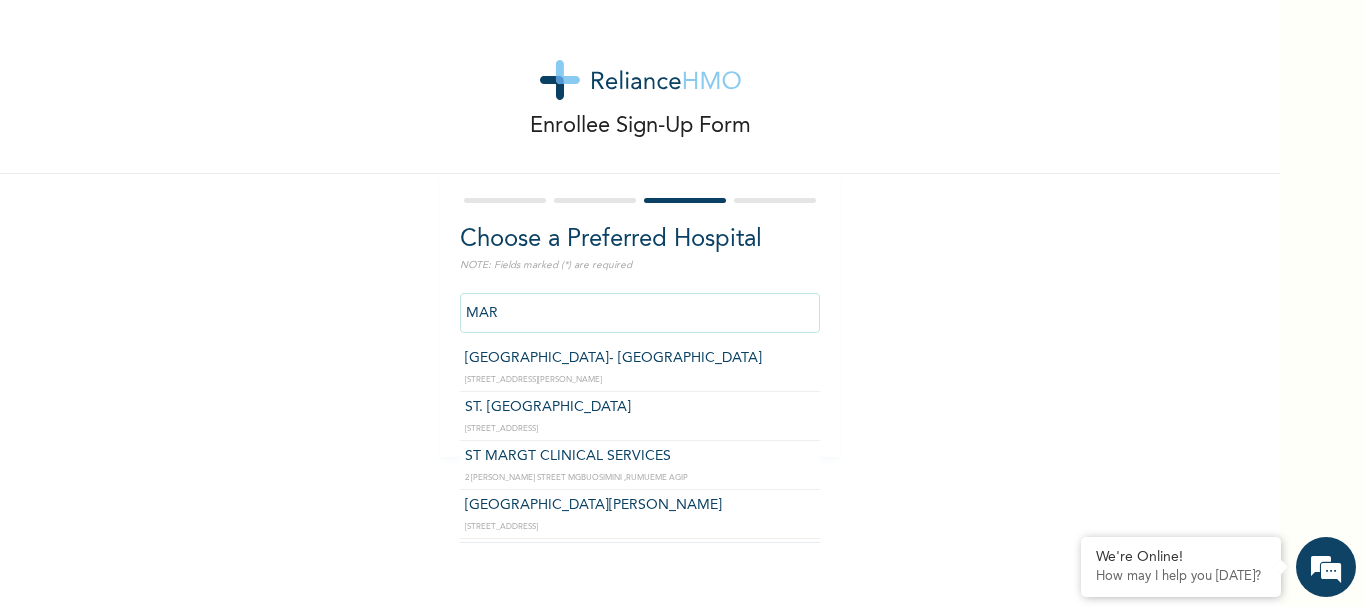 type on "ST. MARTINS HOSPITAL" 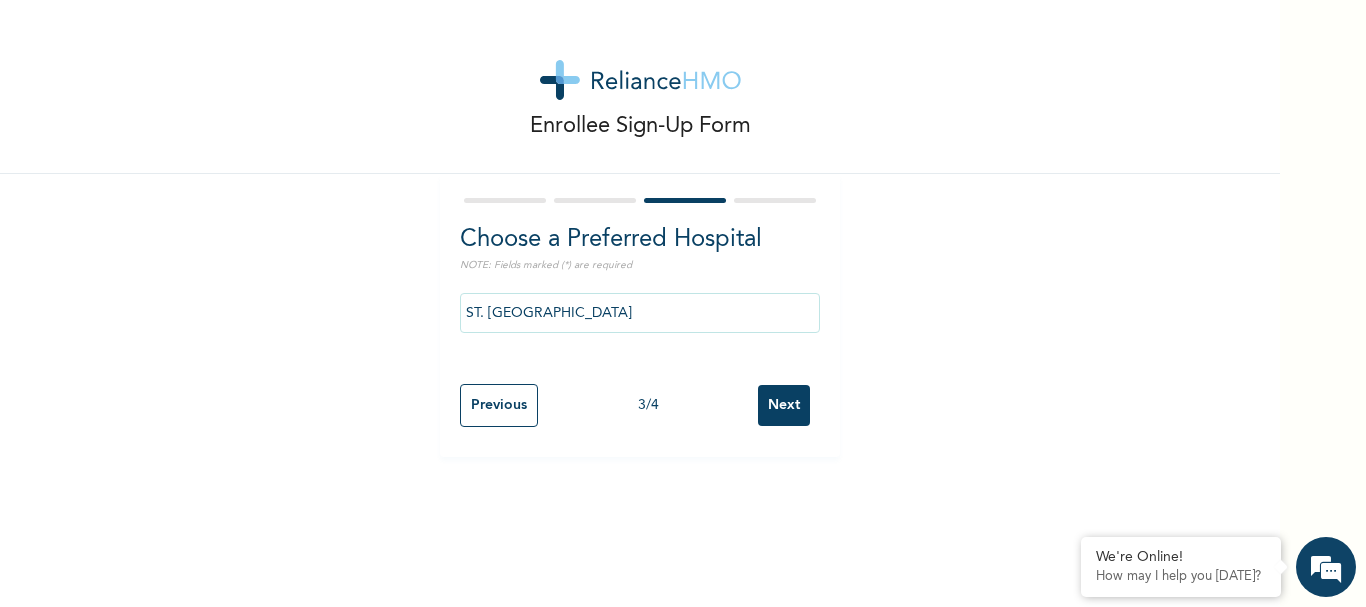 click on "Next" at bounding box center (784, 405) 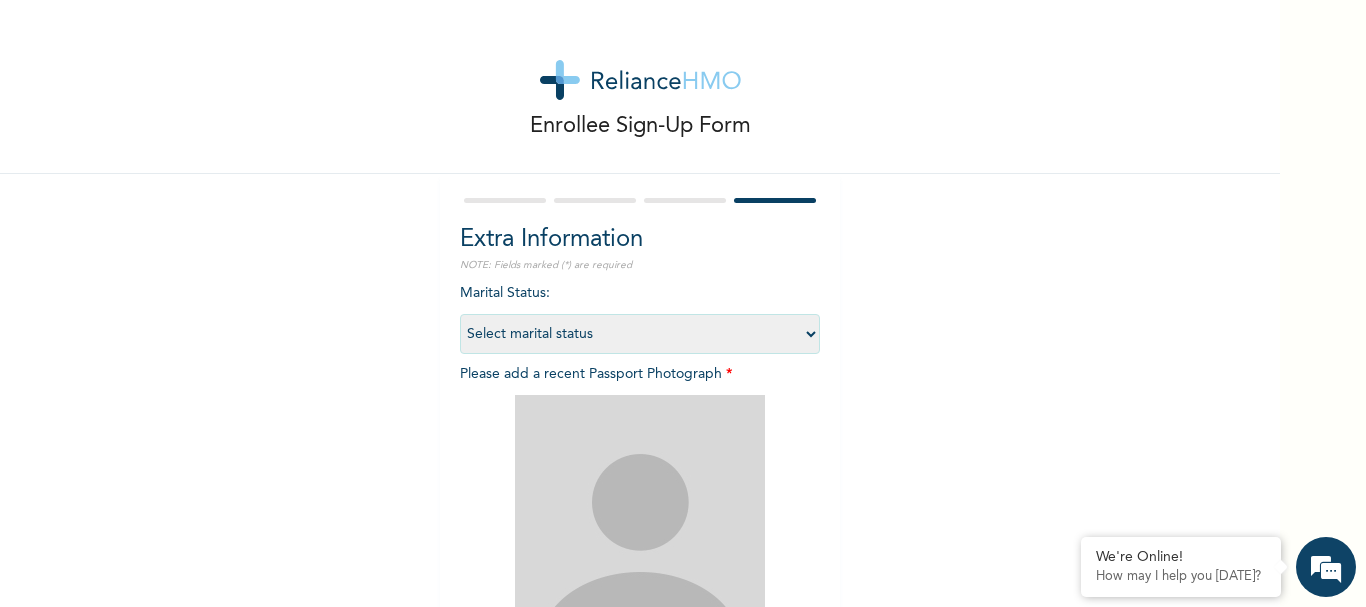 click on "Select marital status Single Married Divorced Widow/Widower" at bounding box center (640, 334) 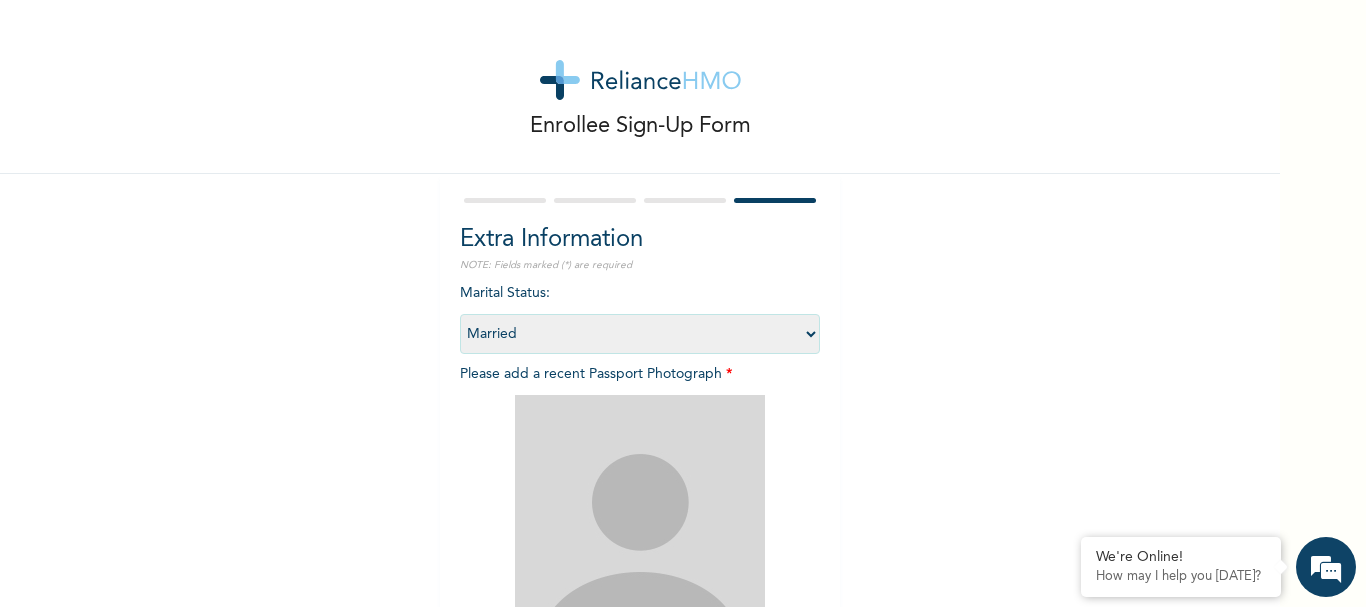 click on "Select marital status Single Married Divorced Widow/Widower" at bounding box center (640, 334) 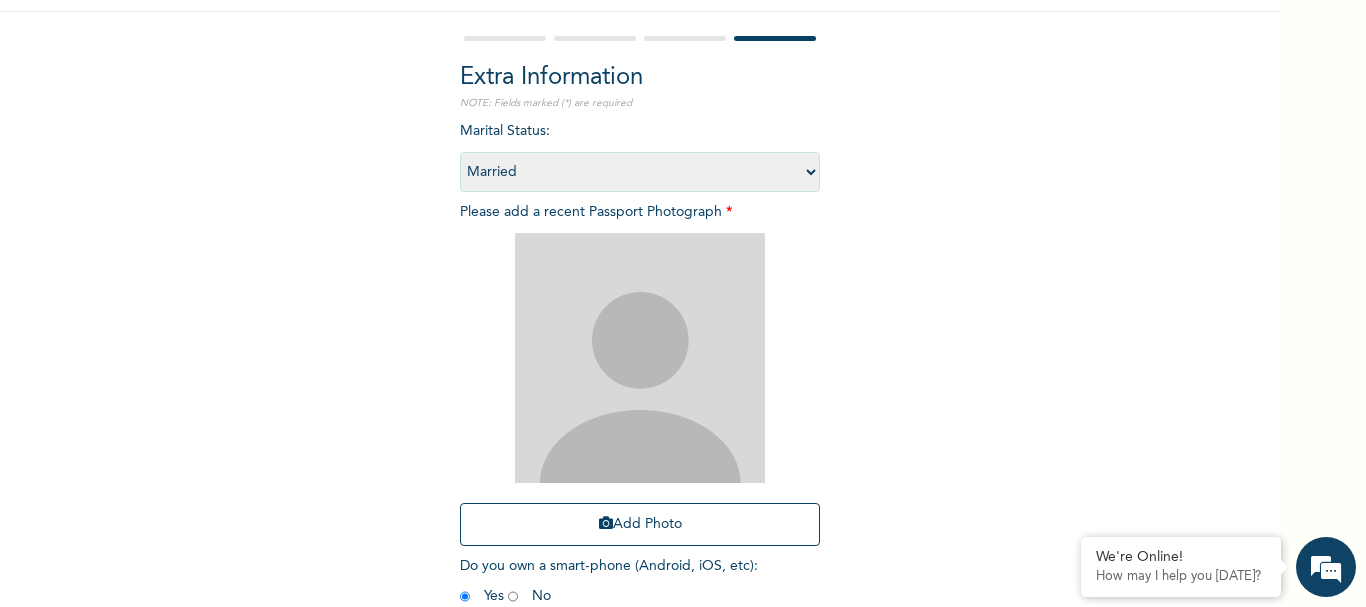 scroll, scrollTop: 164, scrollLeft: 0, axis: vertical 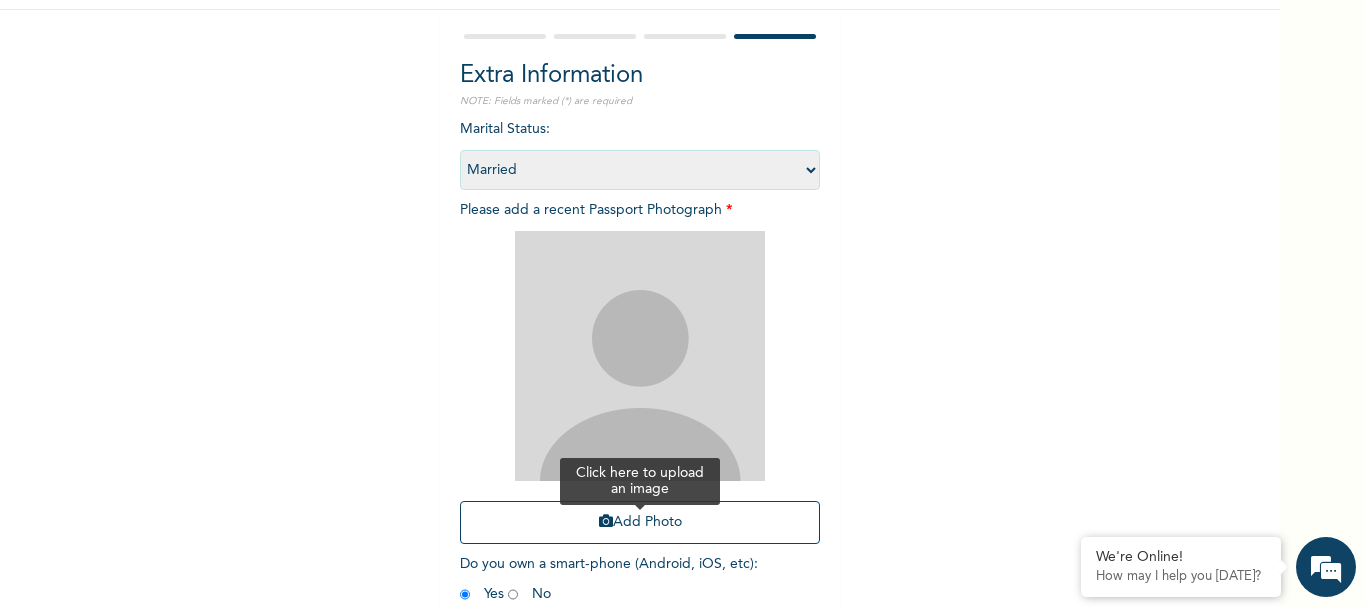 click on "Add Photo" at bounding box center (640, 522) 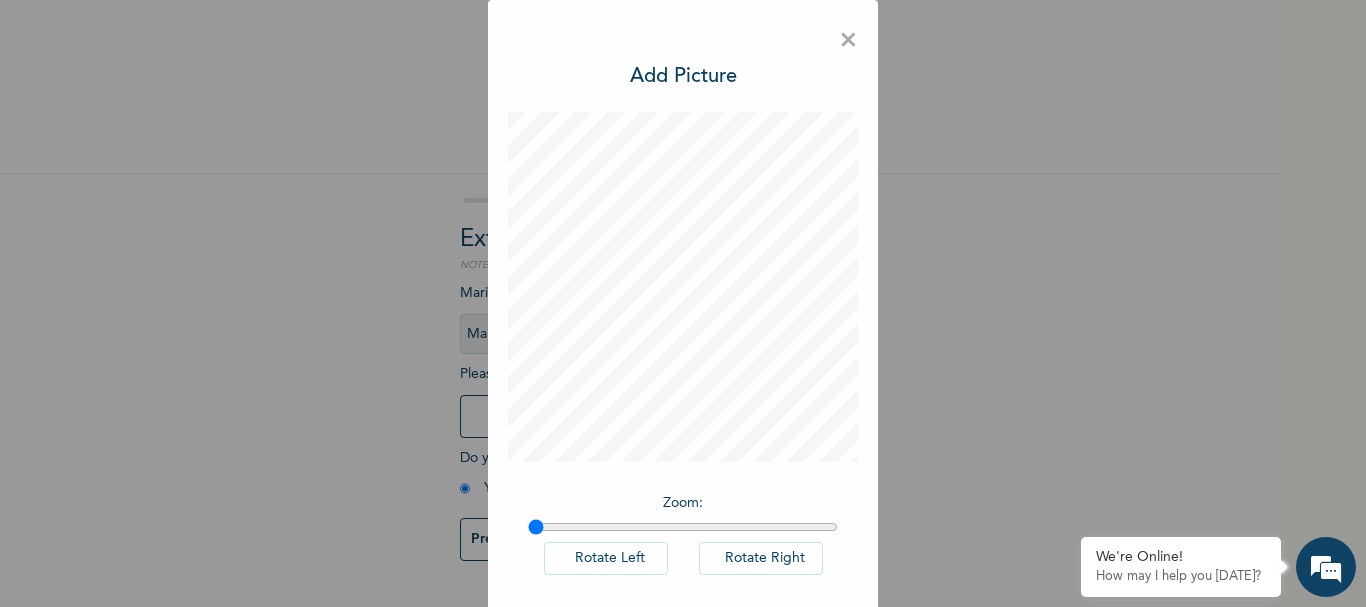 scroll, scrollTop: 0, scrollLeft: 0, axis: both 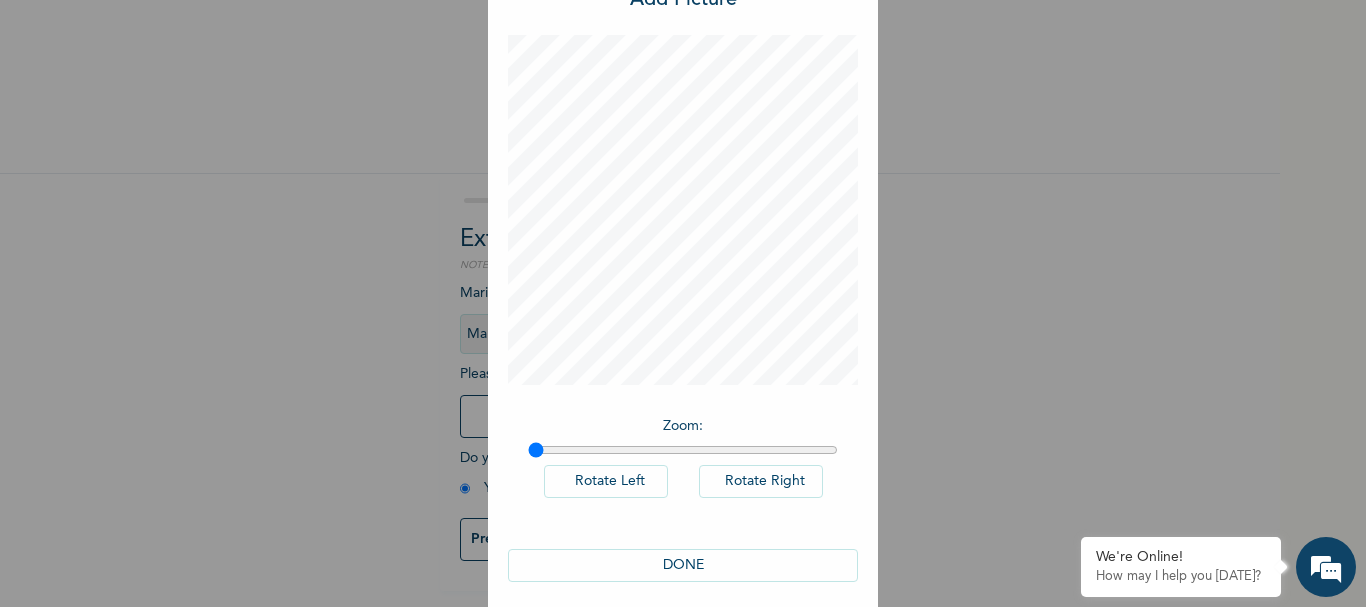 click on "DONE" at bounding box center [683, 565] 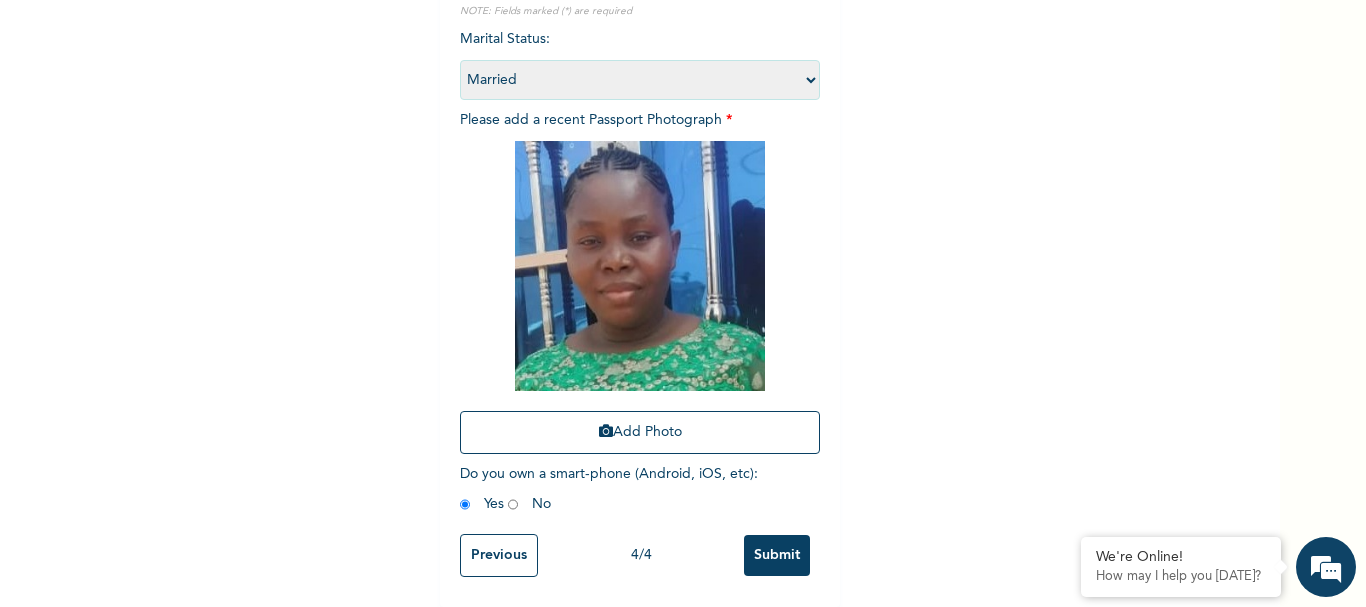 scroll, scrollTop: 269, scrollLeft: 0, axis: vertical 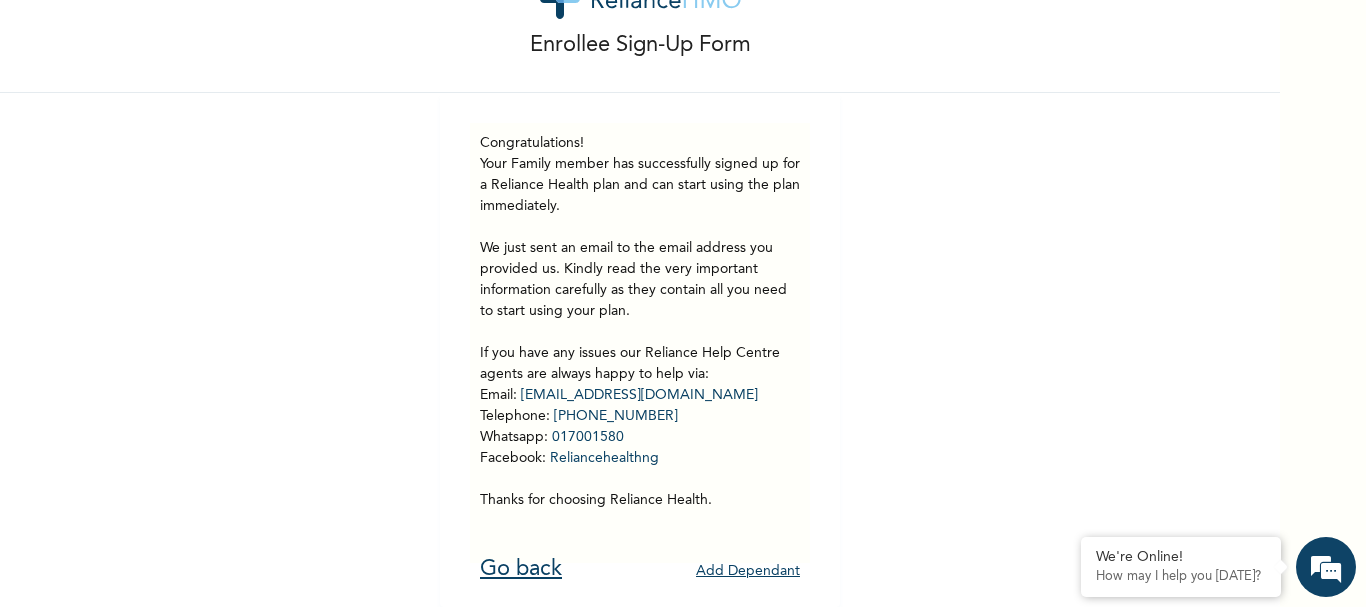 click on "Go back" at bounding box center (521, 569) 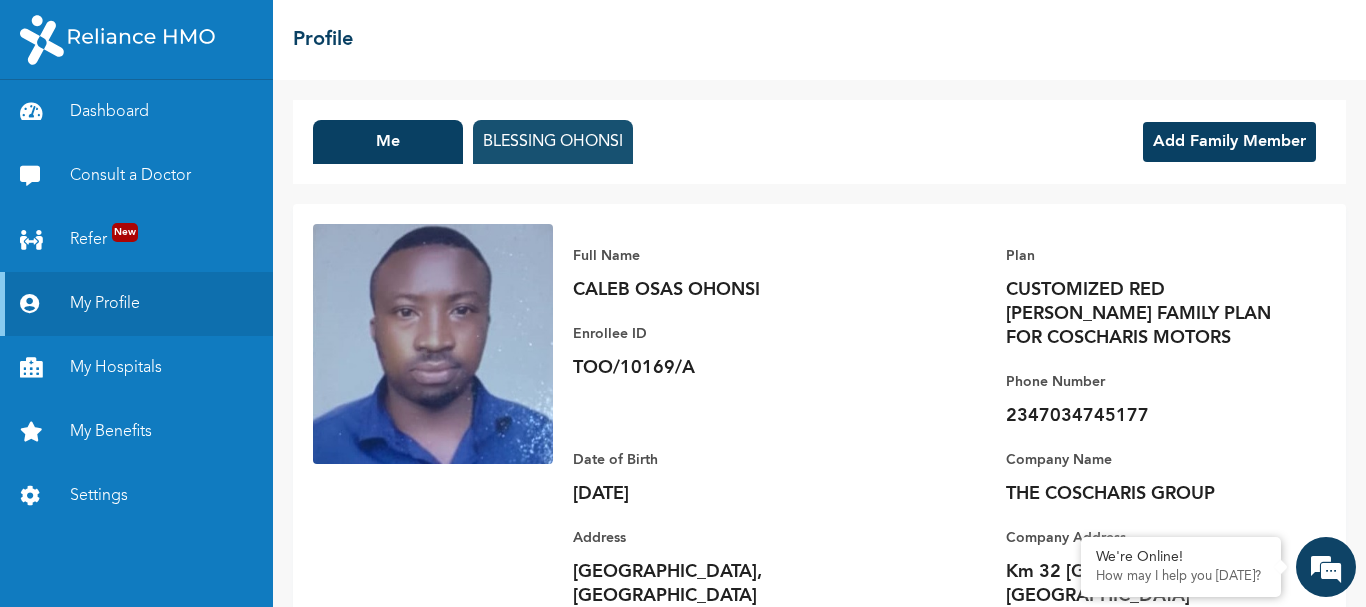 click on "BLESSING OHONSI" at bounding box center (553, 142) 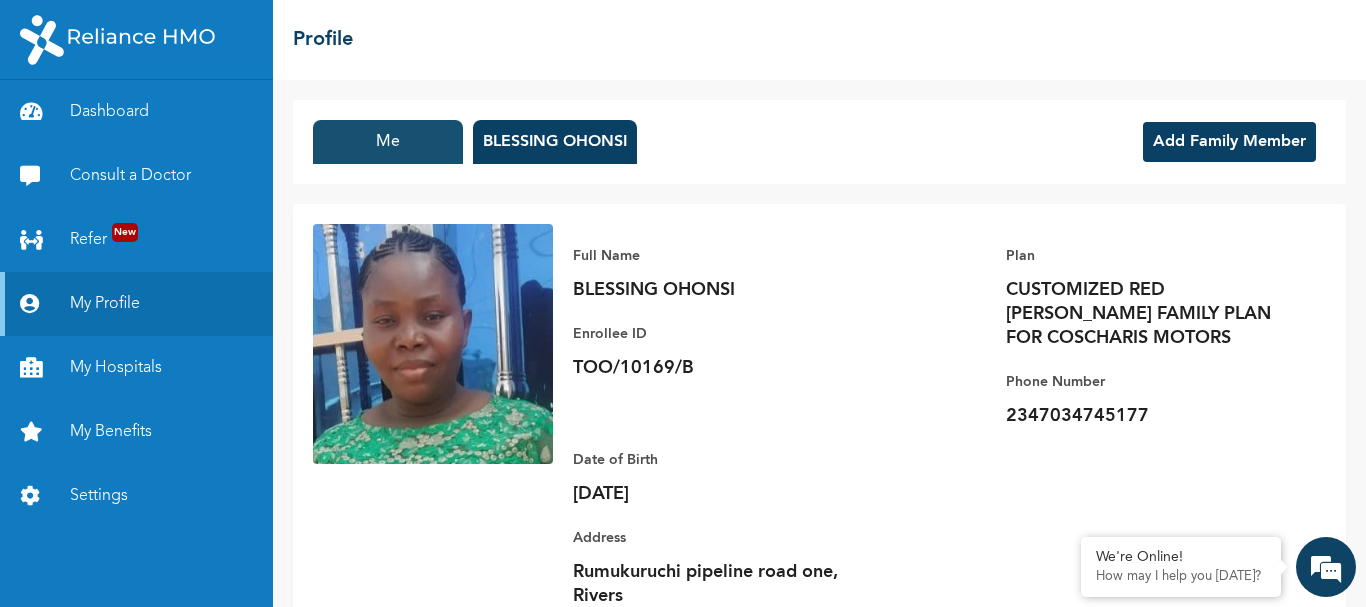 click on "Me" at bounding box center (388, 142) 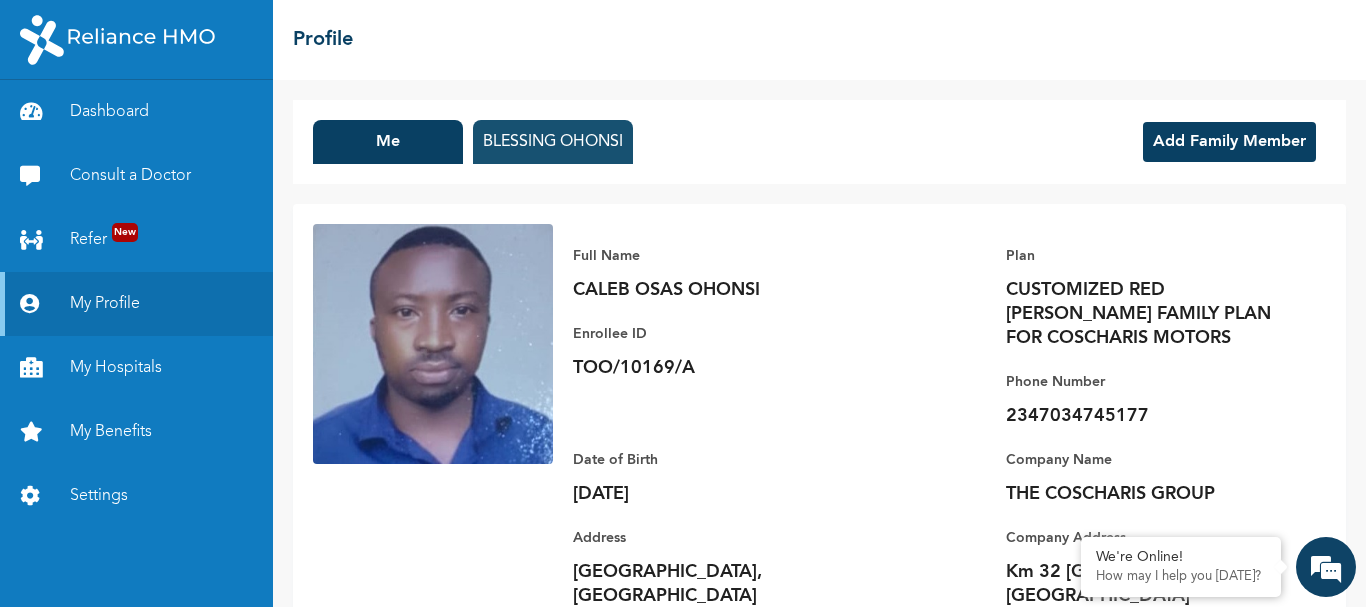 click on "BLESSING OHONSI" at bounding box center (553, 142) 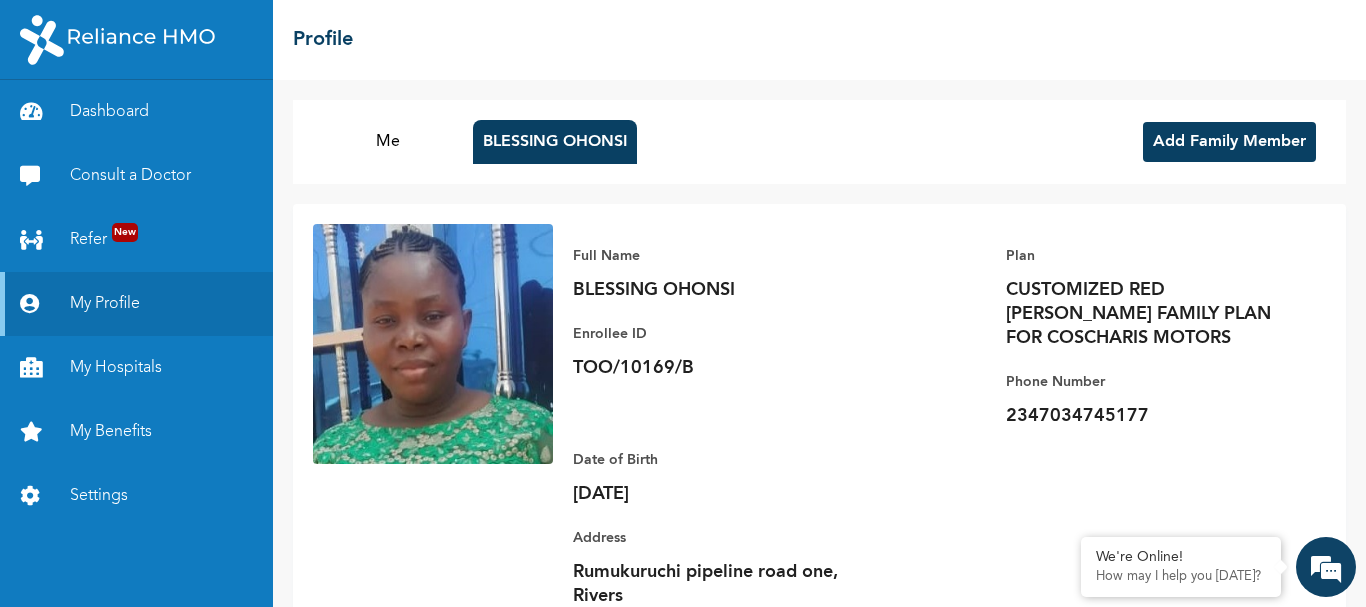 click on "Add Family Member" at bounding box center (1229, 142) 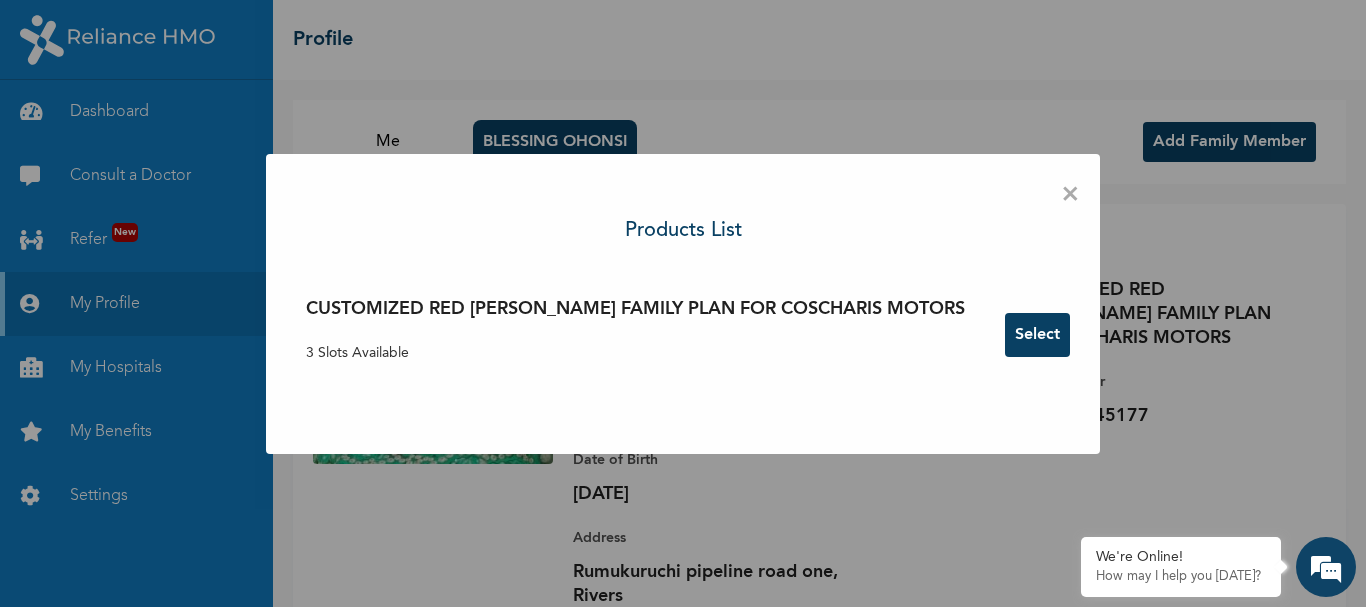 click on "Select" at bounding box center (1037, 335) 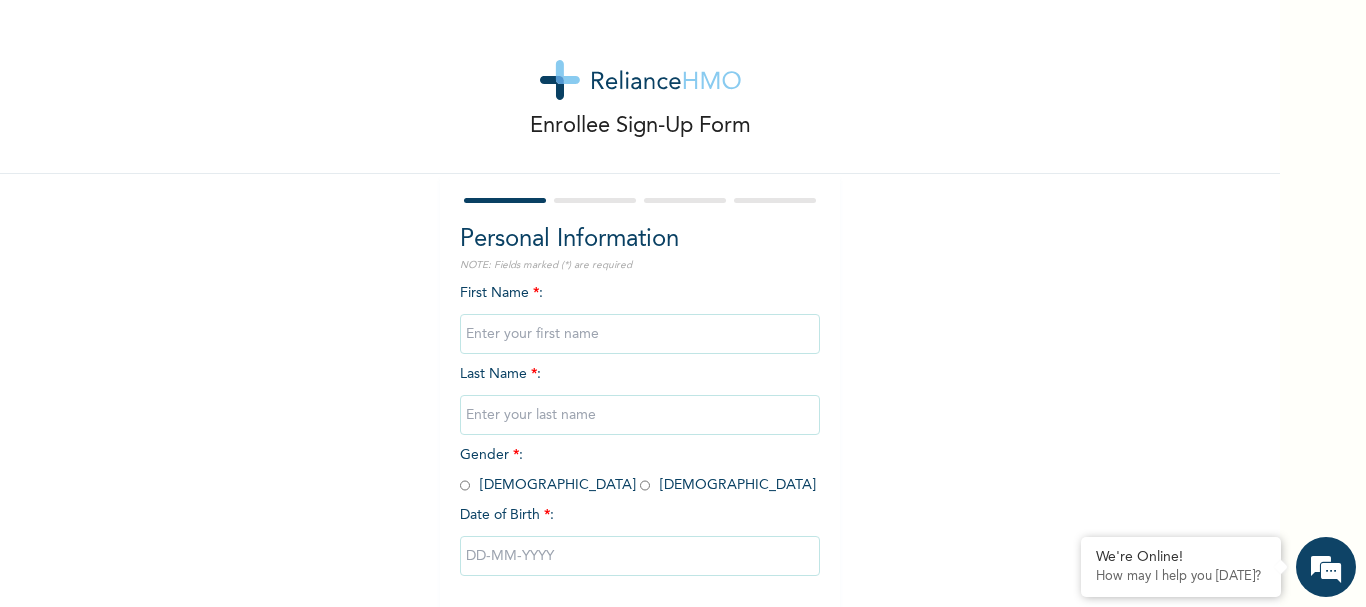 click at bounding box center [640, 334] 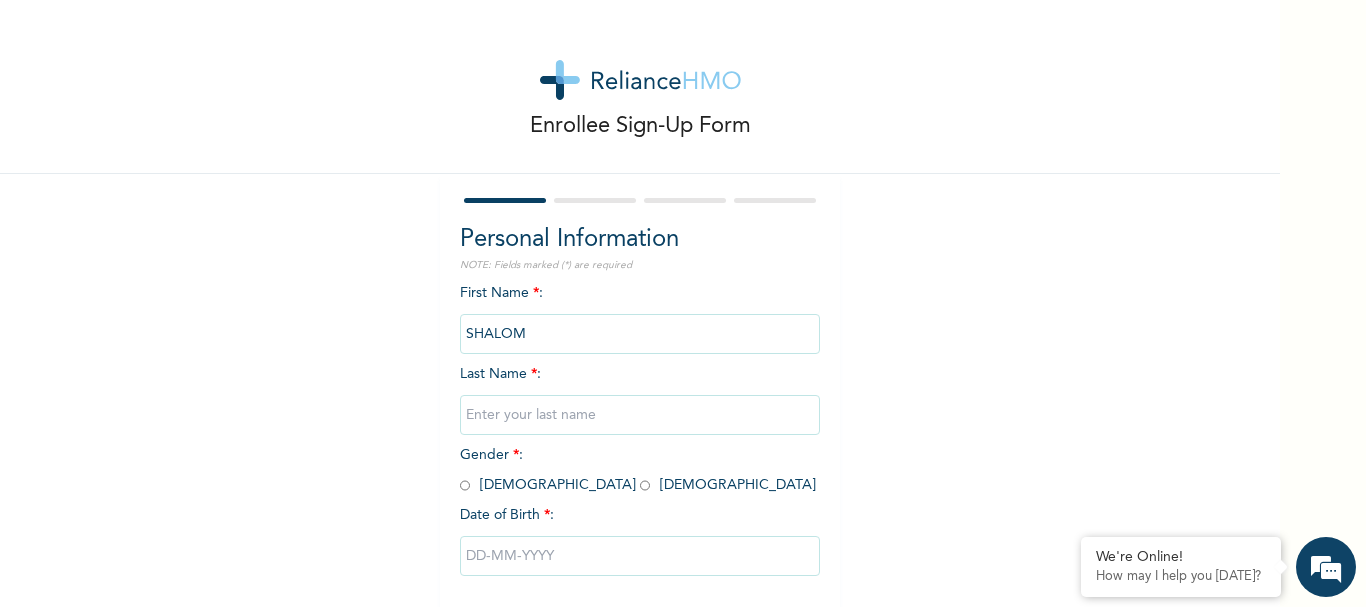 type on "SHALOM" 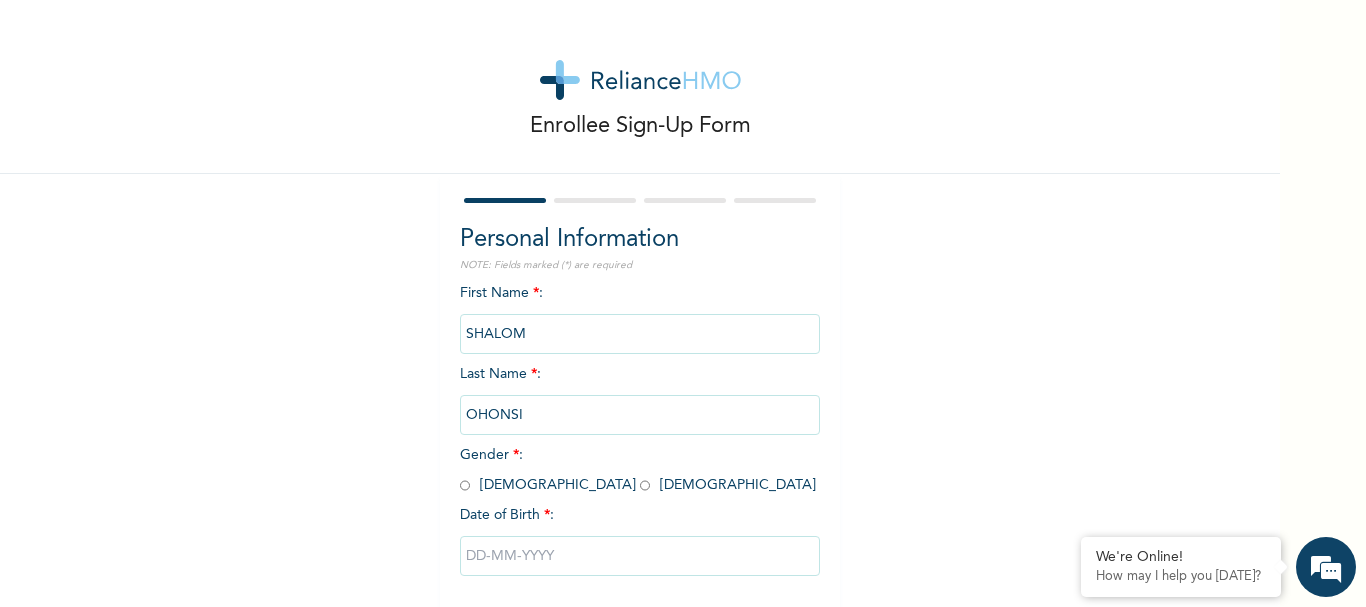 click at bounding box center (645, 485) 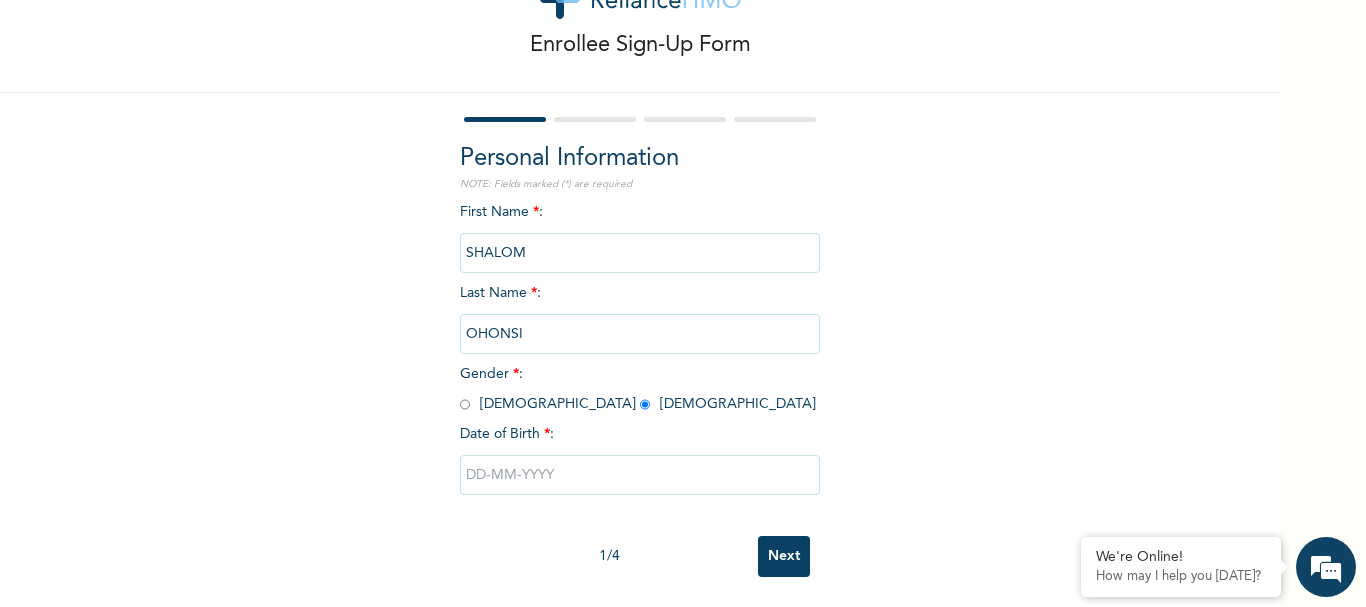 scroll, scrollTop: 96, scrollLeft: 0, axis: vertical 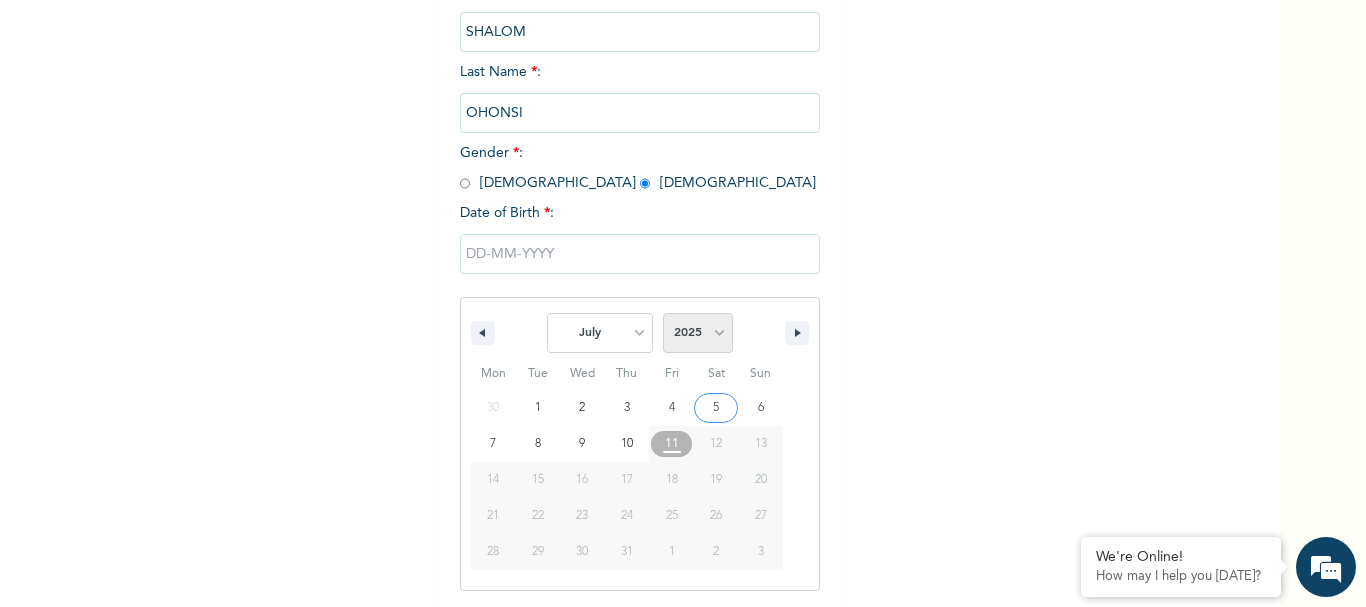 click on "2025 2024 2023 2022 2021 2020 2019 2018 2017 2016 2015 2014 2013 2012 2011 2010 2009 2008 2007 2006 2005 2004 2003 2002 2001 2000 1999 1998 1997 1996 1995 1994 1993 1992 1991 1990 1989 1988 1987 1986 1985 1984 1983 1982 1981 1980 1979 1978 1977 1976 1975 1974 1973 1972 1971 1970 1969 1968 1967 1966 1965 1964 1963 1962 1961 1960 1959 1958 1957 1956 1955 1954 1953 1952 1951 1950 1949 1948 1947 1946 1945 1944 1943 1942 1941 1940 1939 1938 1937 1936 1935 1934 1933 1932 1931 1930 1929 1928 1927 1926 1925 1924 1923 1922 1921 1920 1919 1918 1917 1916 1915 1914 1913 1912 1911 1910 1909 1908 1907 1906 1905" at bounding box center [698, 333] 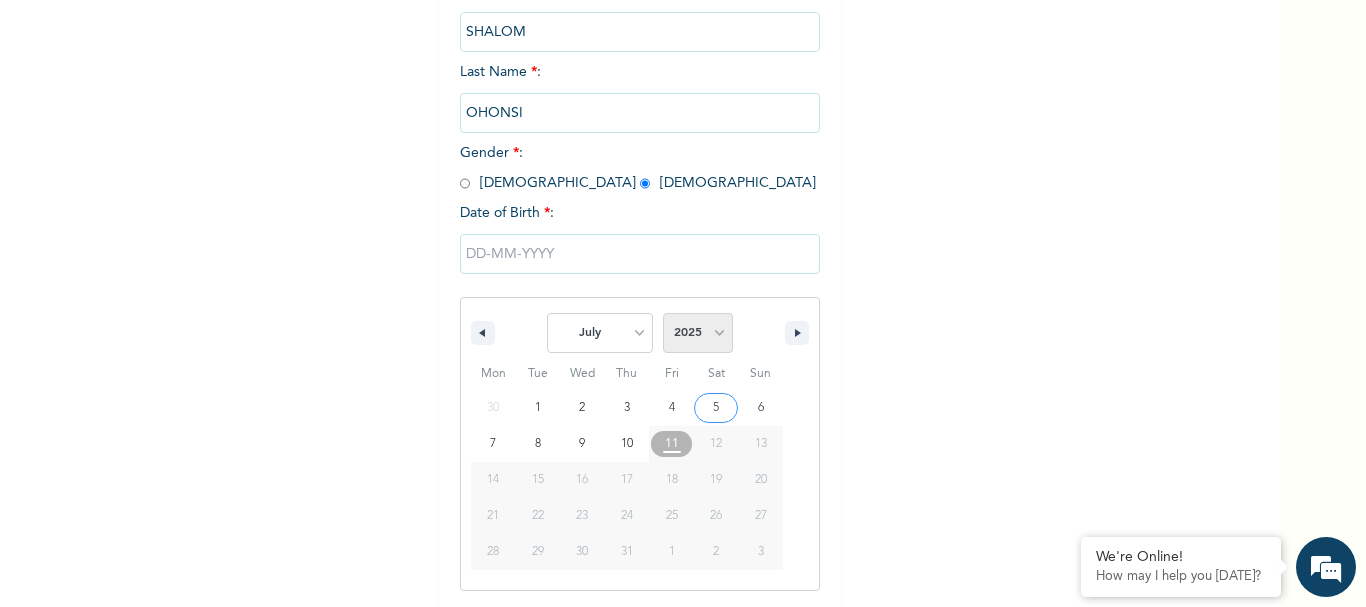 select on "2018" 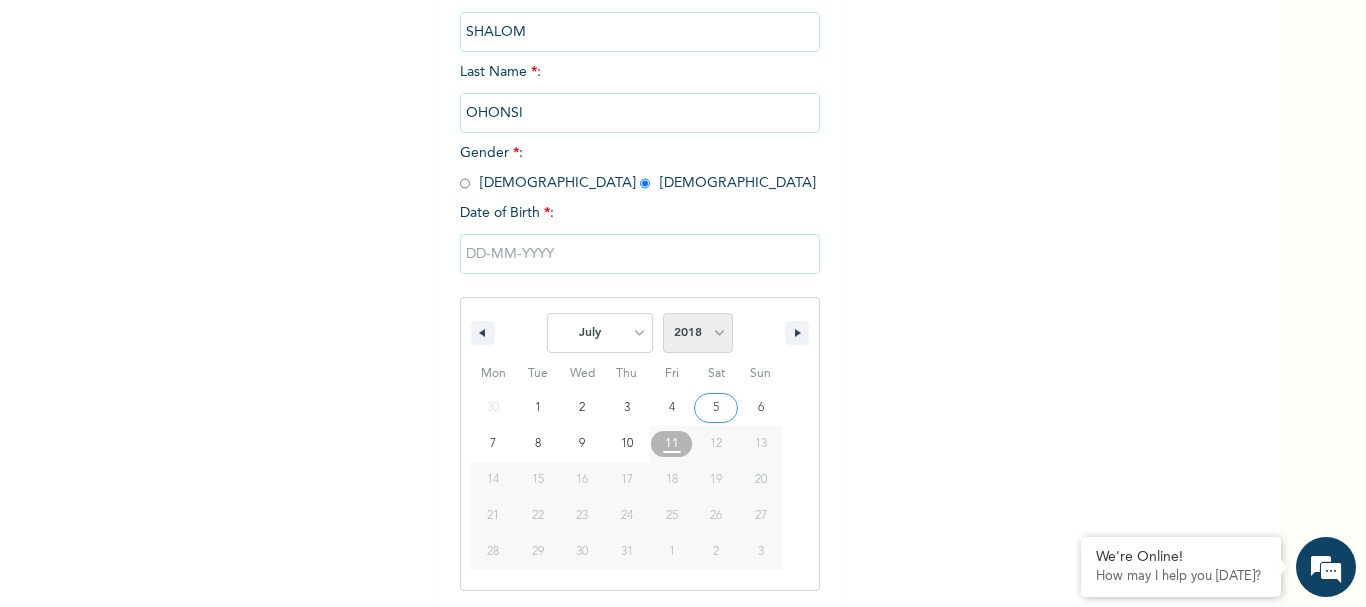 click on "2025 2024 2023 2022 2021 2020 2019 2018 2017 2016 2015 2014 2013 2012 2011 2010 2009 2008 2007 2006 2005 2004 2003 2002 2001 2000 1999 1998 1997 1996 1995 1994 1993 1992 1991 1990 1989 1988 1987 1986 1985 1984 1983 1982 1981 1980 1979 1978 1977 1976 1975 1974 1973 1972 1971 1970 1969 1968 1967 1966 1965 1964 1963 1962 1961 1960 1959 1958 1957 1956 1955 1954 1953 1952 1951 1950 1949 1948 1947 1946 1945 1944 1943 1942 1941 1940 1939 1938 1937 1936 1935 1934 1933 1932 1931 1930 1929 1928 1927 1926 1925 1924 1923 1922 1921 1920 1919 1918 1917 1916 1915 1914 1913 1912 1911 1910 1909 1908 1907 1906 1905" at bounding box center (698, 333) 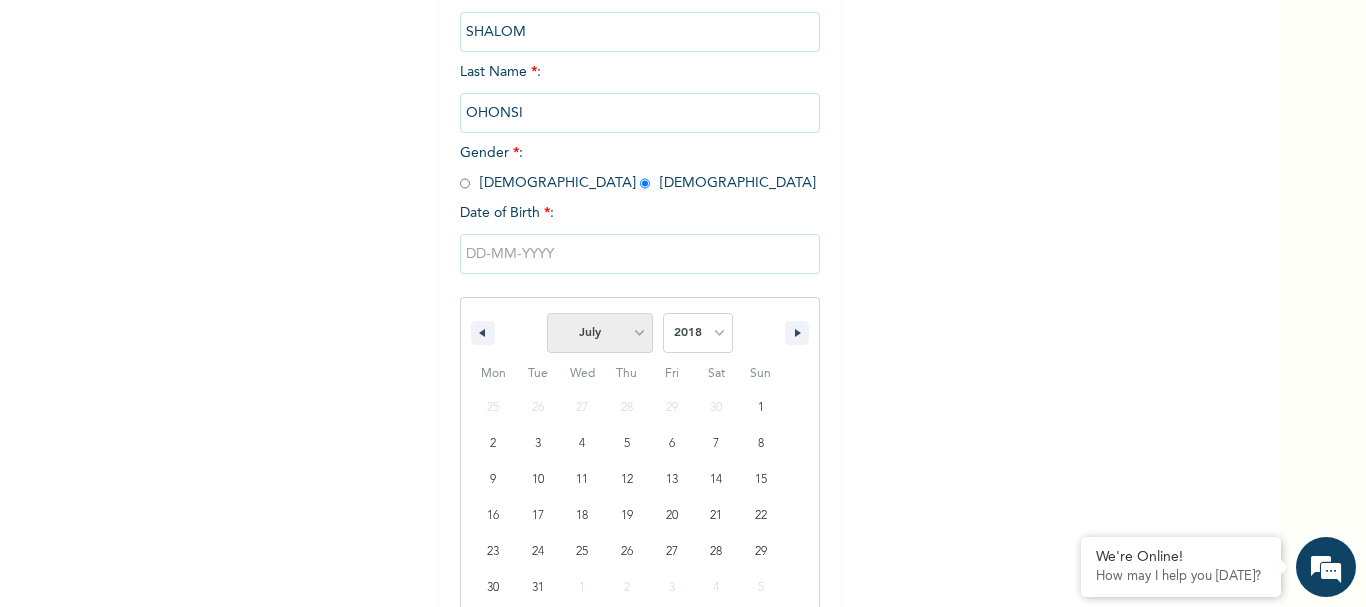 click on "January February March April May June July August September October November December" at bounding box center (600, 333) 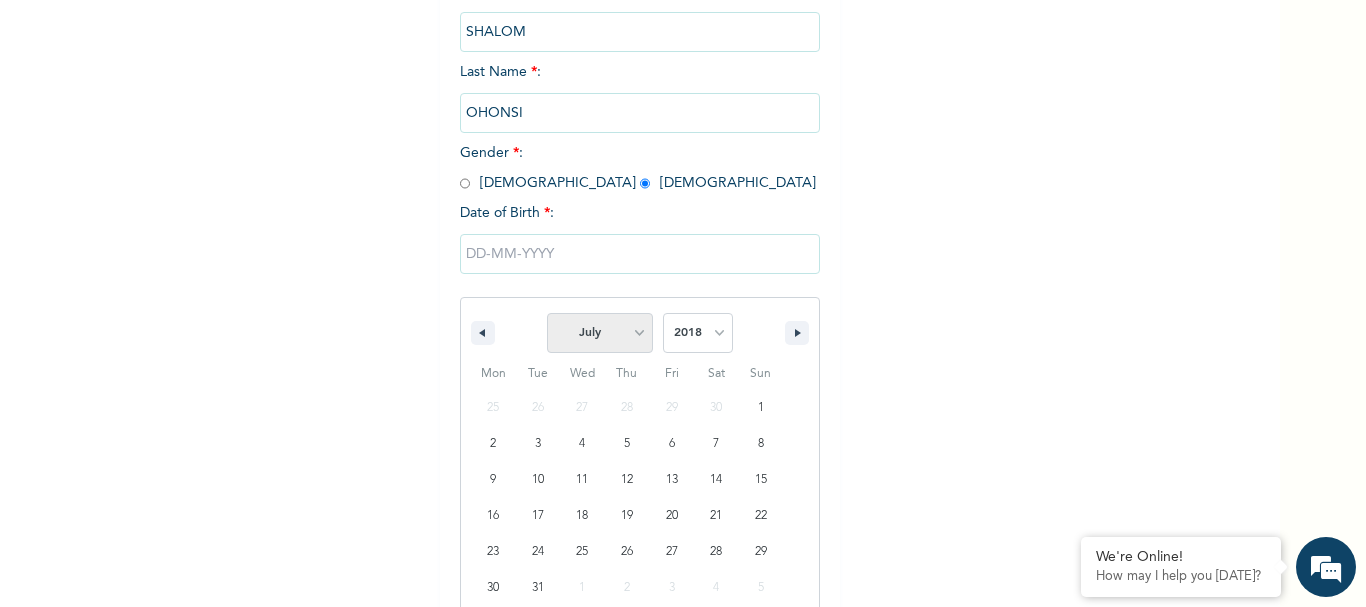 select on "2" 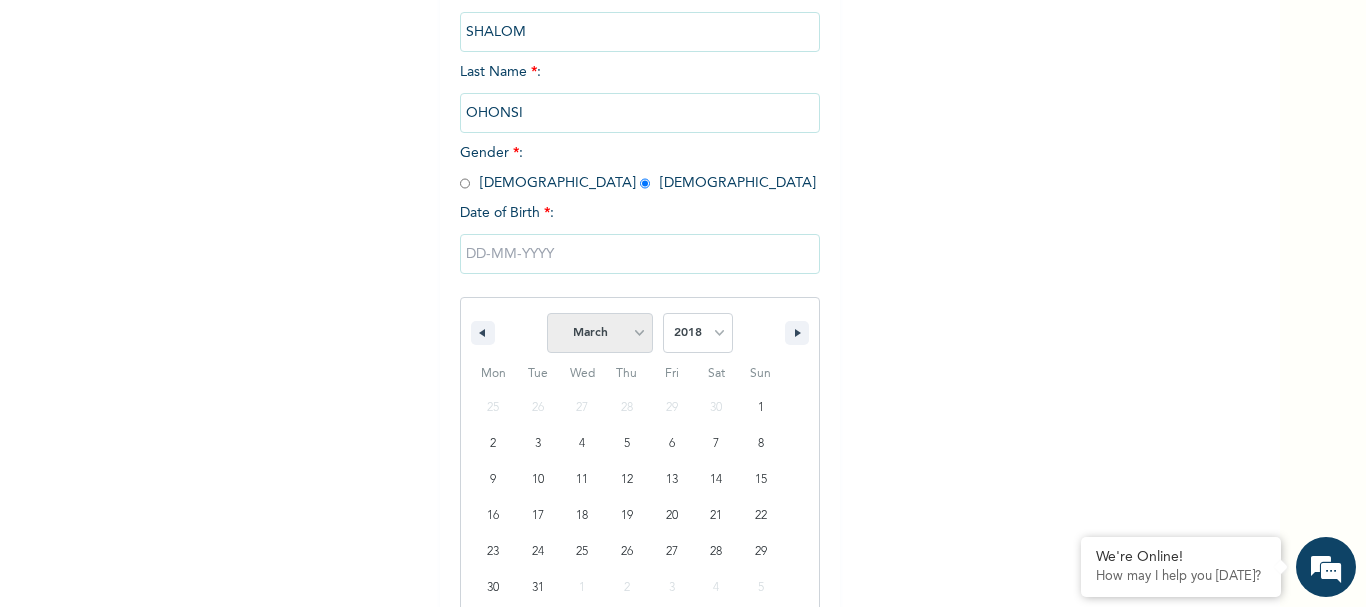 click on "January February March April May June July August September October November December" at bounding box center [600, 333] 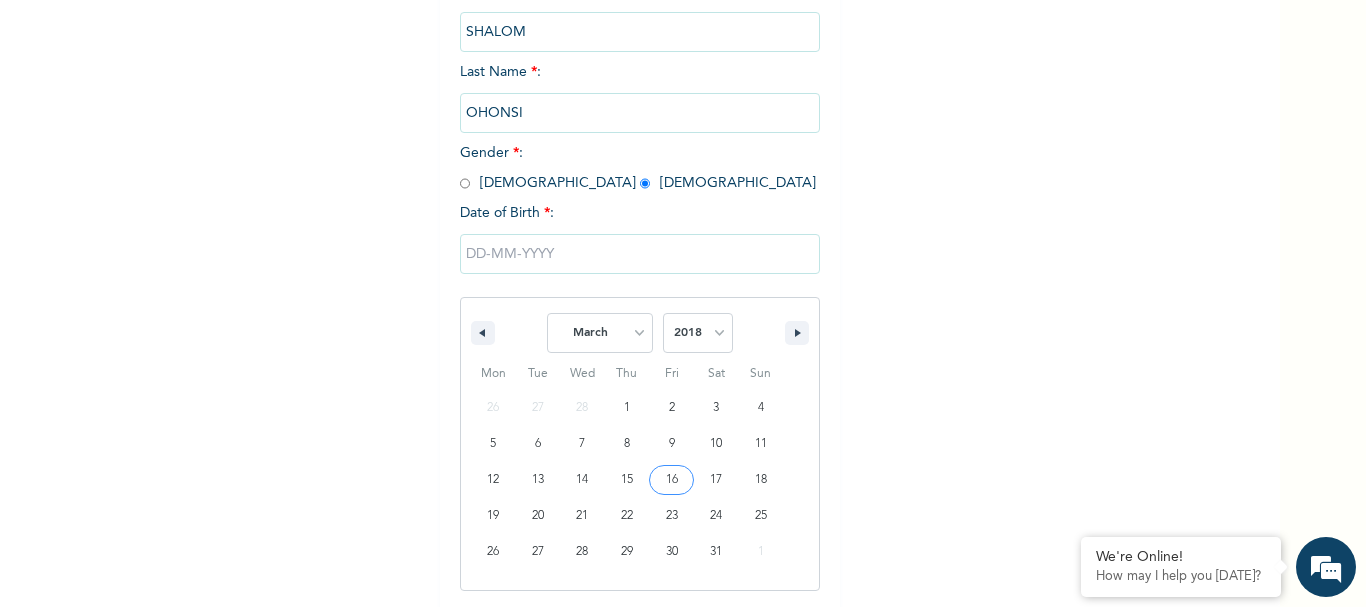 type on "03/16/2018" 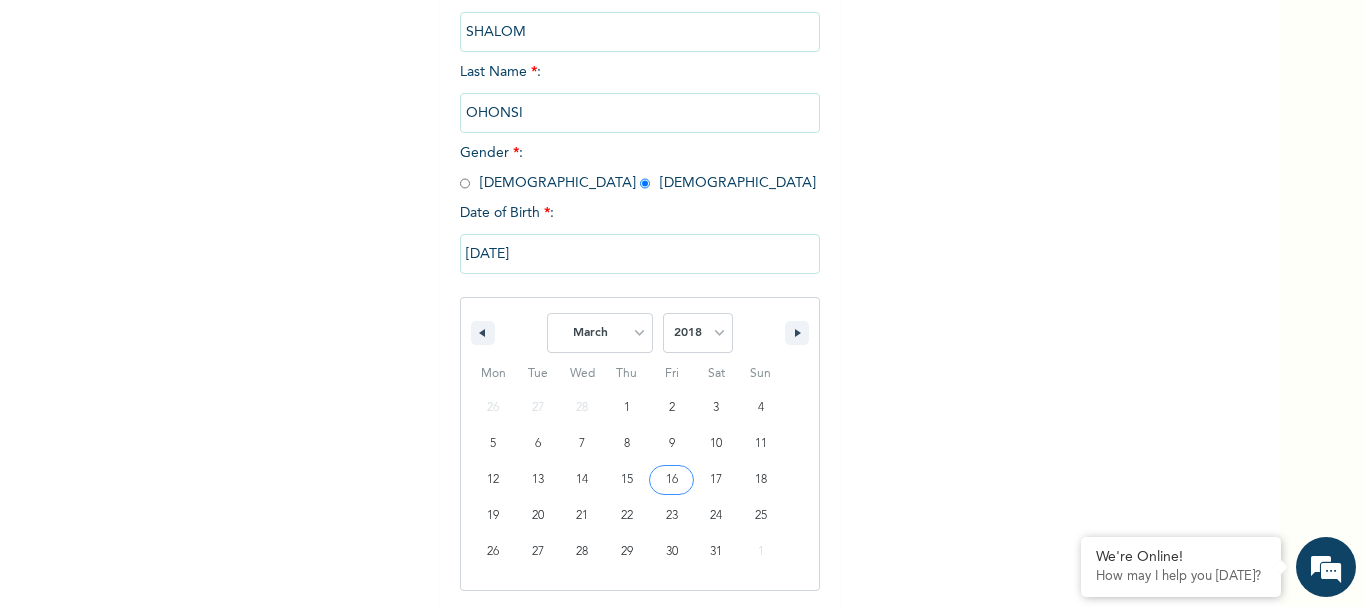scroll, scrollTop: 96, scrollLeft: 0, axis: vertical 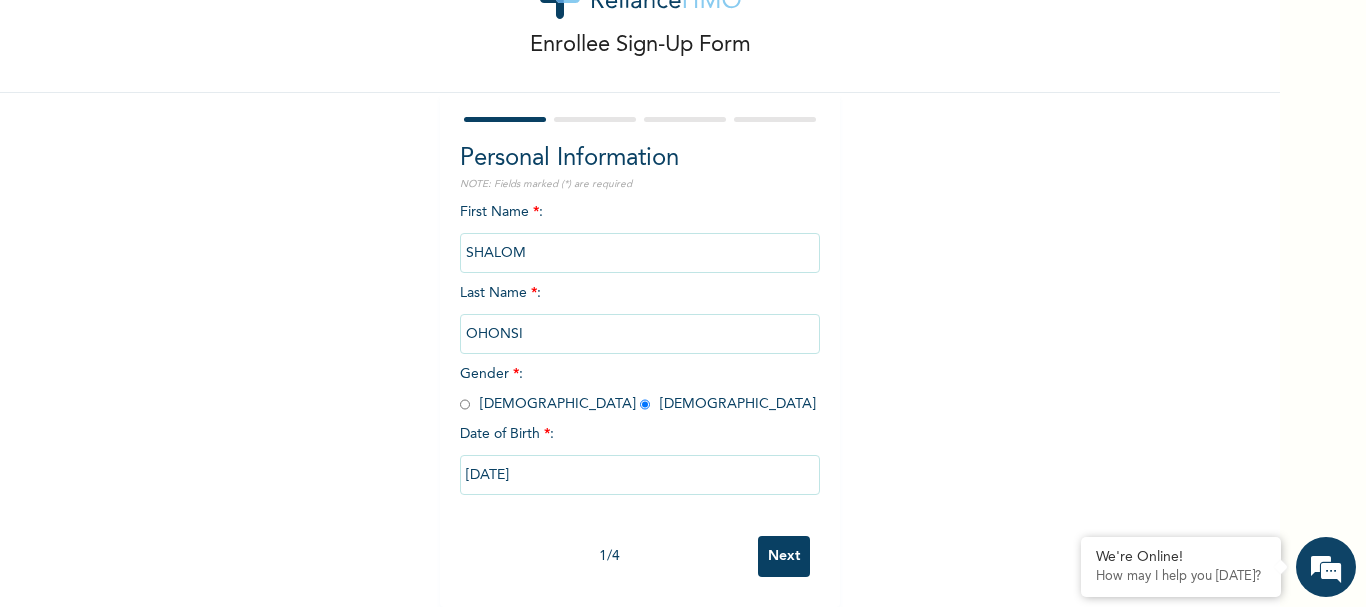 click on "Next" at bounding box center [784, 556] 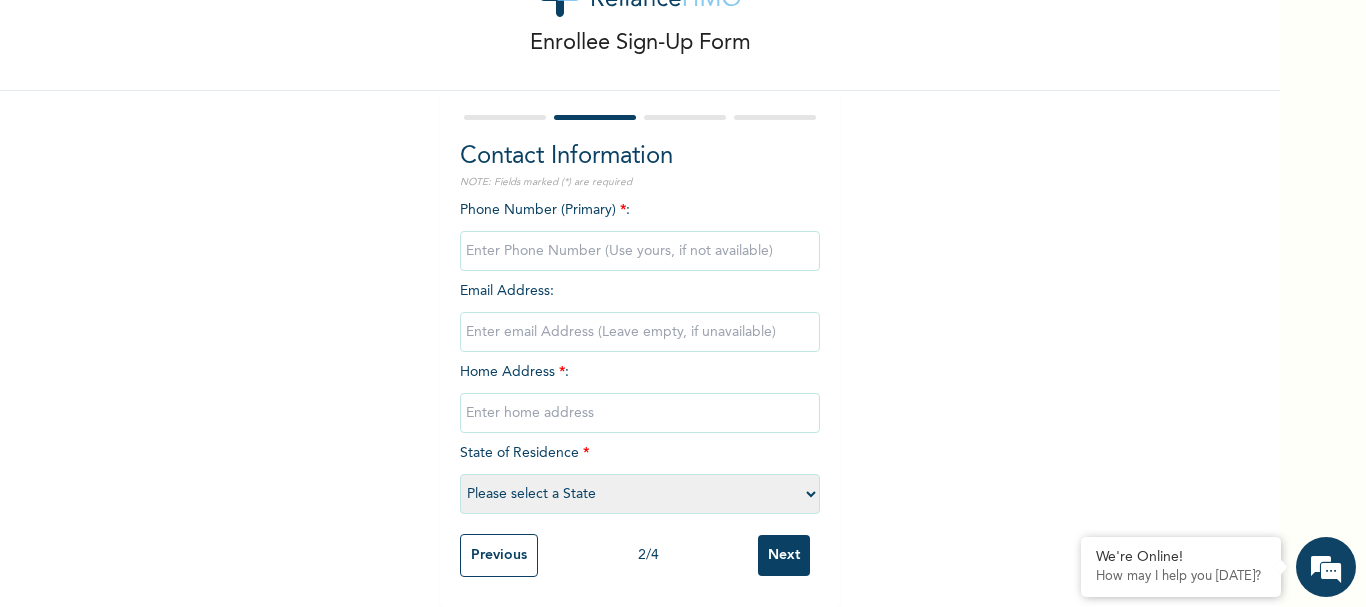 click at bounding box center [640, 251] 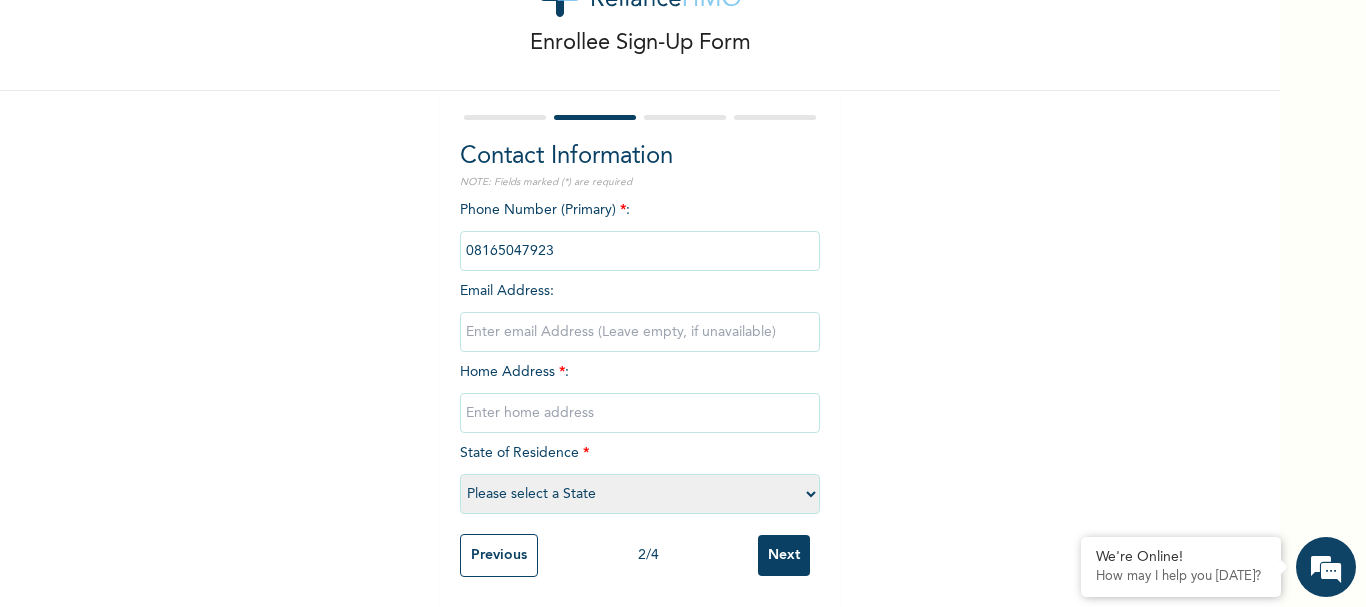 type on "08165047923" 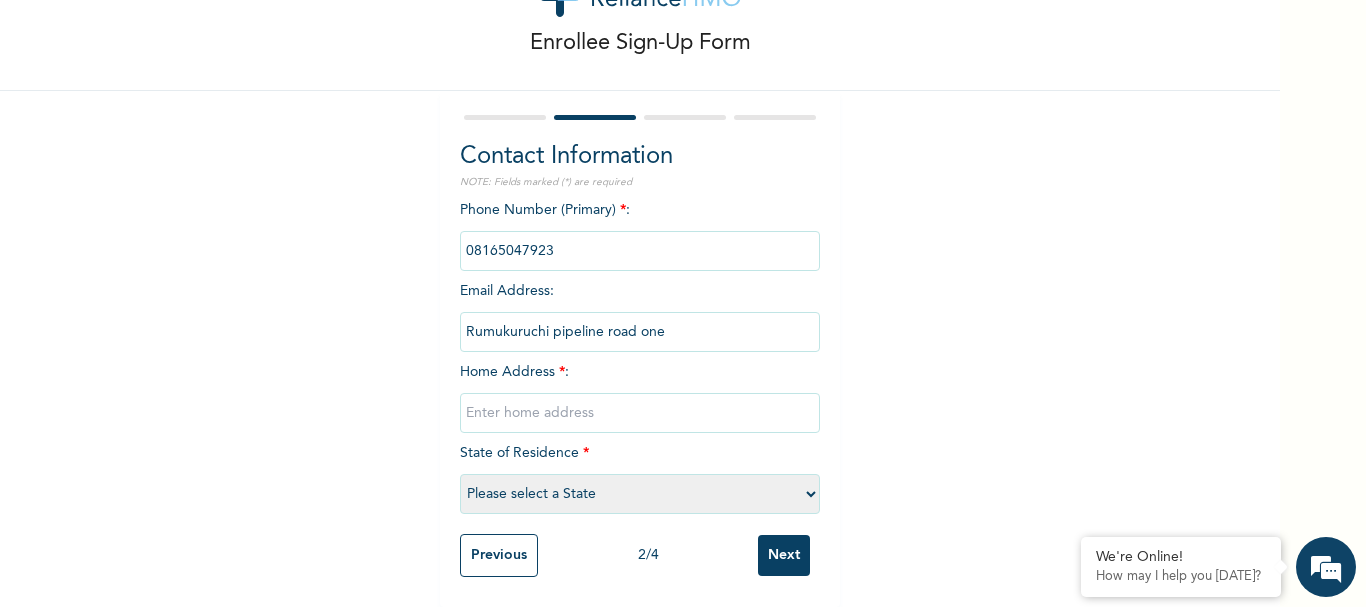 type on "Rumukuruchi pipeline road one" 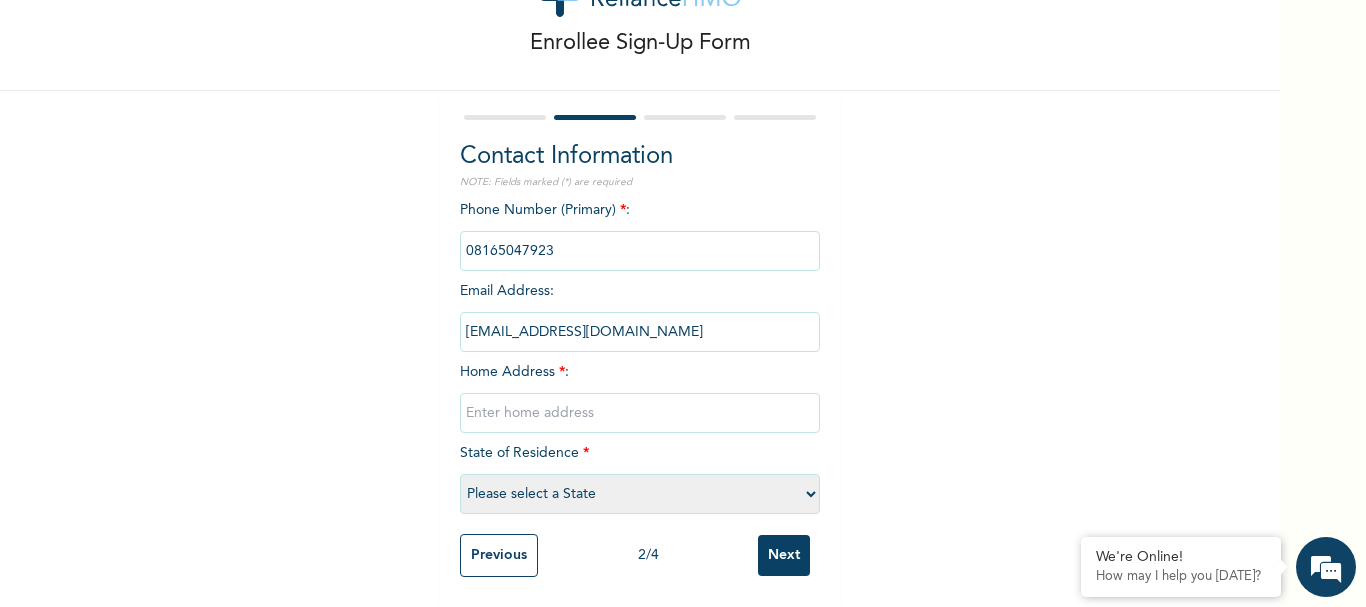 type on "sha@gmail.com" 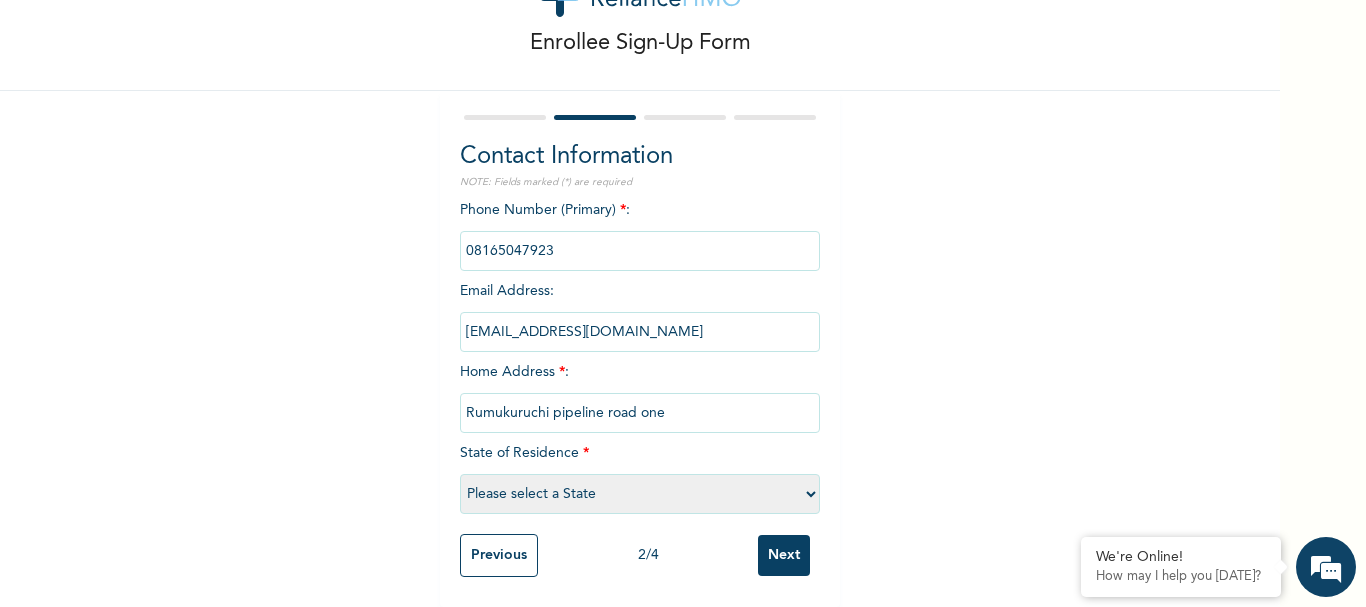 type on "Rumukuruchi pipeline road one" 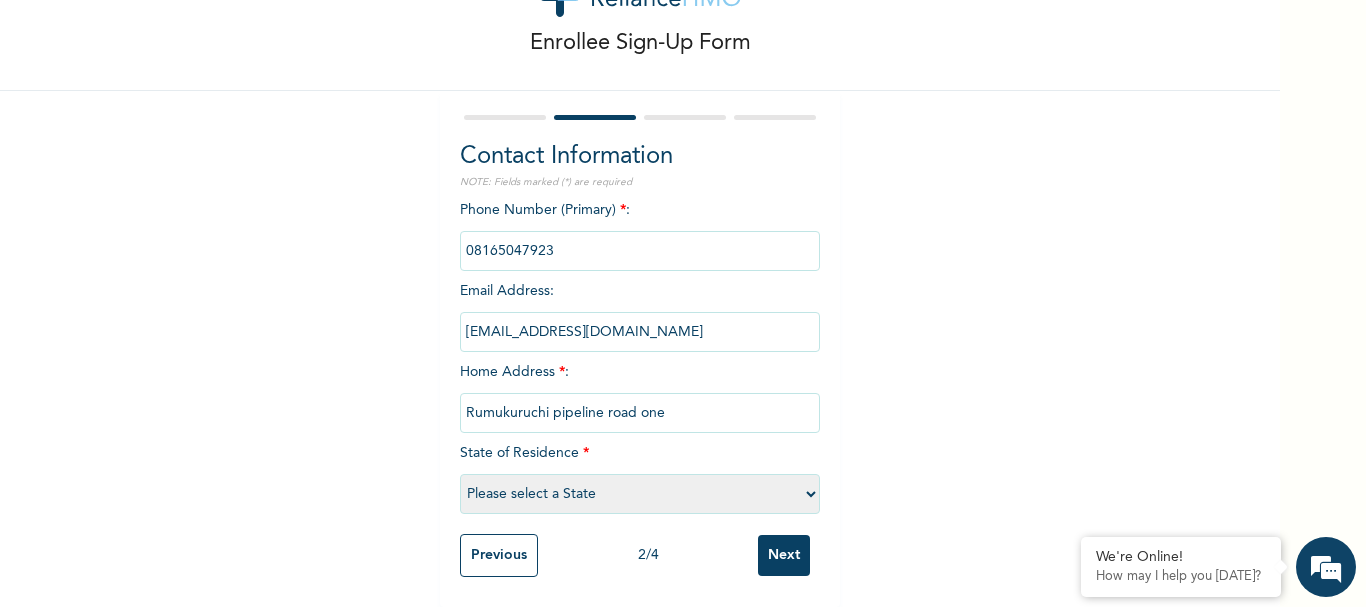 click on "Please select a State Abia Abuja (FCT) Adamawa Akwa Ibom Anambra Bauchi Bayelsa Benue Borno Cross River Delta Ebonyi Edo Ekiti Enugu Gombe Imo Jigawa Kaduna Kano Katsina Kebbi Kogi Kwara Lagos Nasarawa Niger Ogun Ondo Osun Oyo Plateau Rivers Sokoto Taraba Yobe Zamfara" at bounding box center (640, 494) 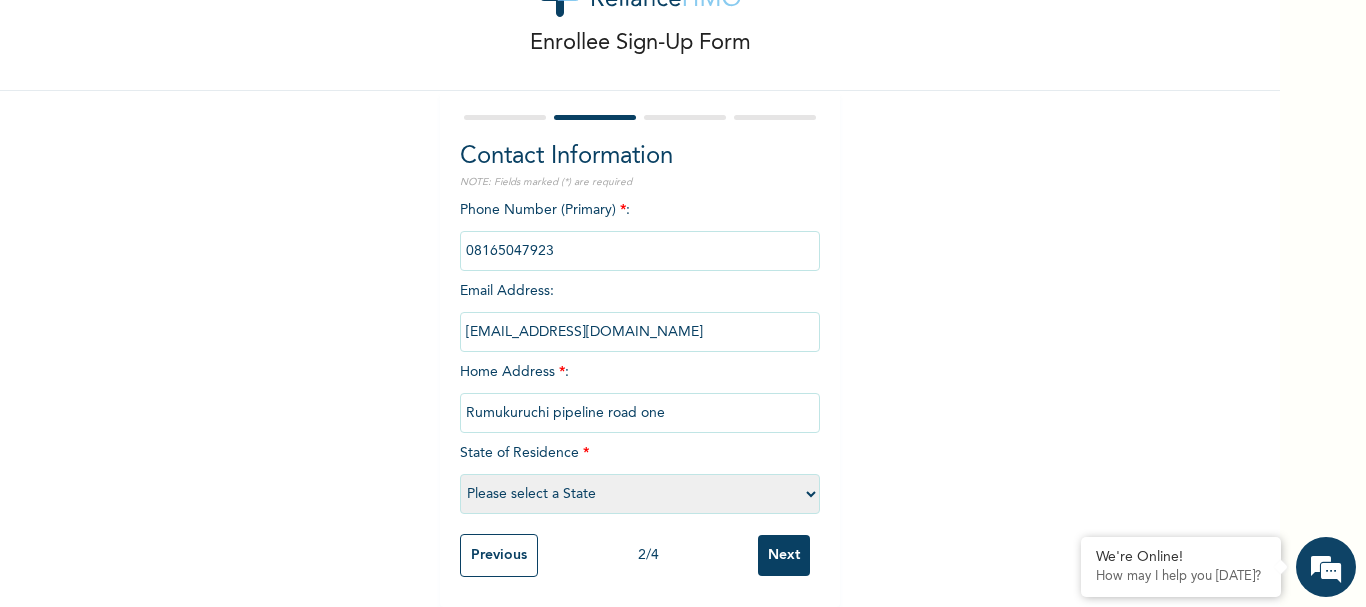 select on "33" 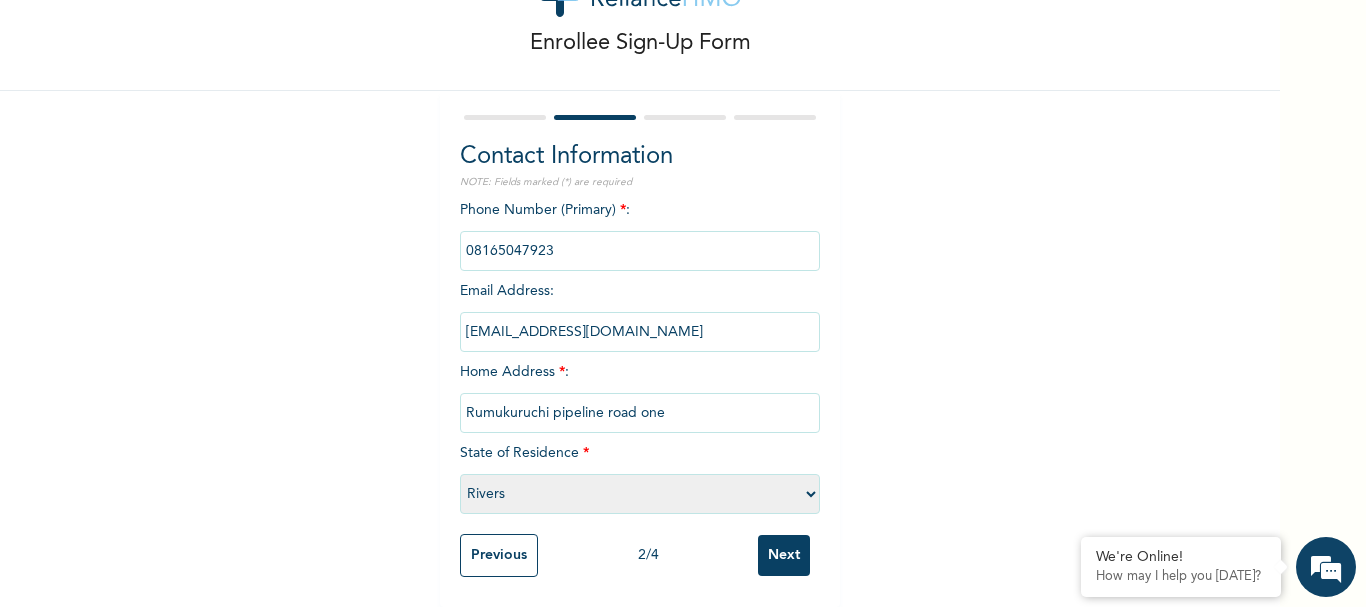click on "Please select a State Abia Abuja (FCT) Adamawa Akwa Ibom Anambra Bauchi Bayelsa Benue Borno Cross River Delta Ebonyi Edo Ekiti Enugu Gombe Imo Jigawa Kaduna Kano Katsina Kebbi Kogi Kwara Lagos Nasarawa Niger Ogun Ondo Osun Oyo Plateau Rivers Sokoto Taraba Yobe Zamfara" at bounding box center (640, 494) 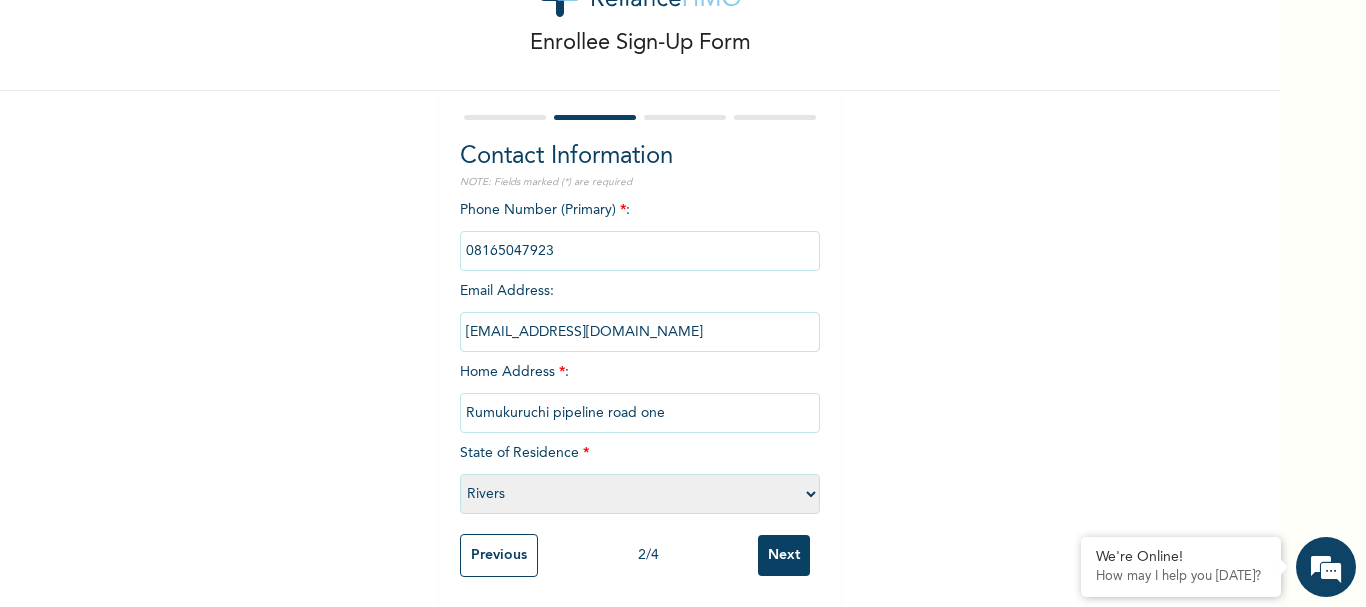 click on "Next" at bounding box center (784, 555) 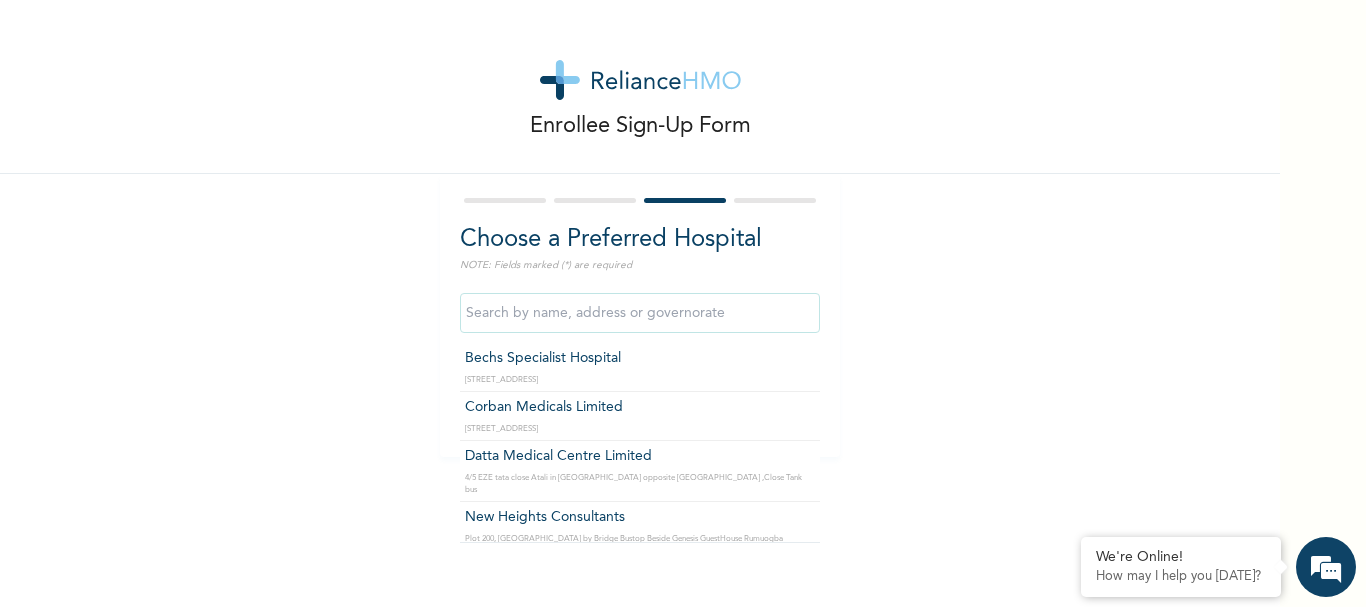click at bounding box center [640, 313] 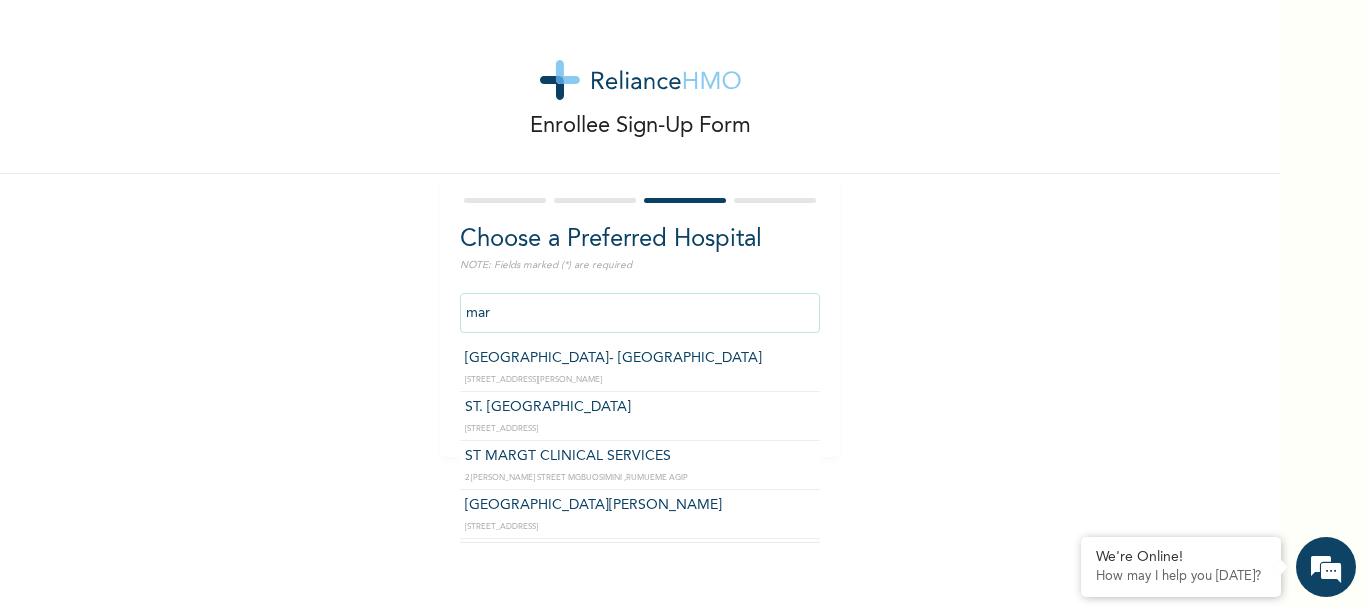 type on "ST. MARTINS HOSPITAL" 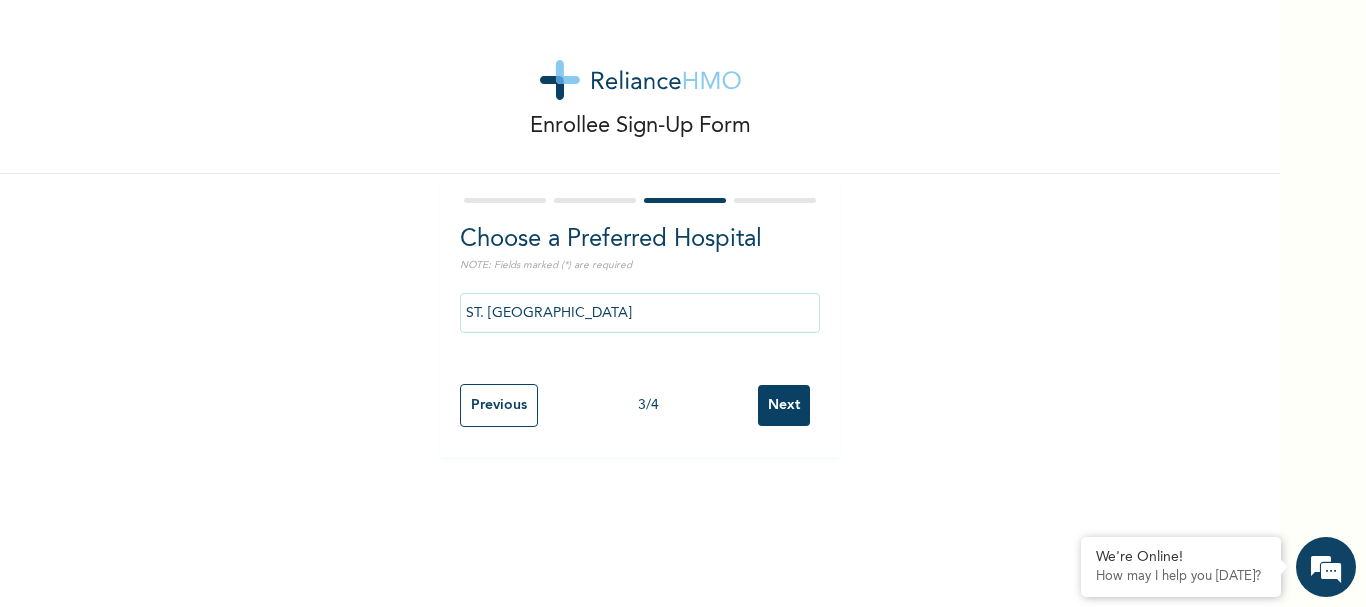 click on "Next" at bounding box center [784, 405] 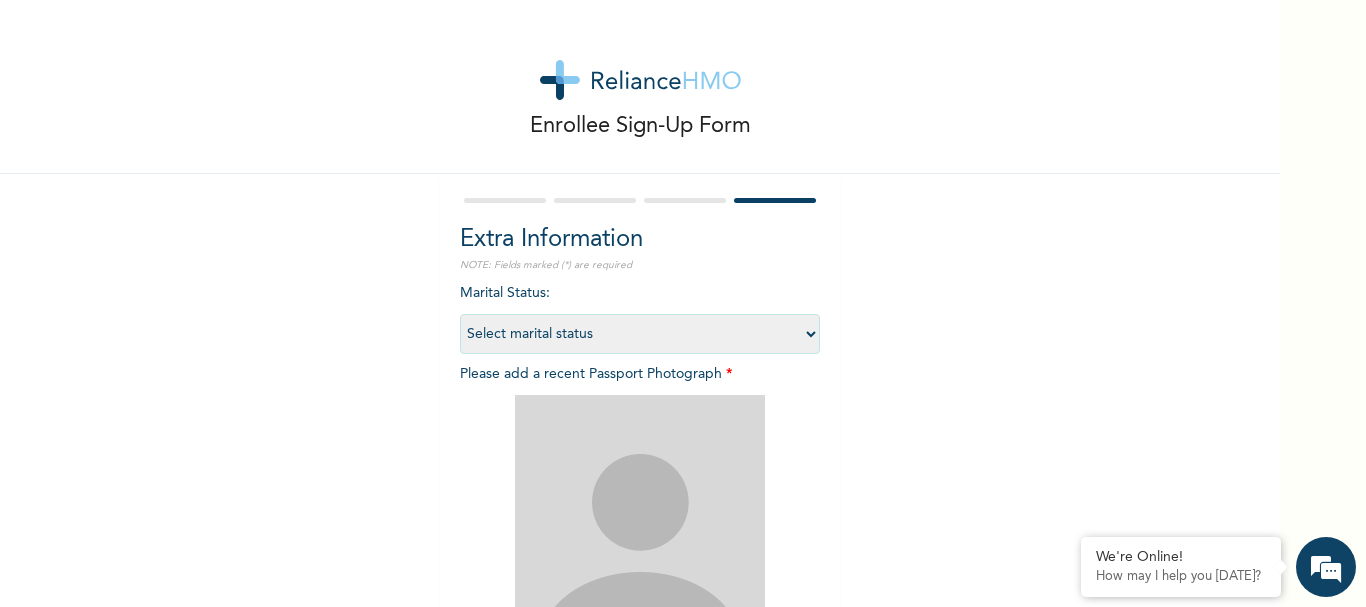 click on "Select marital status Single Married Divorced Widow/Widower" at bounding box center [640, 334] 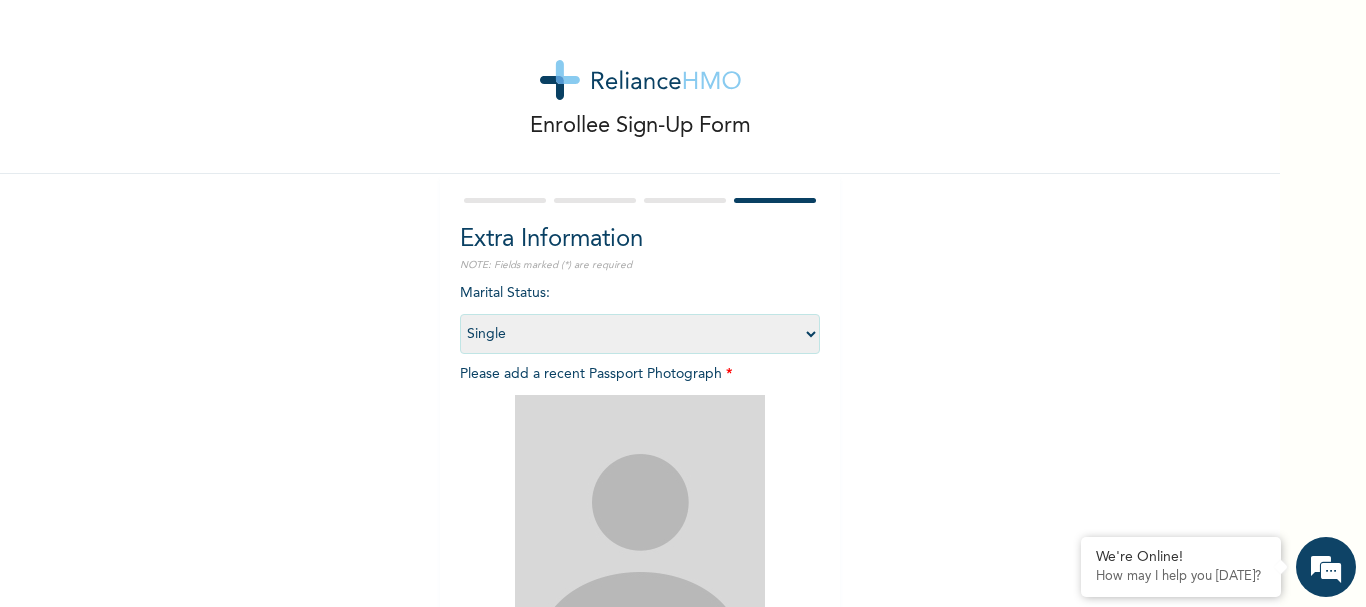 click on "Select marital status Single Married Divorced Widow/Widower" at bounding box center (640, 334) 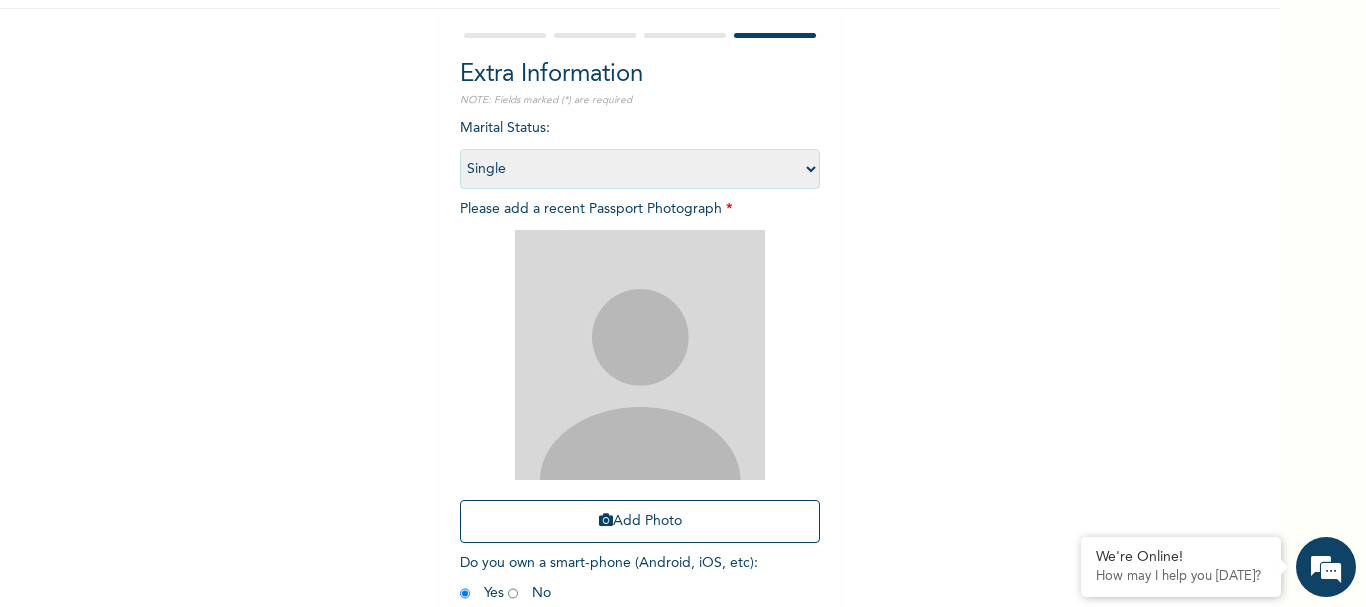 scroll, scrollTop: 167, scrollLeft: 0, axis: vertical 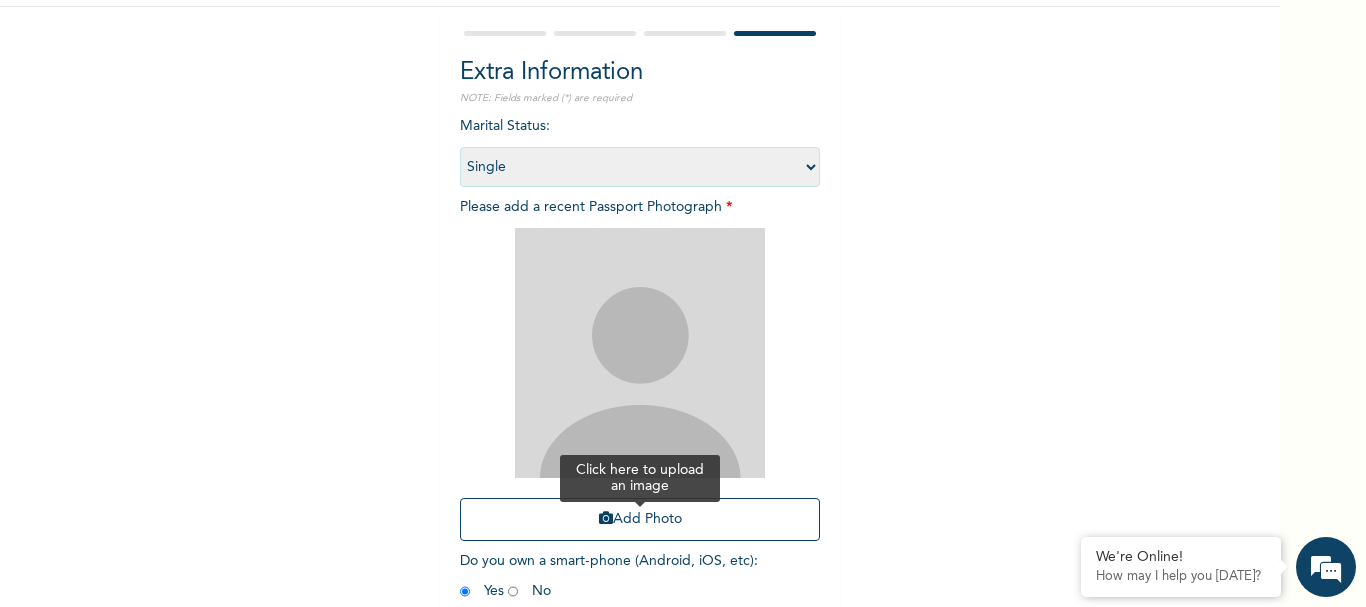 click on "Add Photo" at bounding box center (640, 519) 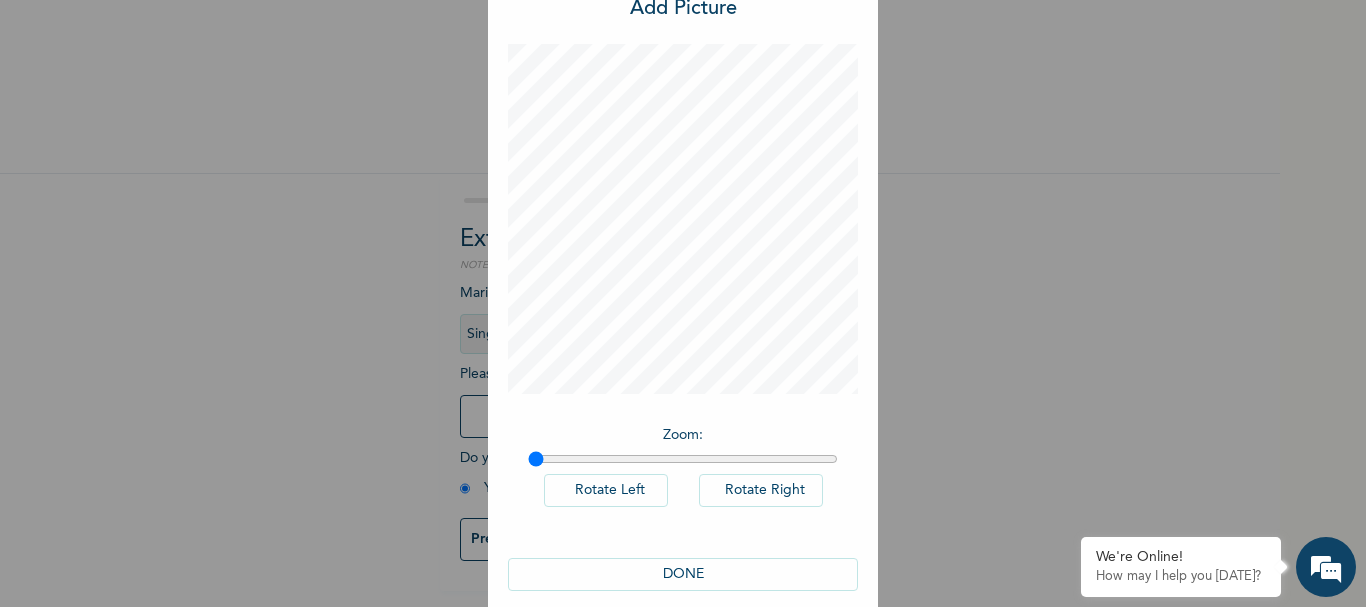 scroll, scrollTop: 70, scrollLeft: 0, axis: vertical 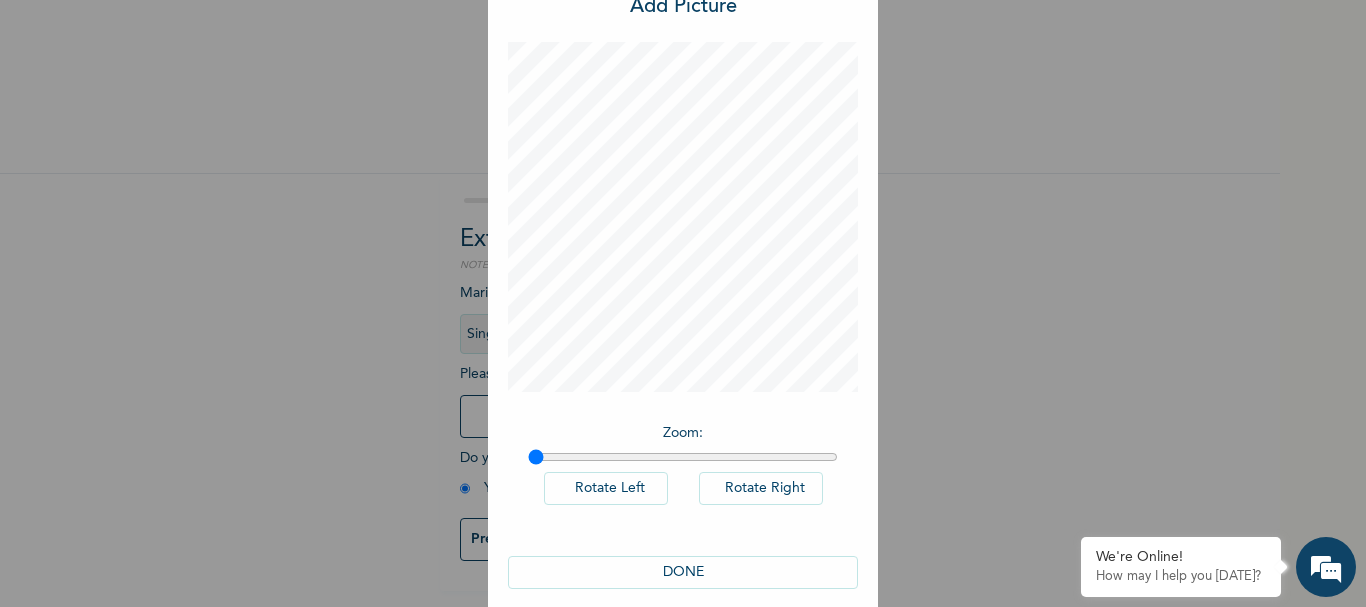 click on "DONE" at bounding box center [683, 572] 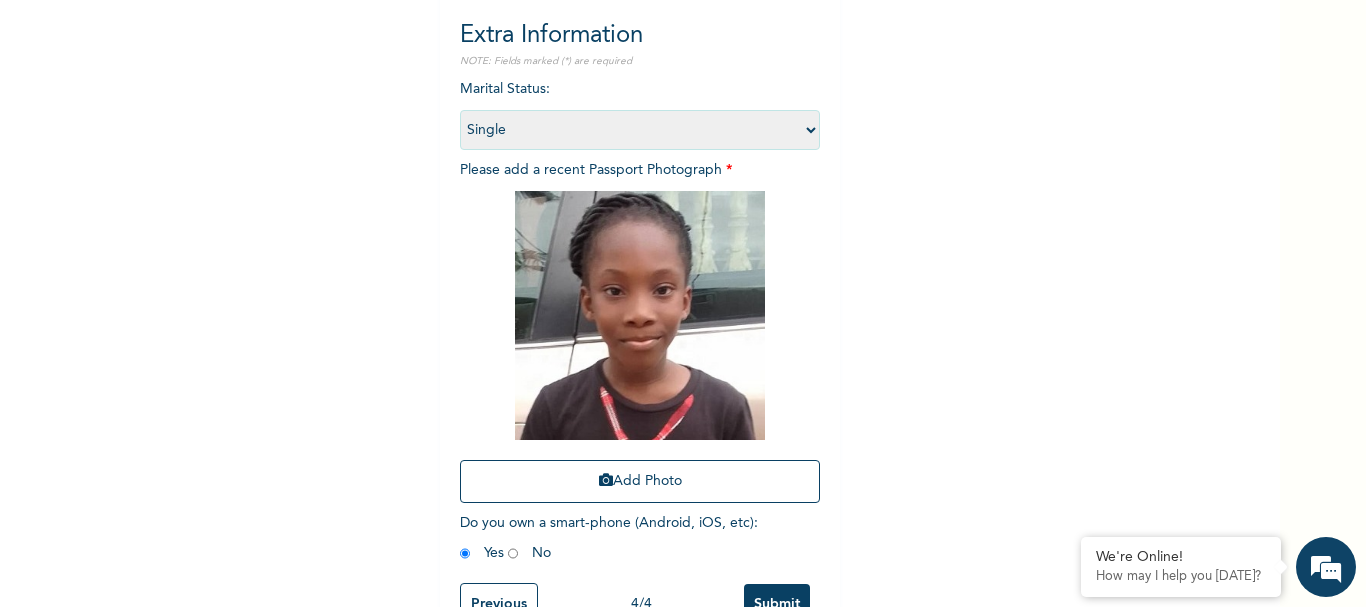 scroll, scrollTop: 268, scrollLeft: 0, axis: vertical 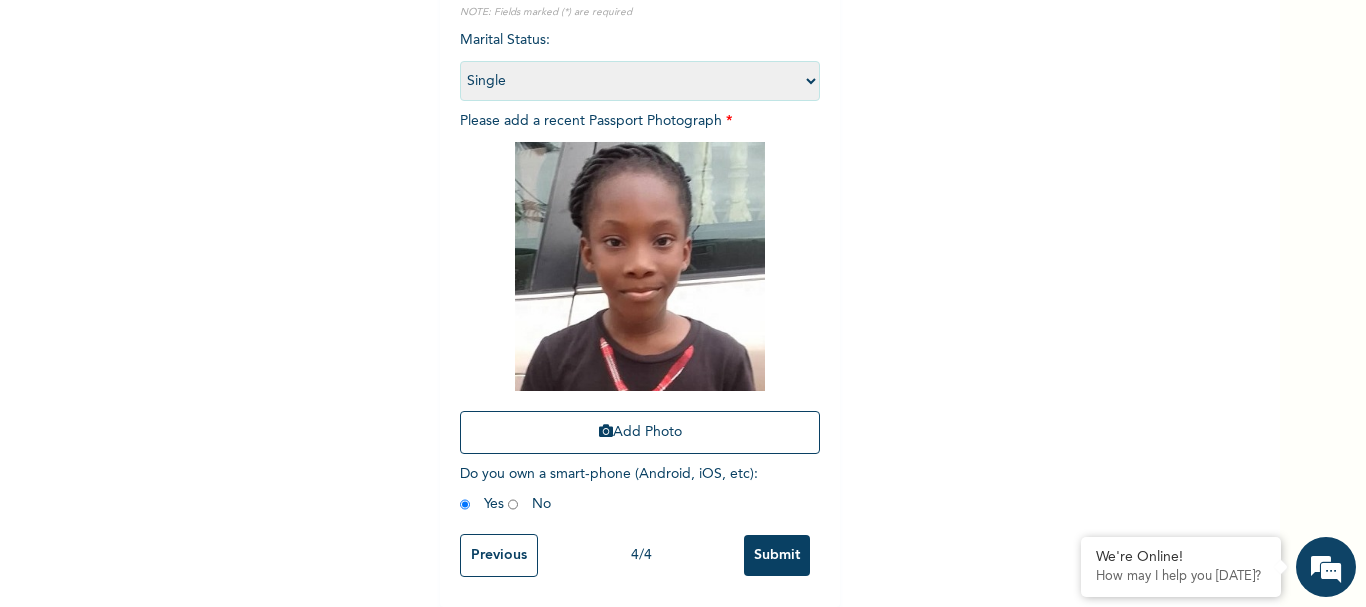 click on "Submit" at bounding box center [777, 555] 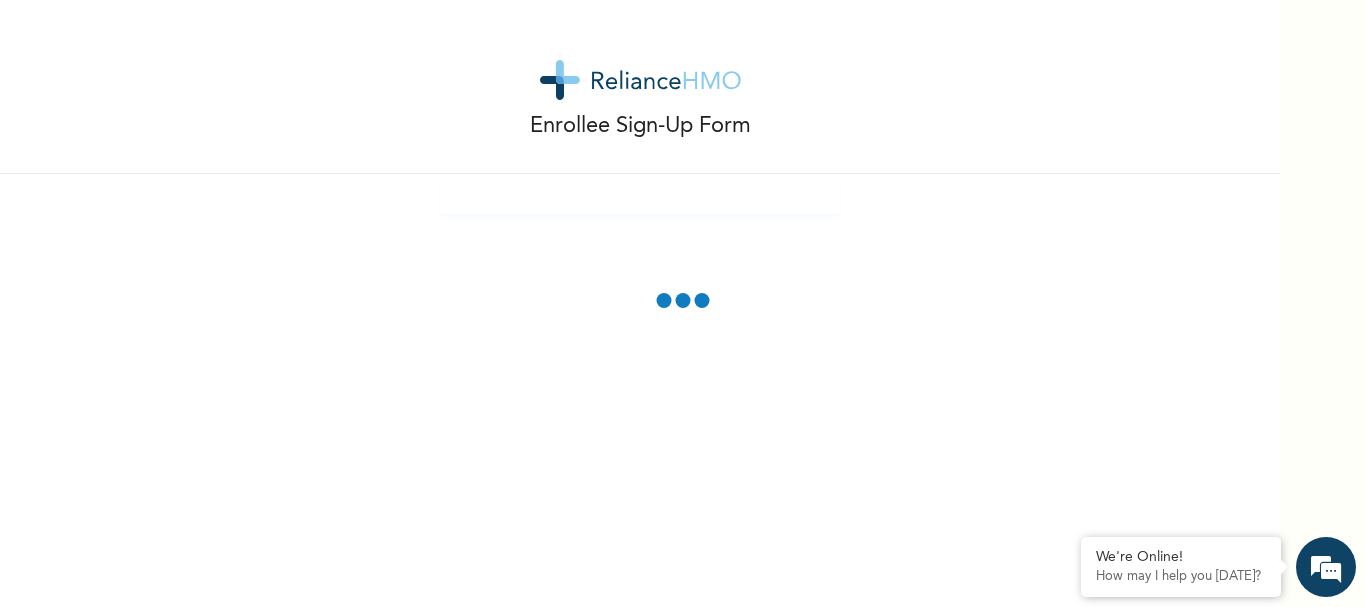scroll, scrollTop: 0, scrollLeft: 0, axis: both 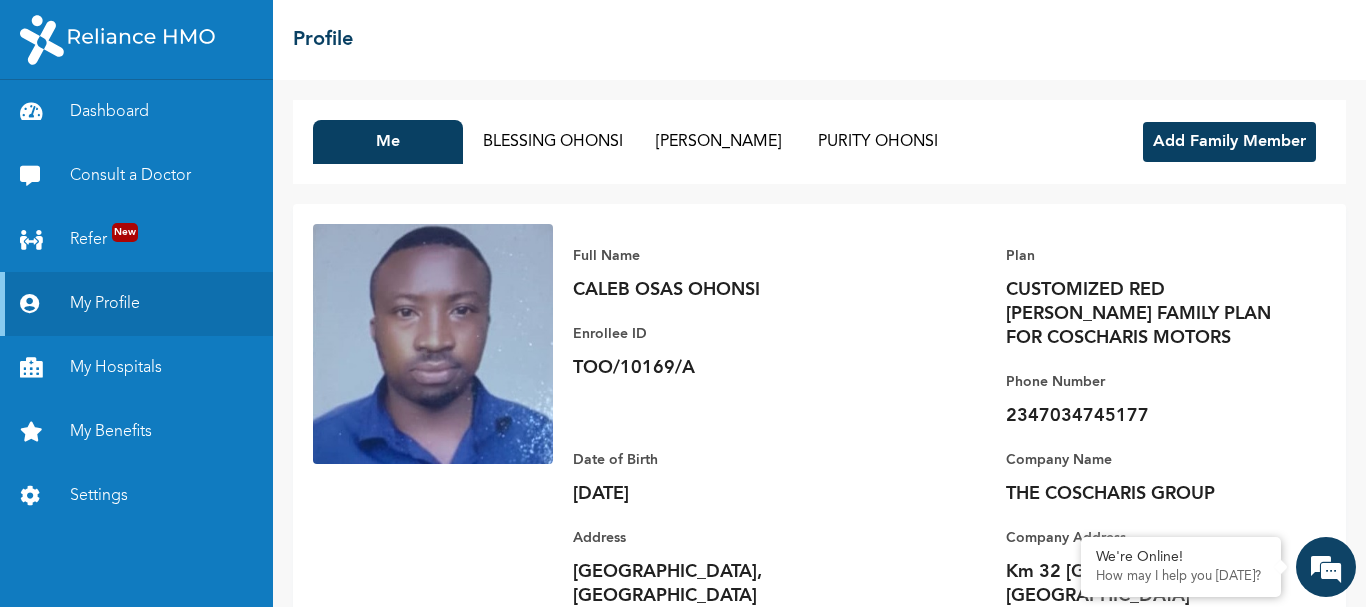 click on "Add Family Member" at bounding box center (1229, 142) 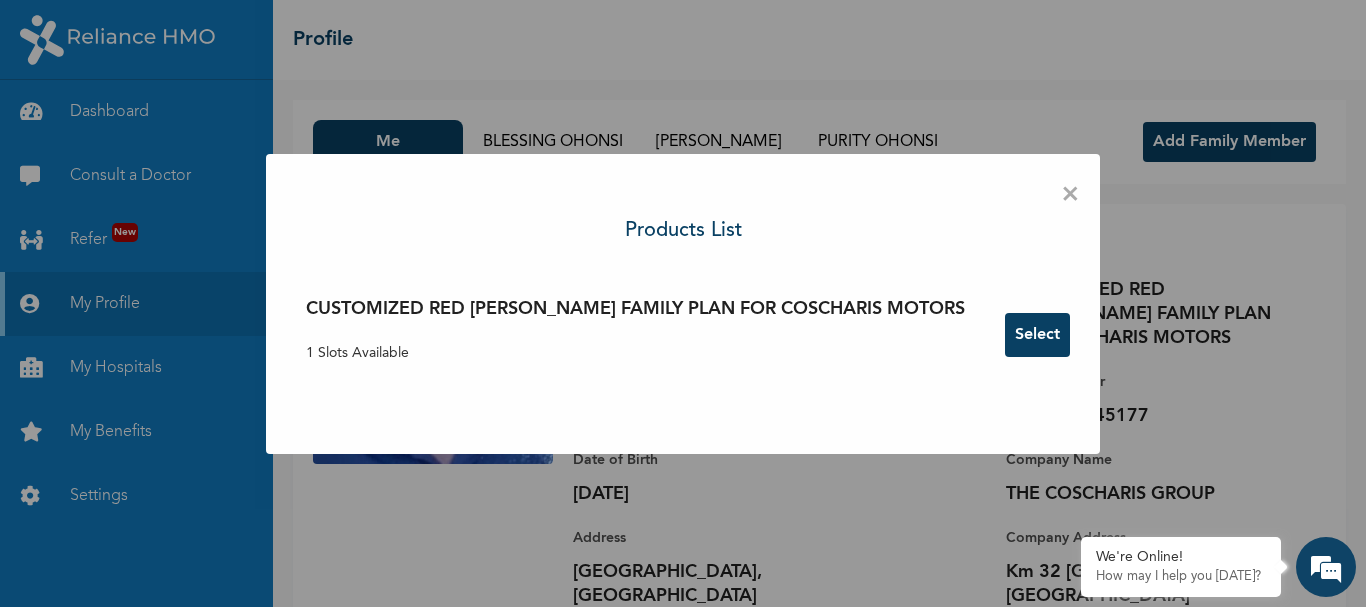 click on "Select" at bounding box center (1037, 335) 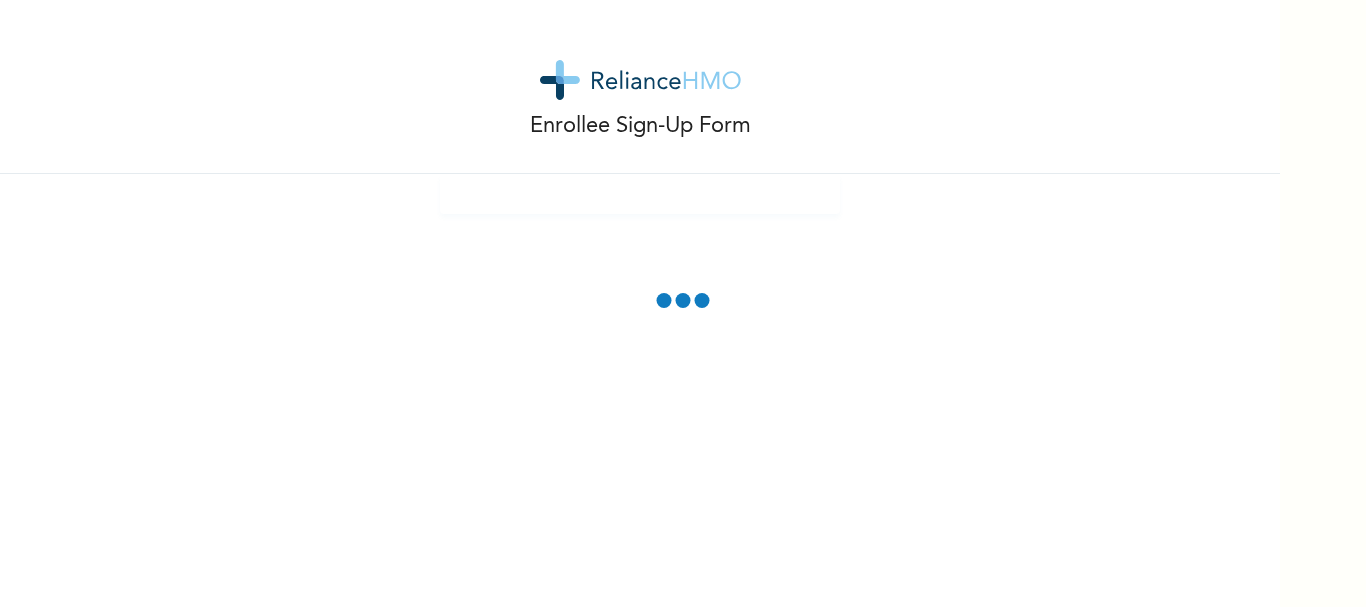scroll, scrollTop: 0, scrollLeft: 0, axis: both 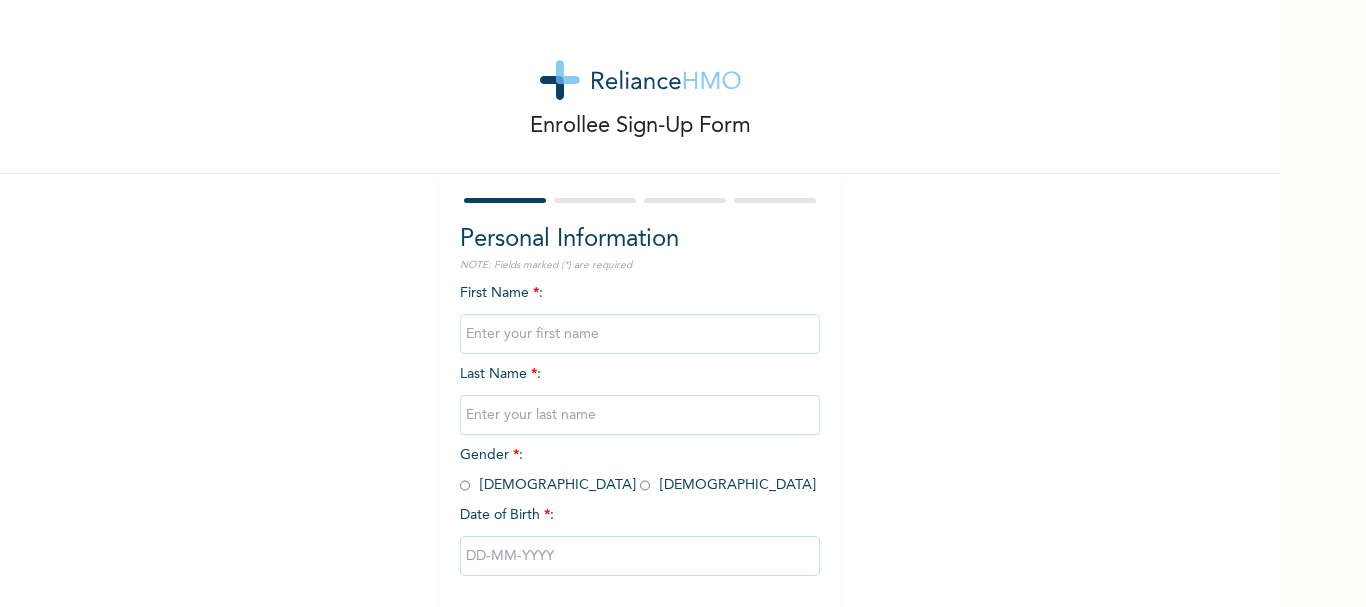 click at bounding box center [640, 334] 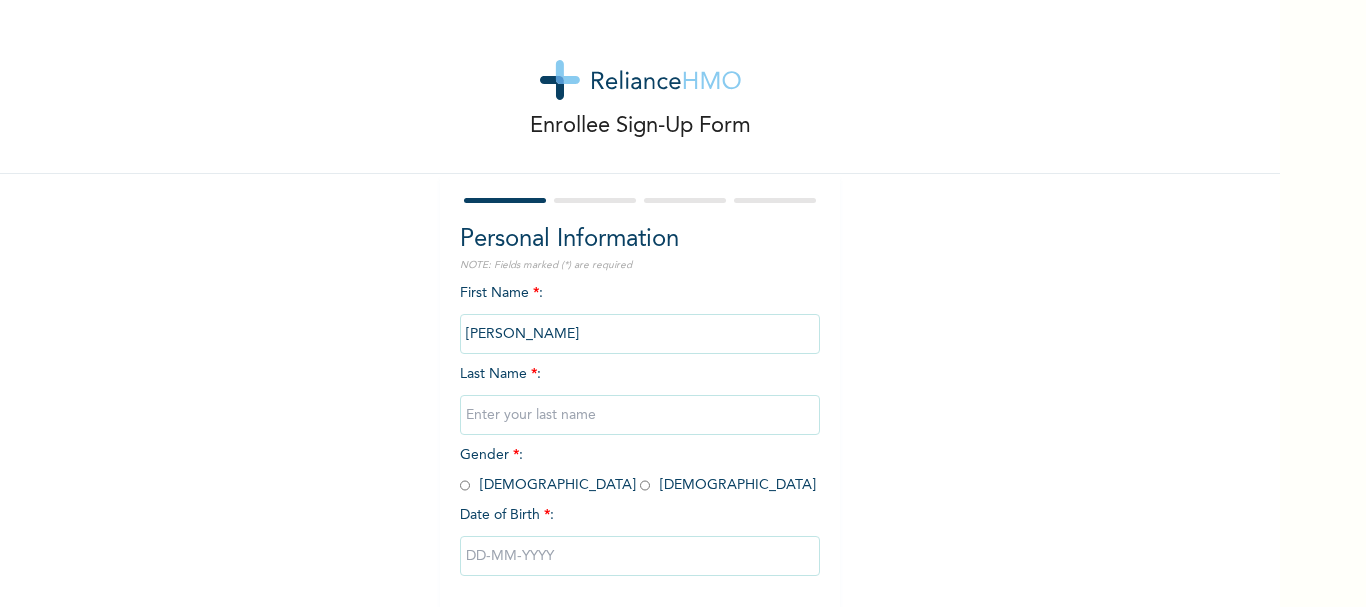 type on "SAMUEL" 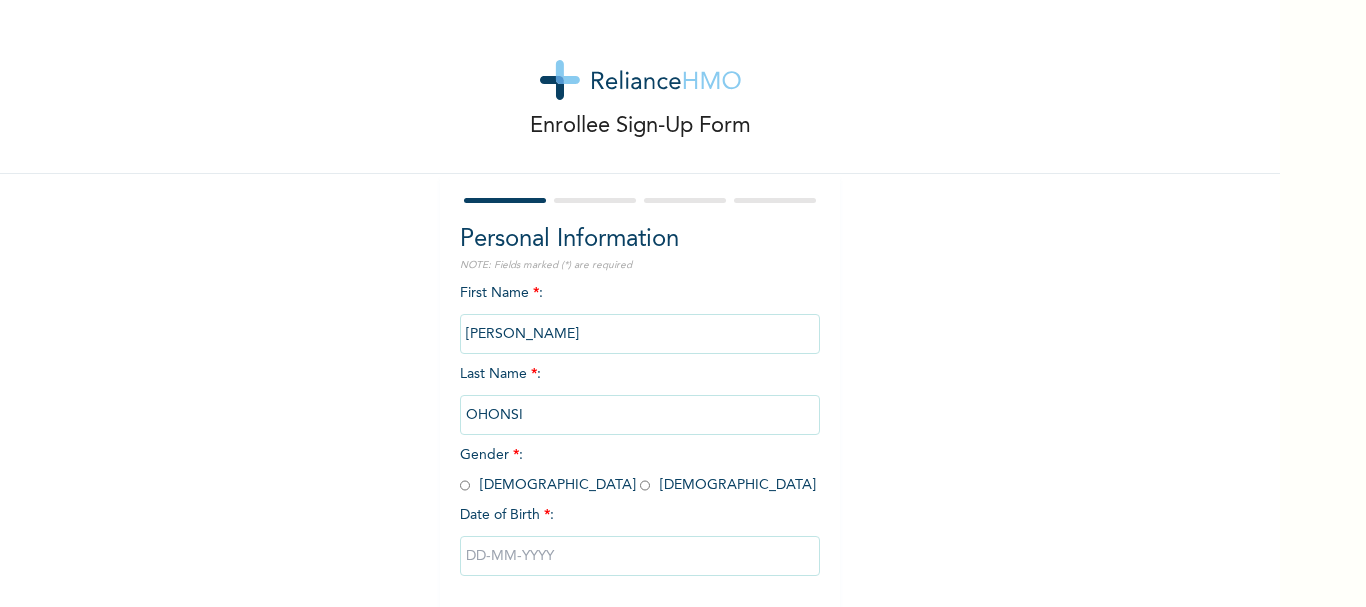 click on "Gender   * : Male   Female" at bounding box center (638, 470) 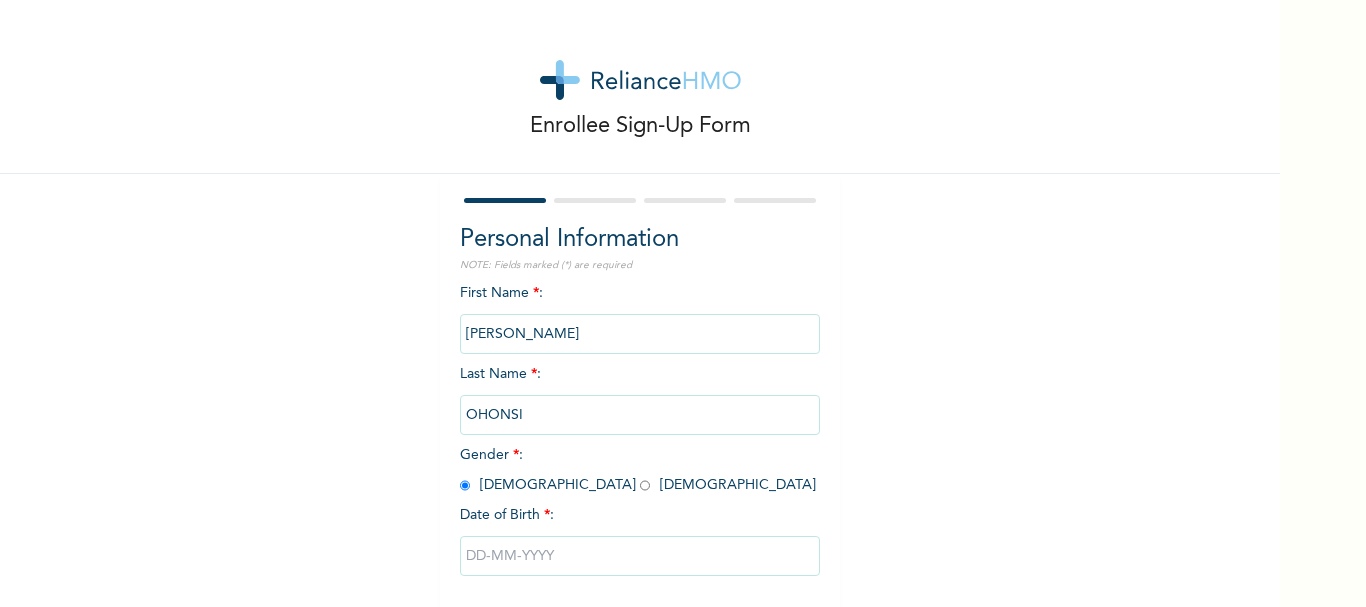 radio on "true" 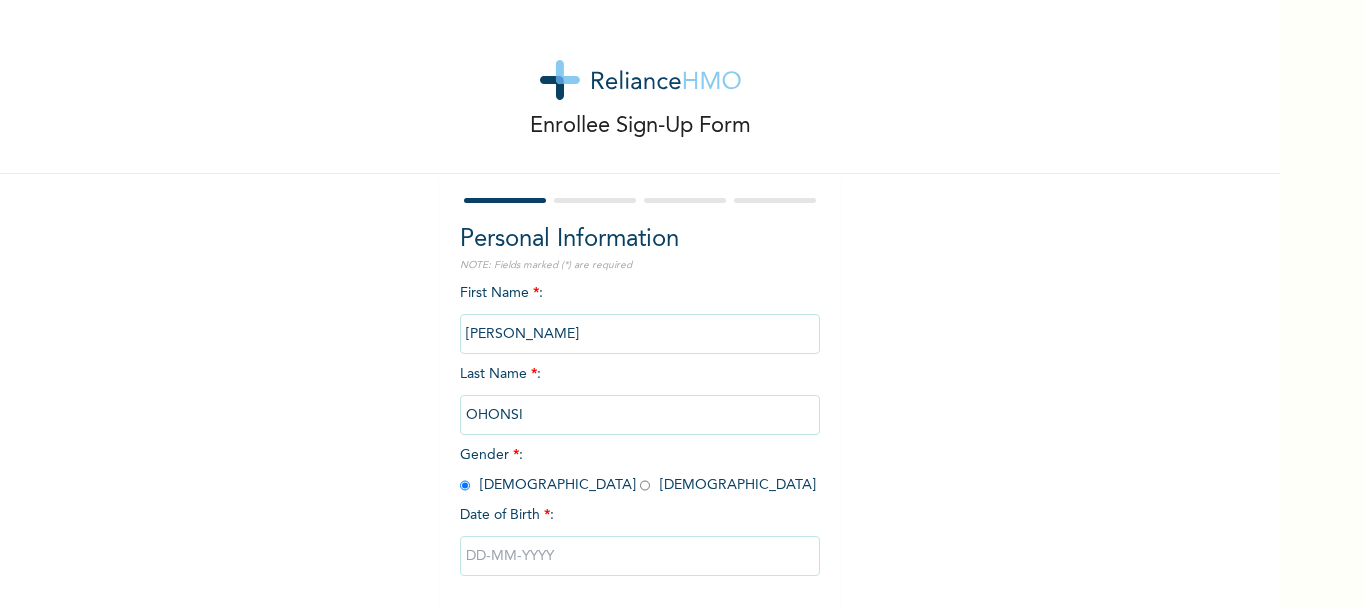 click at bounding box center [640, 556] 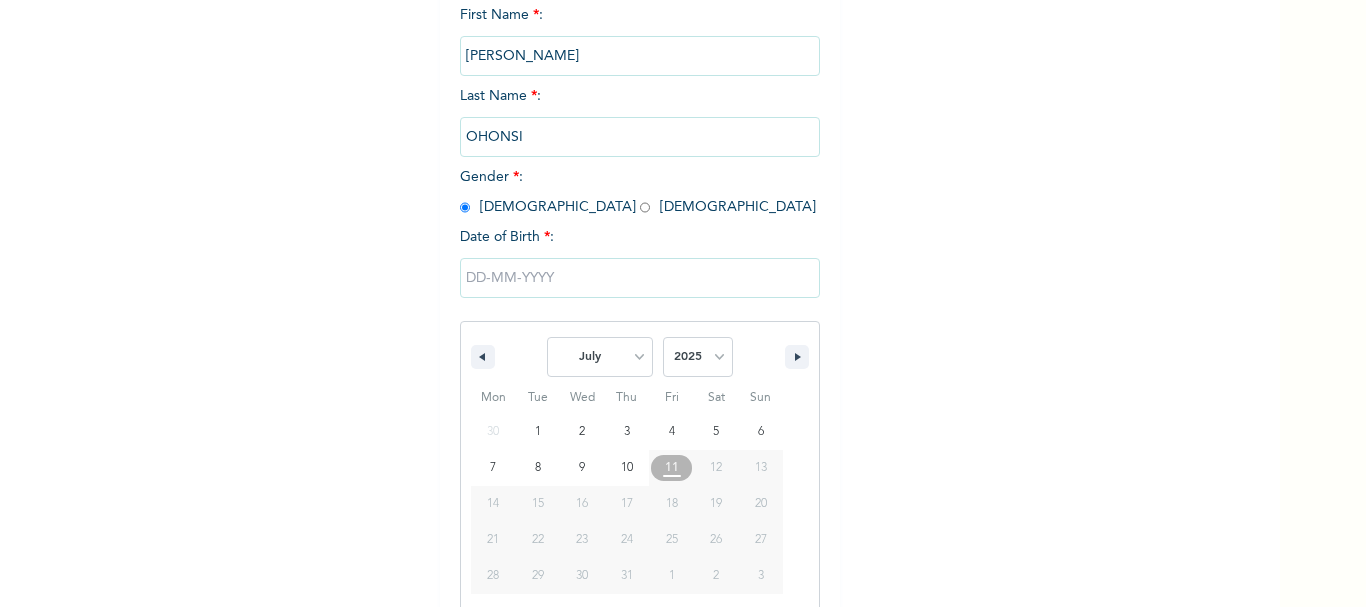 scroll, scrollTop: 302, scrollLeft: 0, axis: vertical 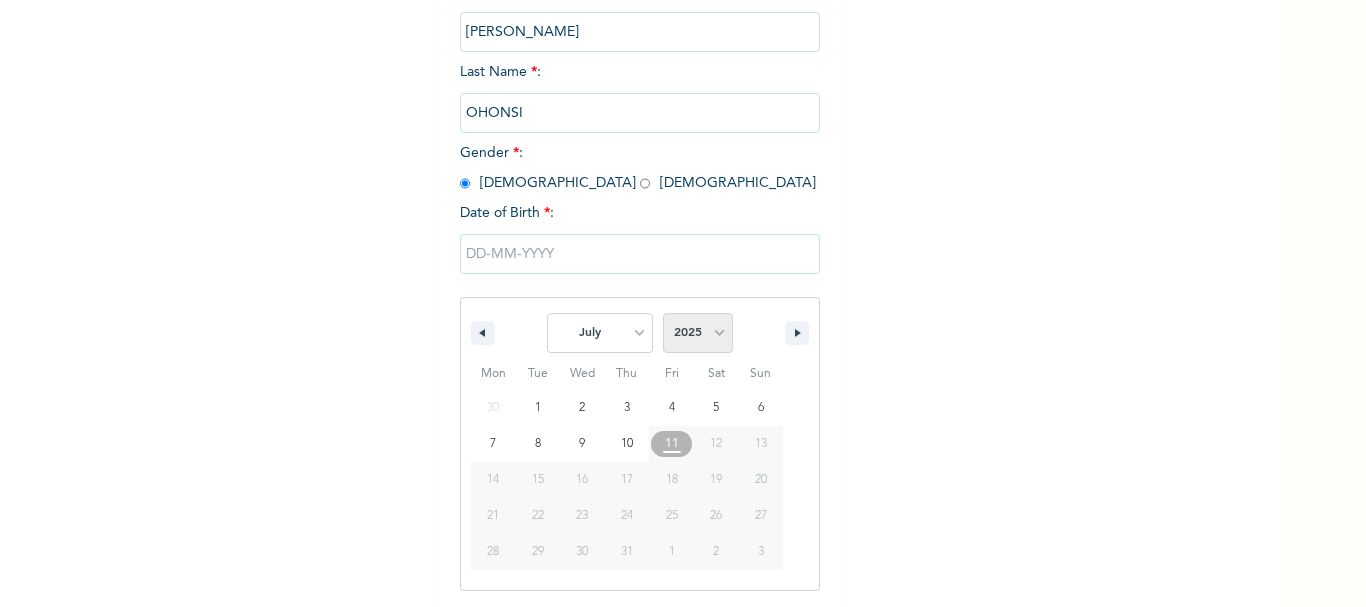 click on "2025 2024 2023 2022 2021 2020 2019 2018 2017 2016 2015 2014 2013 2012 2011 2010 2009 2008 2007 2006 2005 2004 2003 2002 2001 2000 1999 1998 1997 1996 1995 1994 1993 1992 1991 1990 1989 1988 1987 1986 1985 1984 1983 1982 1981 1980 1979 1978 1977 1976 1975 1974 1973 1972 1971 1970 1969 1968 1967 1966 1965 1964 1963 1962 1961 1960 1959 1958 1957 1956 1955 1954 1953 1952 1951 1950 1949 1948 1947 1946 1945 1944 1943 1942 1941 1940 1939 1938 1937 1936 1935 1934 1933 1932 1931 1930 1929 1928 1927 1926 1925 1924 1923 1922 1921 1920 1919 1918 1917 1916 1915 1914 1913 1912 1911 1910 1909 1908 1907 1906 1905" at bounding box center [698, 333] 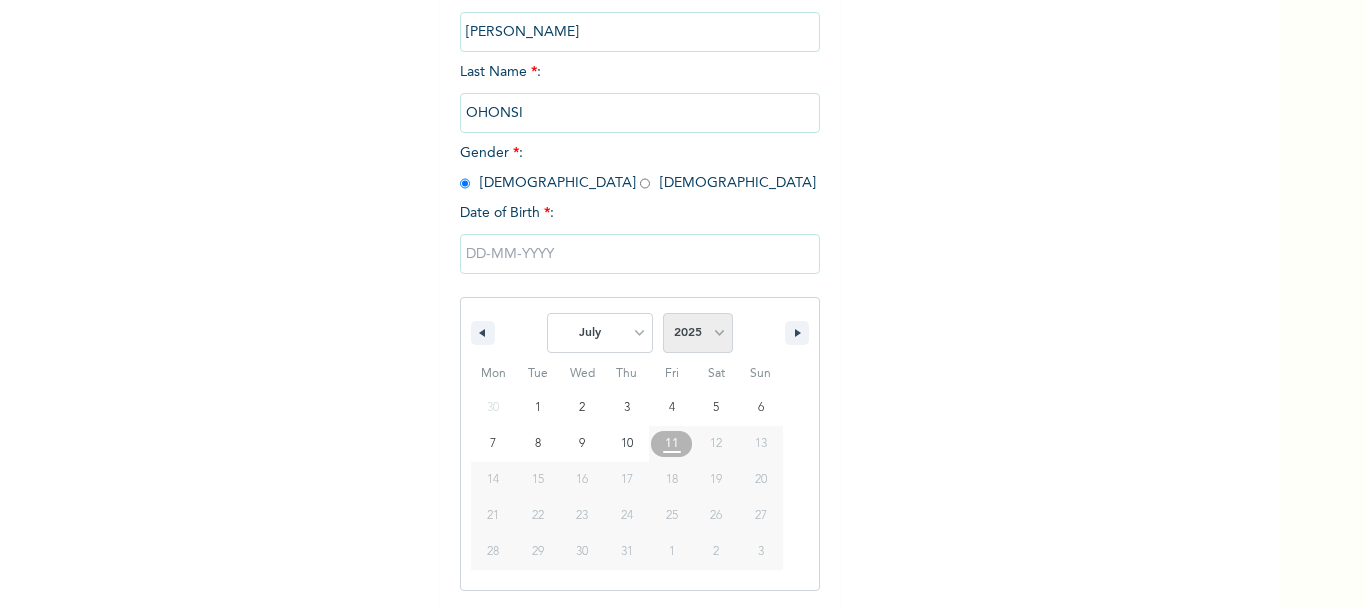 select on "2024" 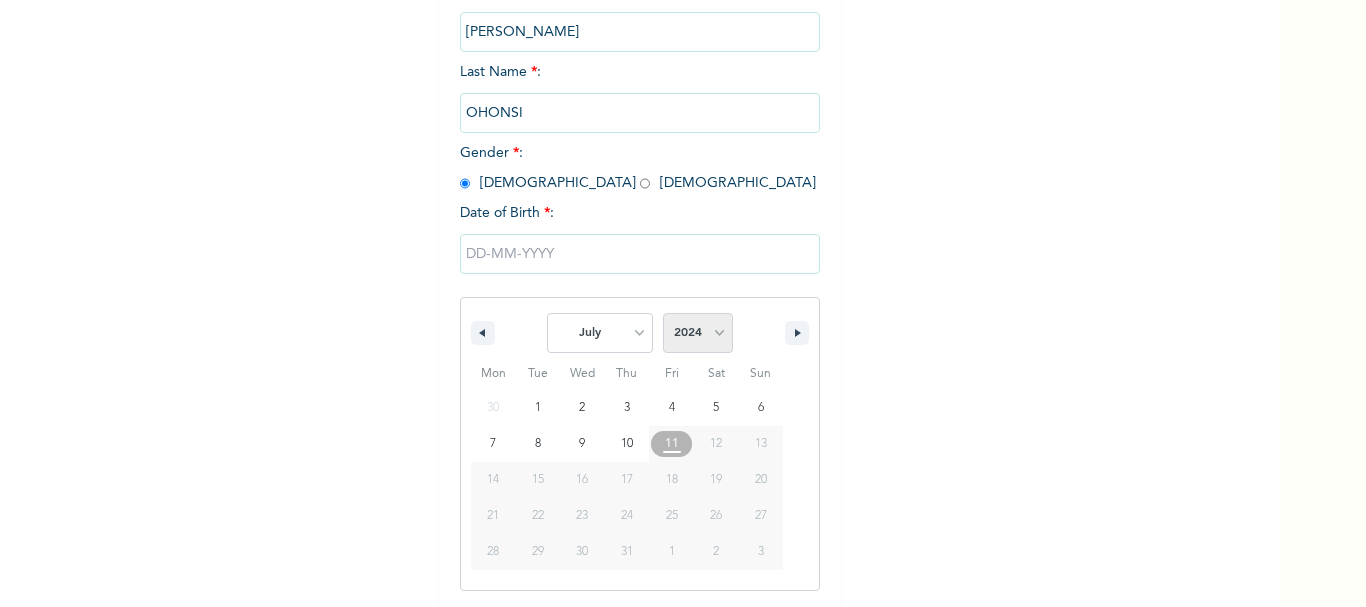click on "2025 2024 2023 2022 2021 2020 2019 2018 2017 2016 2015 2014 2013 2012 2011 2010 2009 2008 2007 2006 2005 2004 2003 2002 2001 2000 1999 1998 1997 1996 1995 1994 1993 1992 1991 1990 1989 1988 1987 1986 1985 1984 1983 1982 1981 1980 1979 1978 1977 1976 1975 1974 1973 1972 1971 1970 1969 1968 1967 1966 1965 1964 1963 1962 1961 1960 1959 1958 1957 1956 1955 1954 1953 1952 1951 1950 1949 1948 1947 1946 1945 1944 1943 1942 1941 1940 1939 1938 1937 1936 1935 1934 1933 1932 1931 1930 1929 1928 1927 1926 1925 1924 1923 1922 1921 1920 1919 1918 1917 1916 1915 1914 1913 1912 1911 1910 1909 1908 1907 1906 1905" at bounding box center (698, 333) 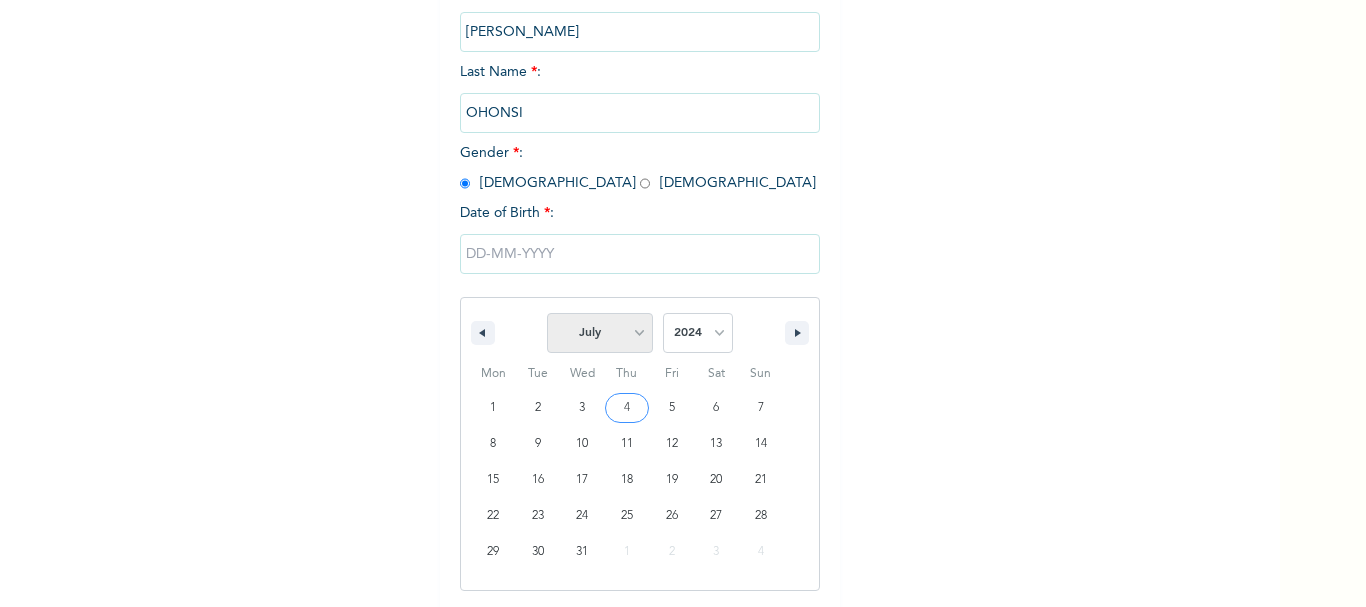 click on "January February March April May June July August September October November December" at bounding box center [600, 333] 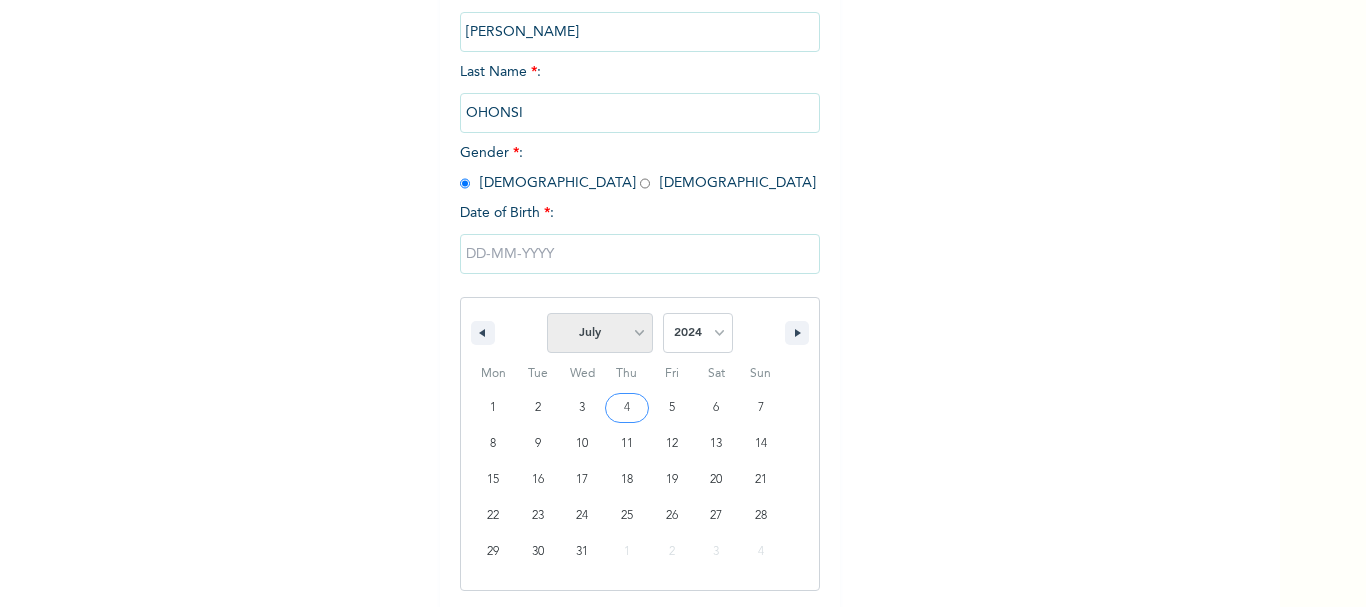 select on "2" 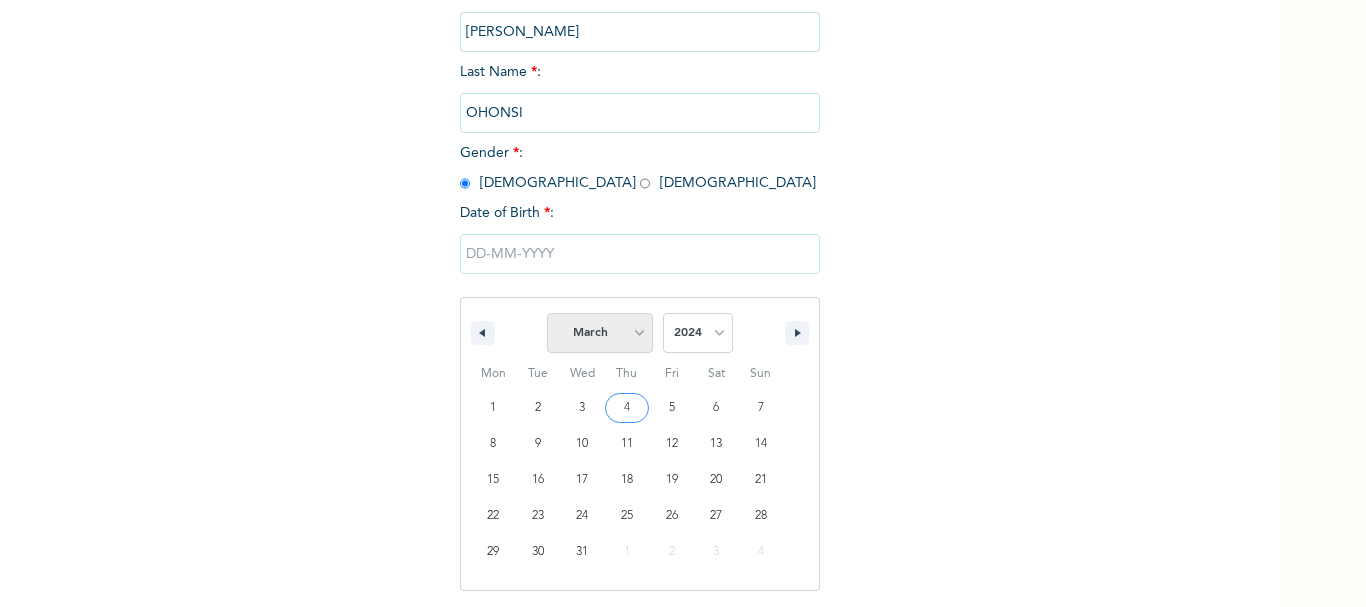 click on "January February March April May June July August September October November December" at bounding box center (600, 333) 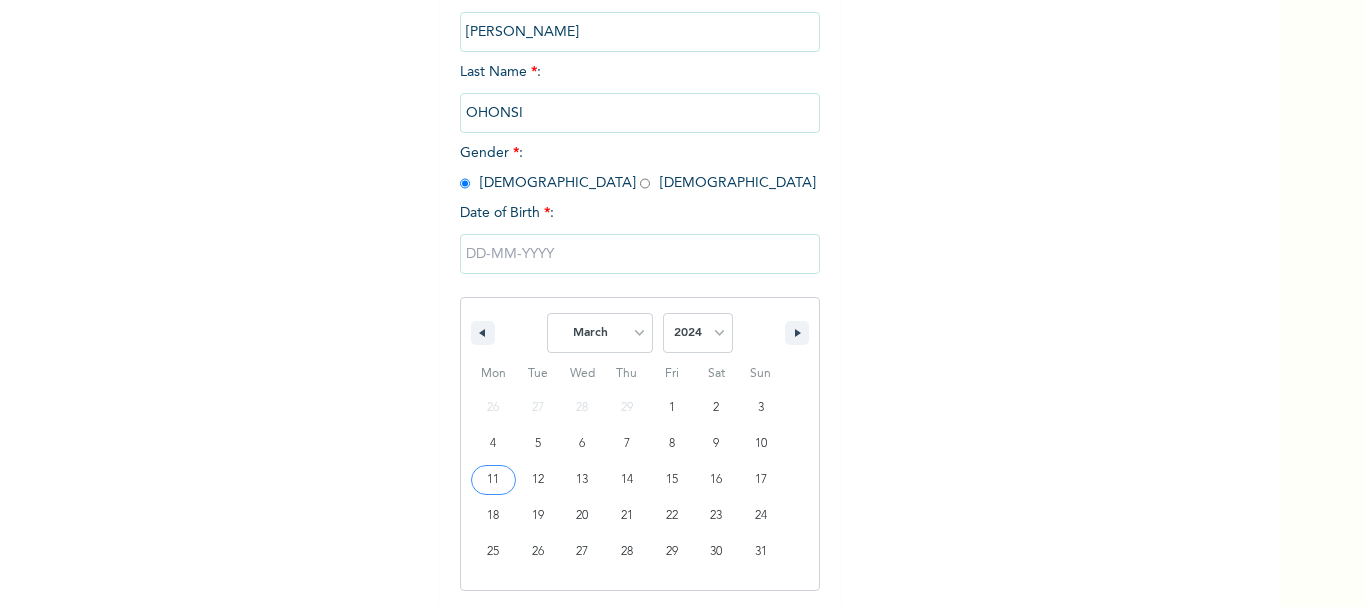 type on "03/11/2024" 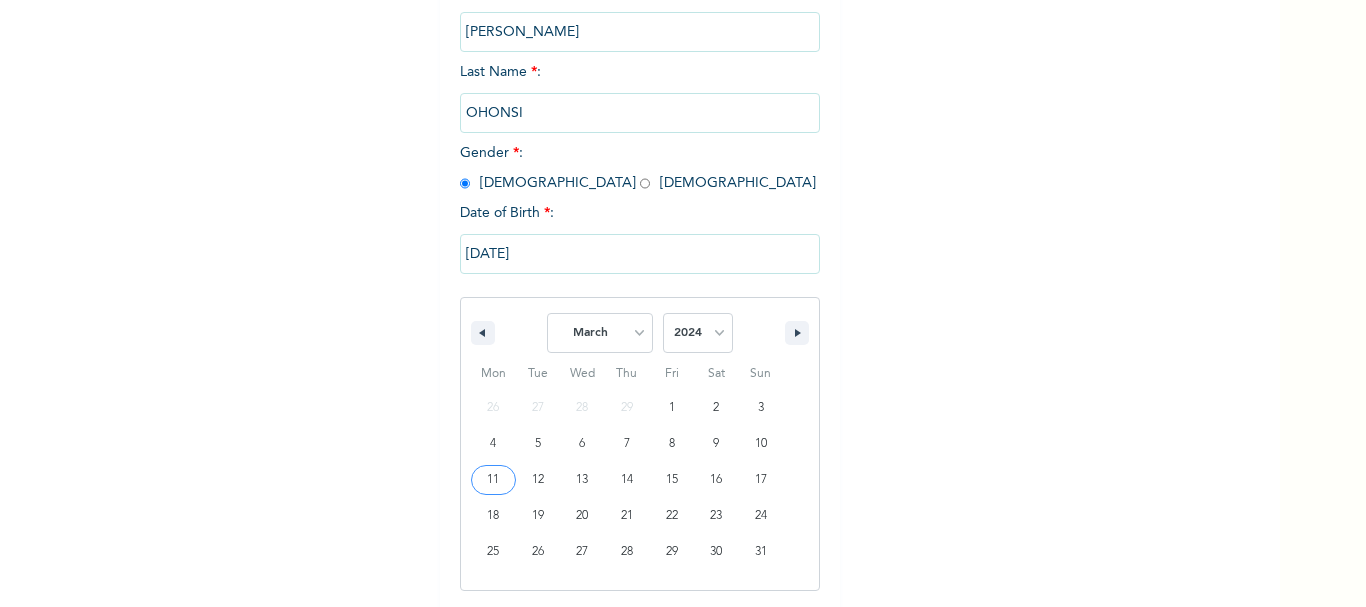 scroll, scrollTop: 96, scrollLeft: 0, axis: vertical 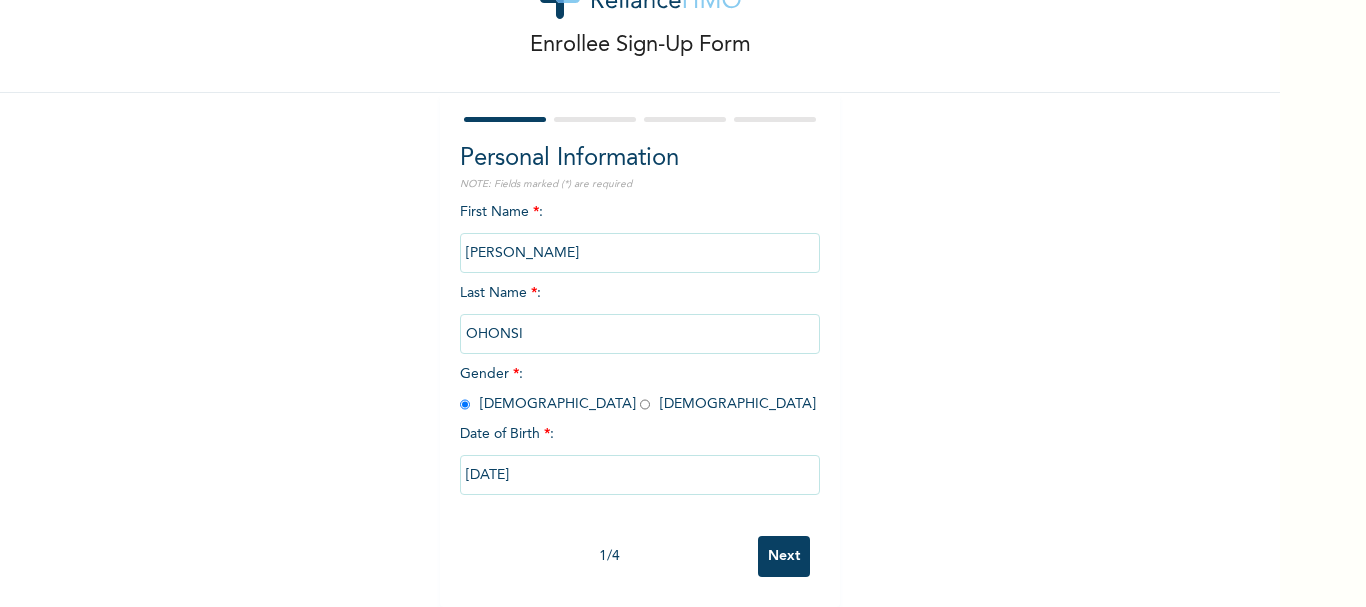 click on "Next" at bounding box center [784, 556] 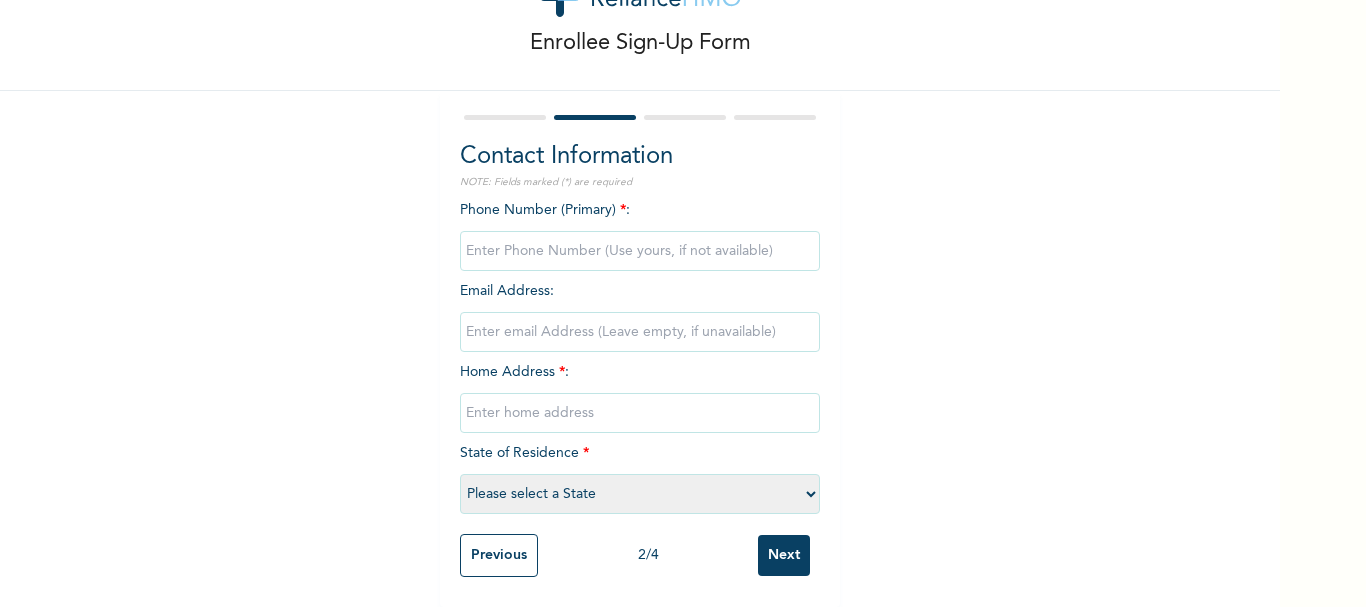 click at bounding box center (640, 251) 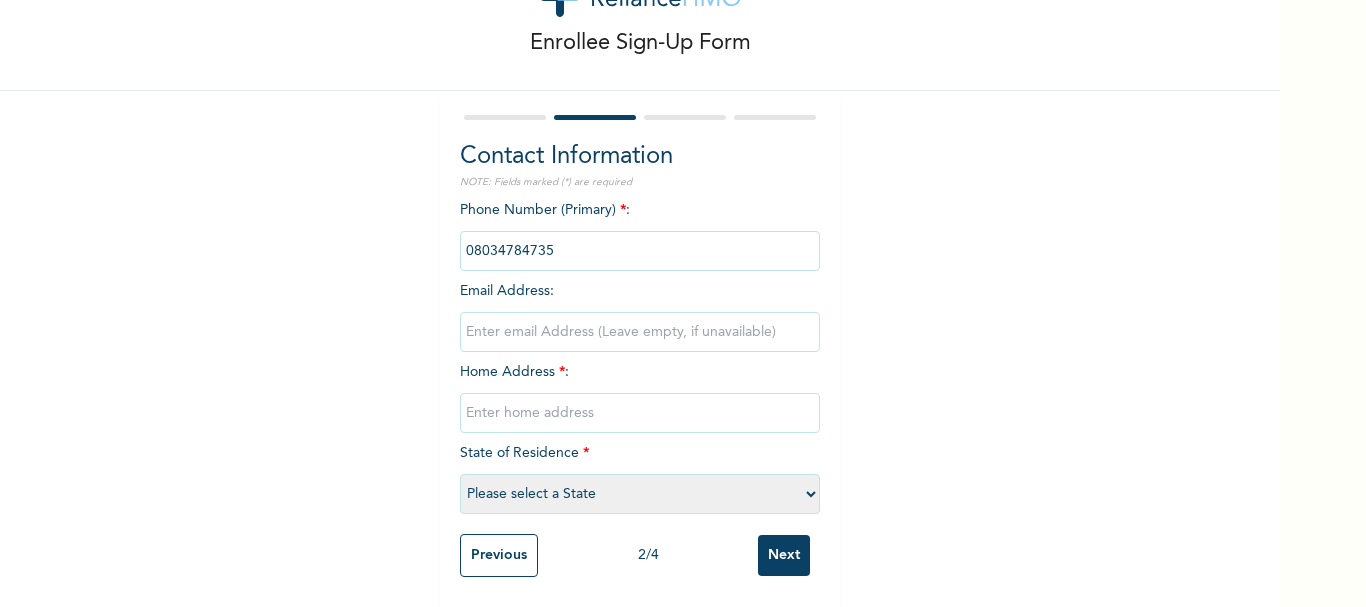 type on "08034784735" 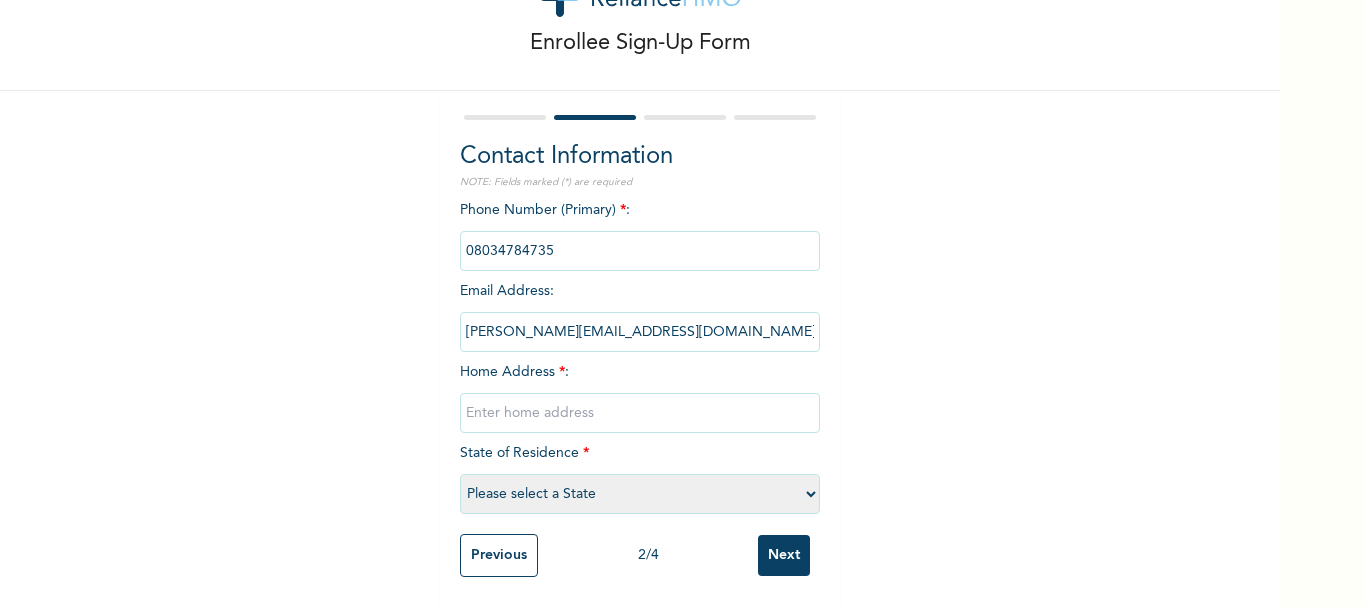 type on "sam@gmail.com" 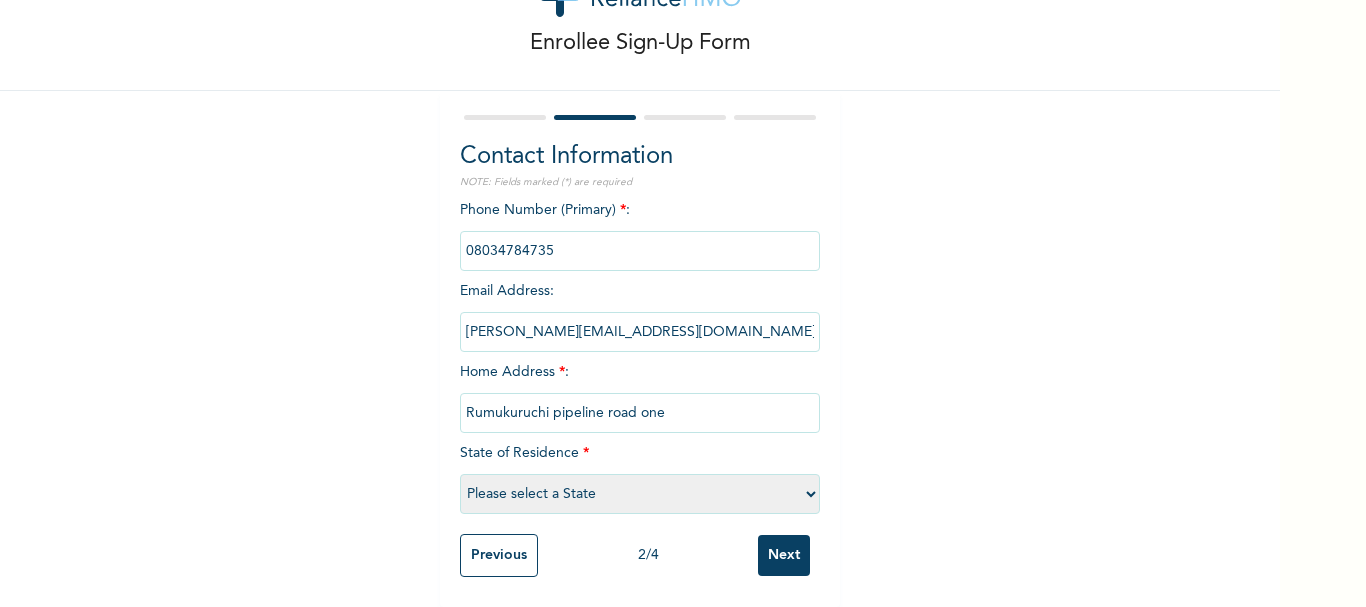 type on "Rumukuruchi pipeline road one" 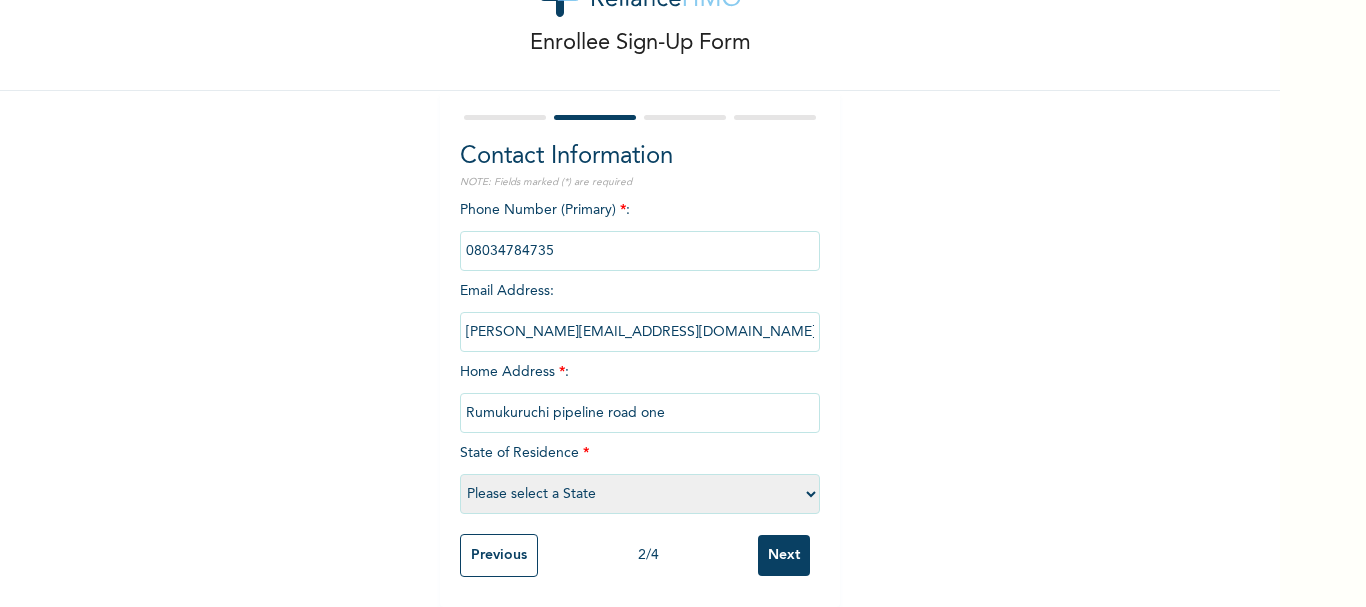 click on "Please select a State Abia Abuja (FCT) Adamawa Akwa Ibom Anambra Bauchi Bayelsa Benue Borno Cross River Delta Ebonyi Edo Ekiti Enugu Gombe Imo Jigawa Kaduna Kano Katsina Kebbi Kogi Kwara Lagos Nasarawa Niger Ogun Ondo Osun Oyo Plateau Rivers Sokoto Taraba Yobe Zamfara" at bounding box center (640, 494) 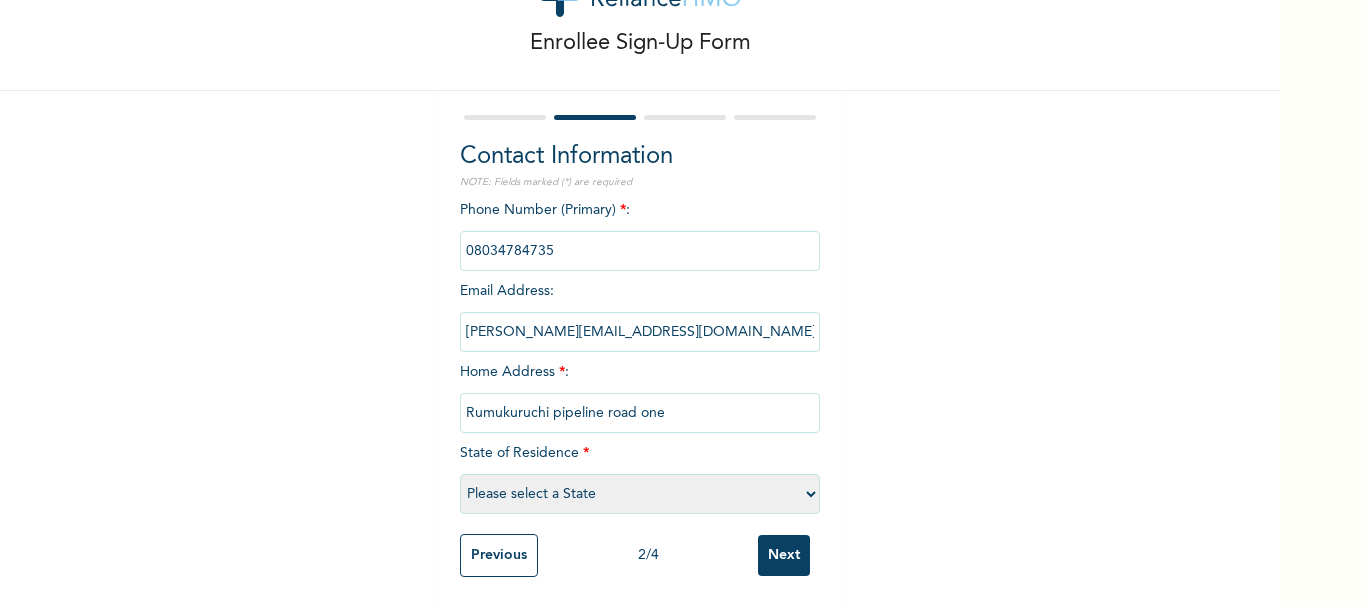select on "33" 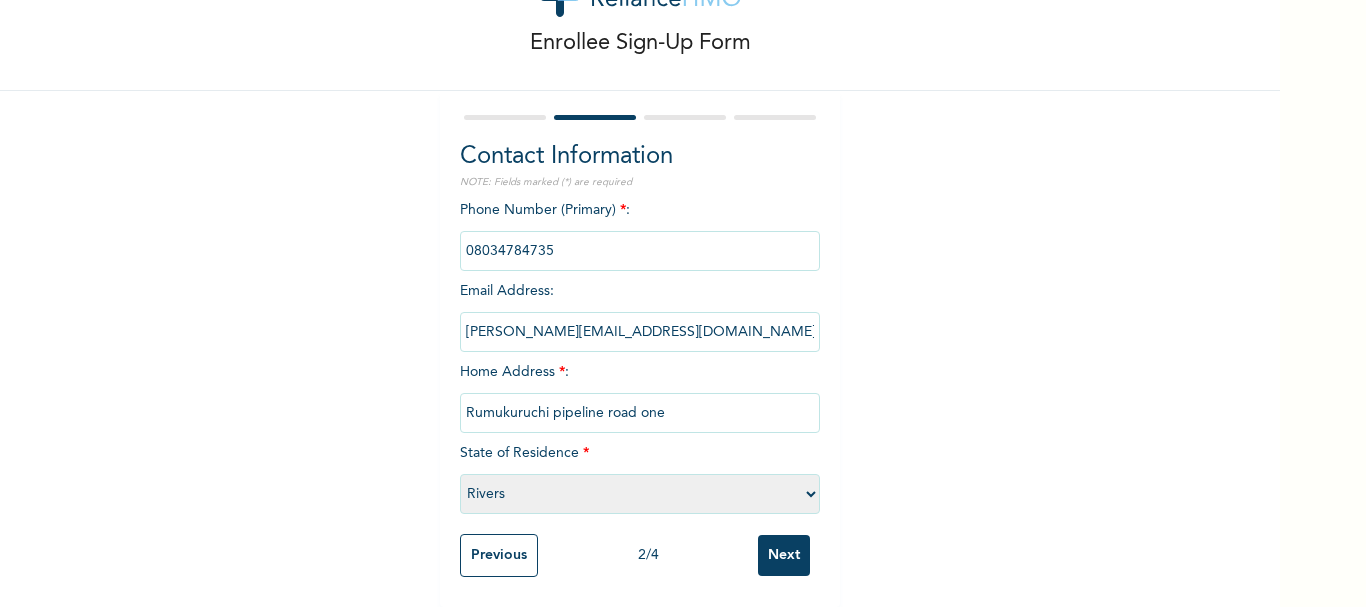 click on "Please select a State Abia Abuja (FCT) Adamawa Akwa Ibom Anambra Bauchi Bayelsa Benue Borno Cross River Delta Ebonyi Edo Ekiti Enugu Gombe Imo Jigawa Kaduna Kano Katsina Kebbi Kogi Kwara Lagos Nasarawa Niger Ogun Ondo Osun Oyo Plateau Rivers Sokoto Taraba Yobe Zamfara" at bounding box center (640, 494) 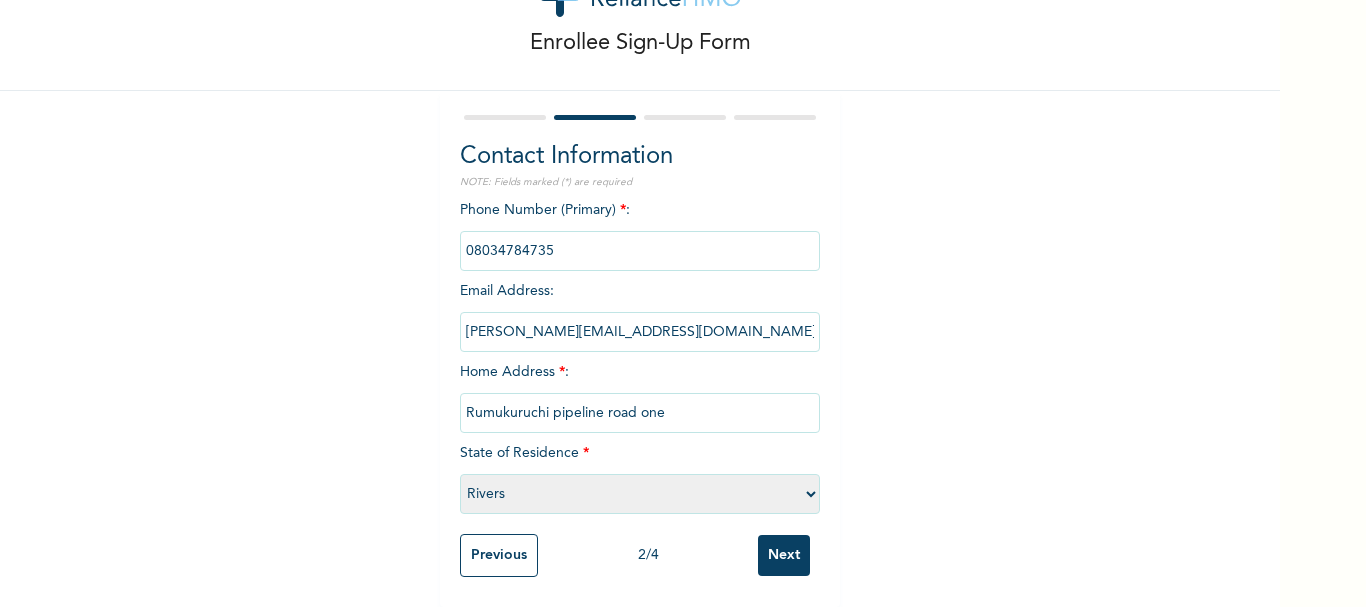 click on "Next" at bounding box center (784, 555) 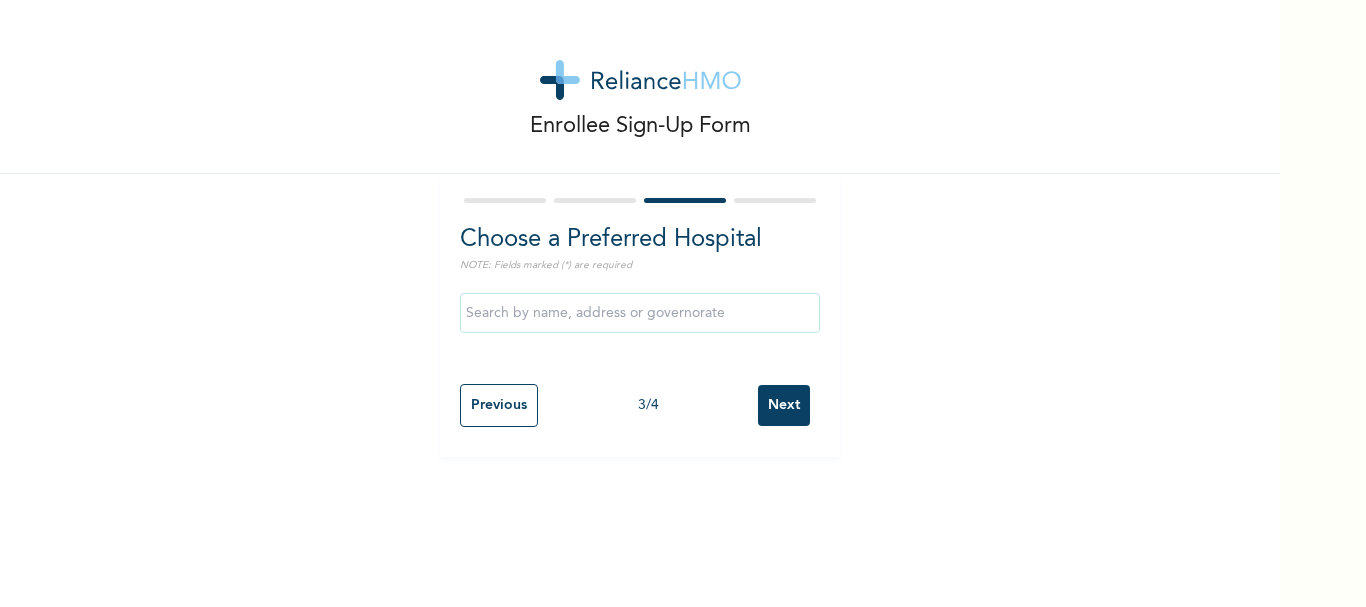 scroll, scrollTop: 0, scrollLeft: 0, axis: both 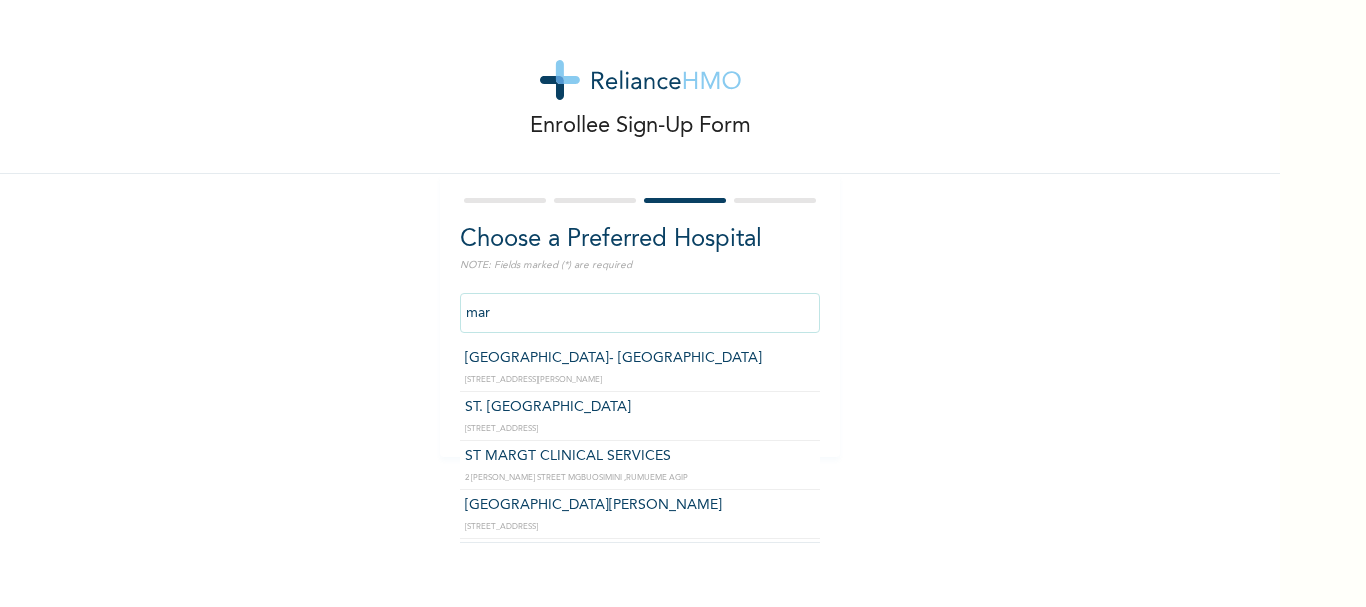 type on "ST. MARTINS HOSPITAL" 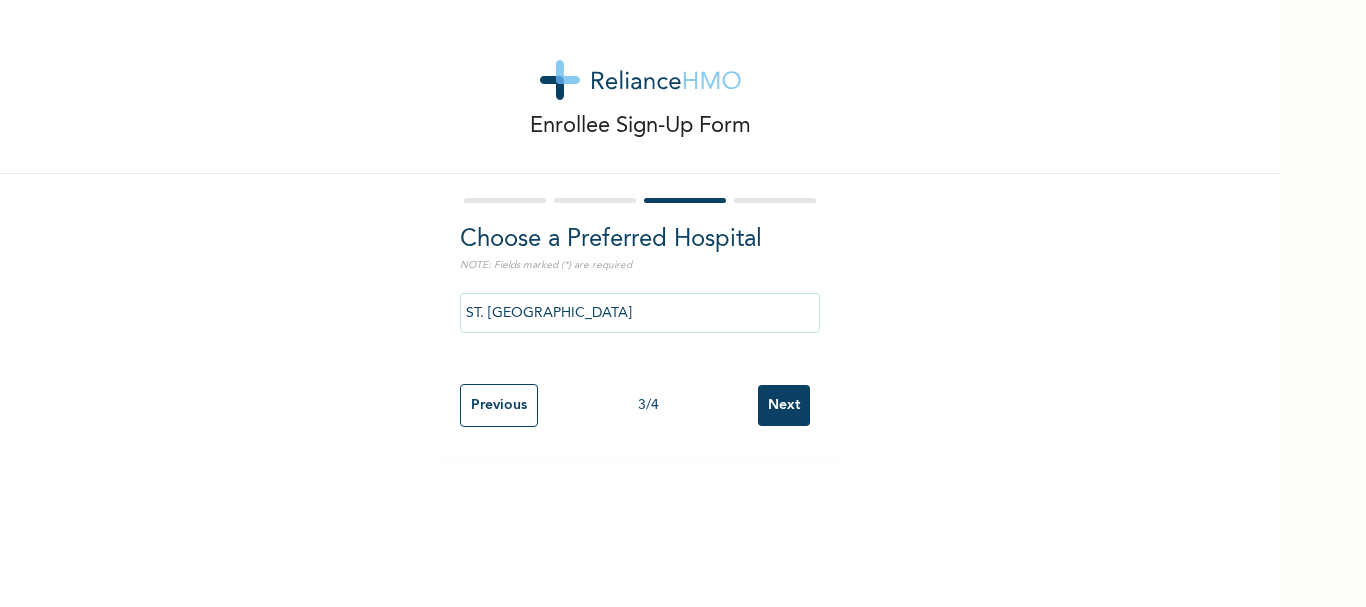 click on "Next" at bounding box center (784, 405) 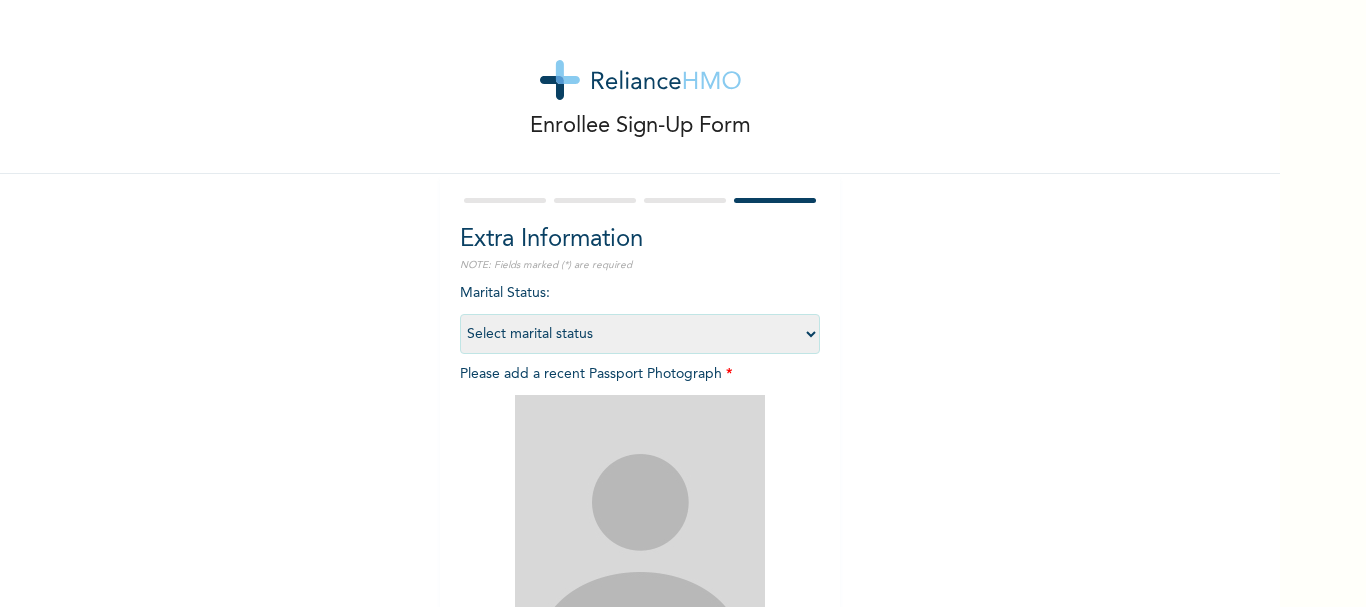 click on "Select marital status Single Married Divorced Widow/Widower" at bounding box center (640, 334) 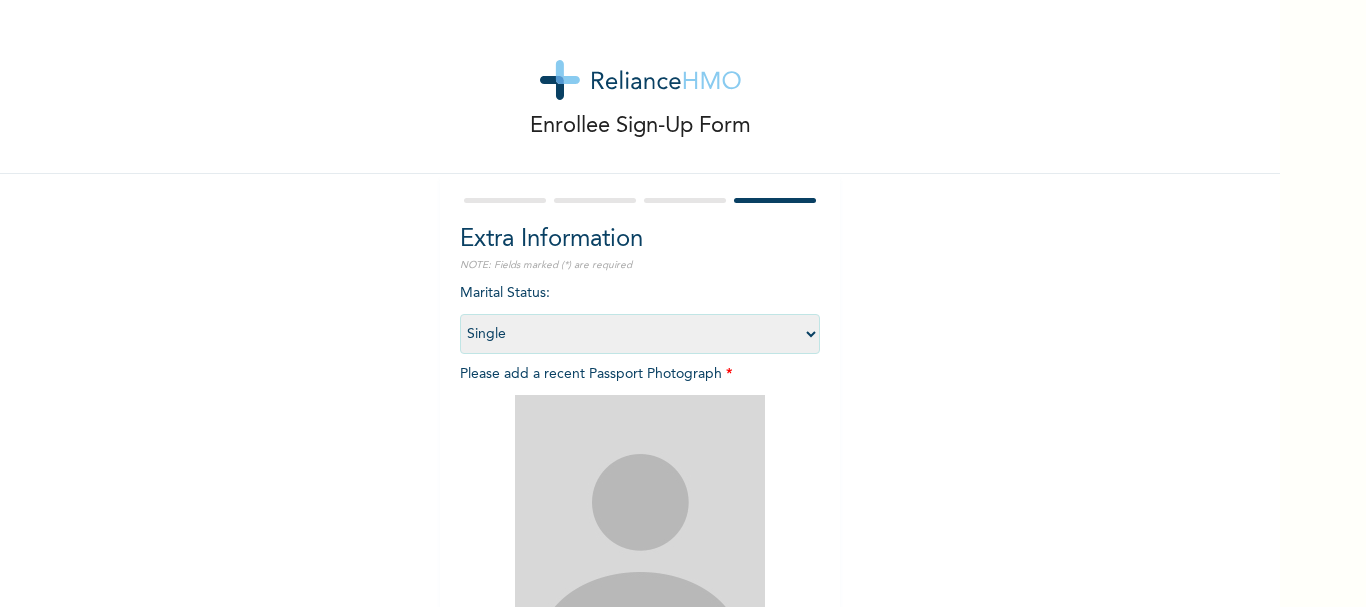 click on "Select marital status Single Married Divorced Widow/Widower" at bounding box center (640, 334) 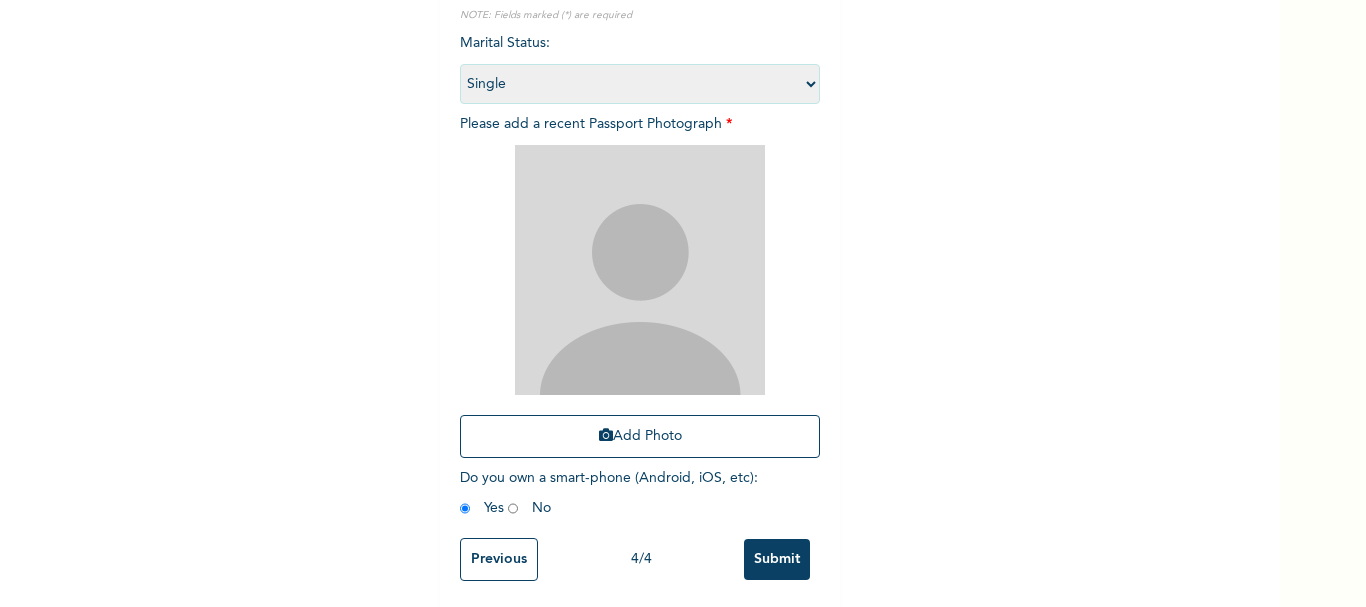 scroll, scrollTop: 252, scrollLeft: 0, axis: vertical 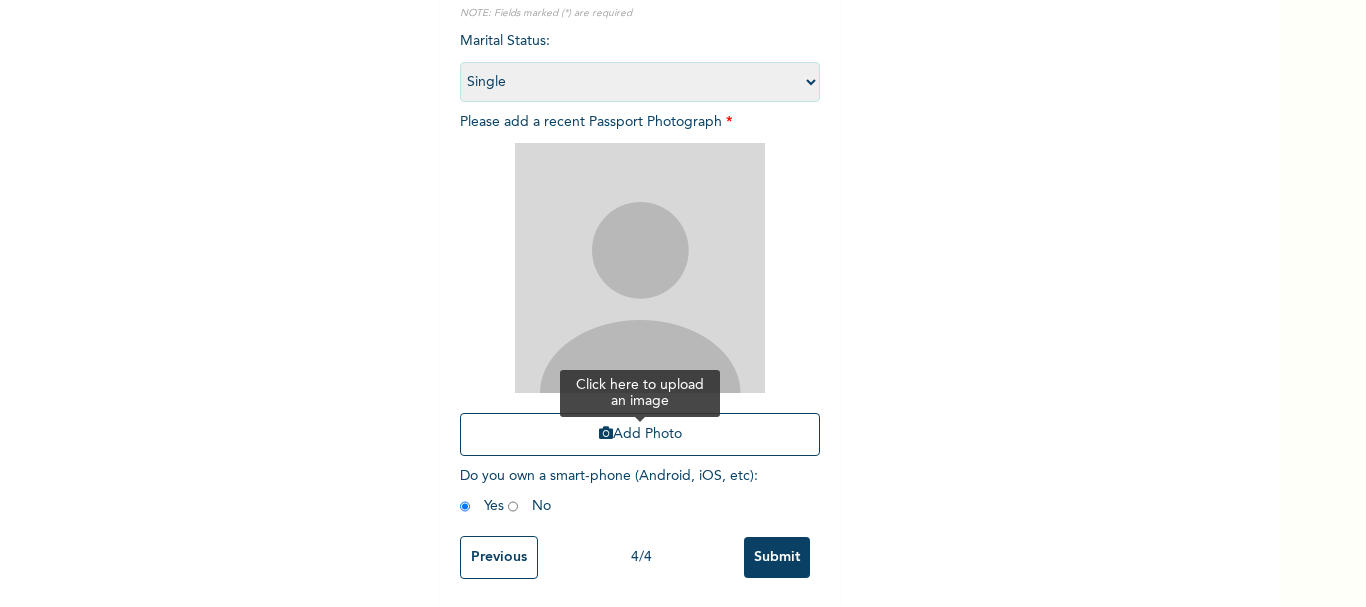 click on "Add Photo" at bounding box center [640, 434] 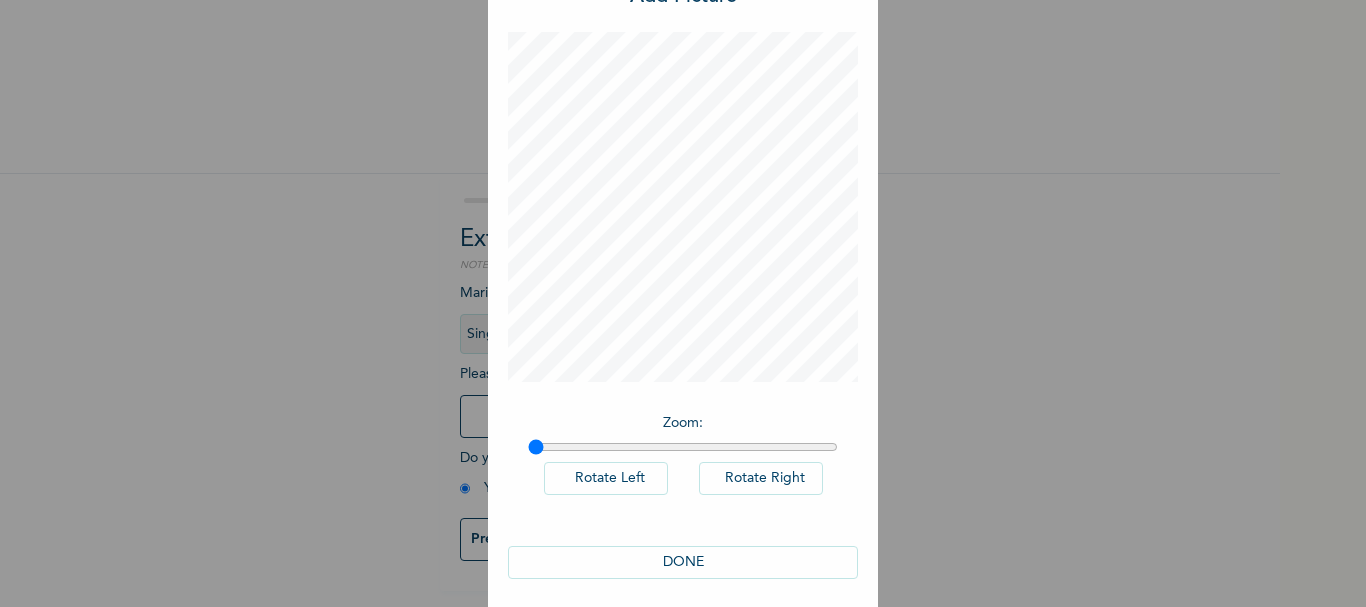 scroll, scrollTop: 91, scrollLeft: 0, axis: vertical 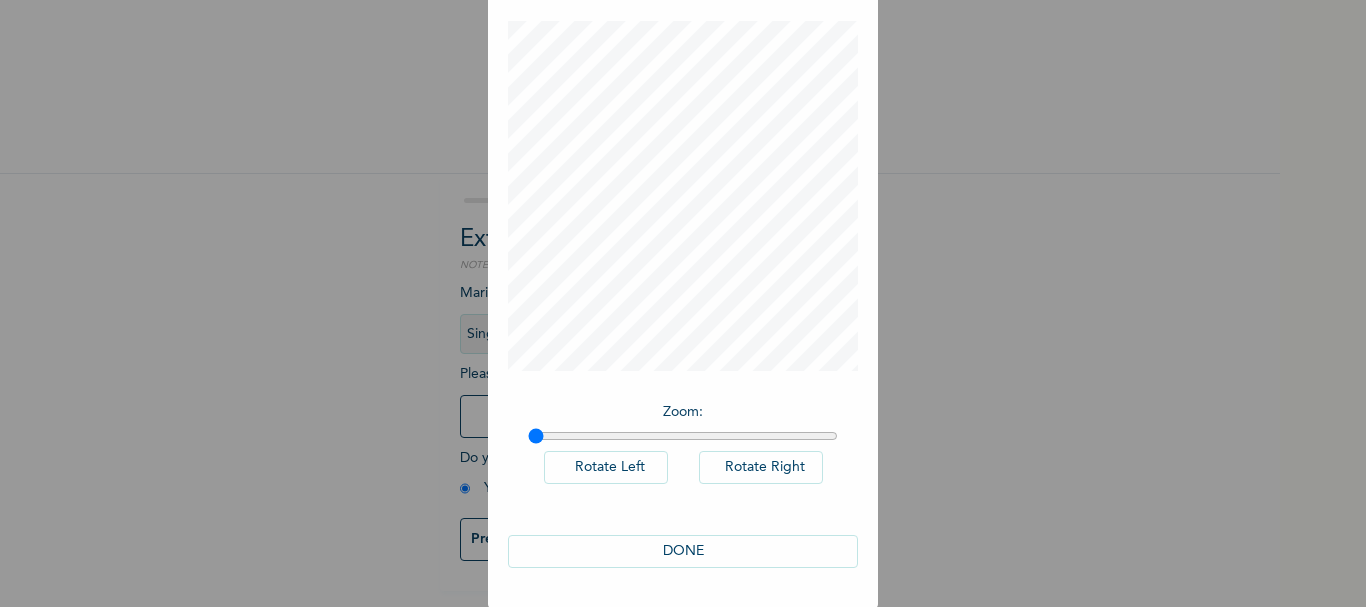 click on "DONE" at bounding box center (683, 551) 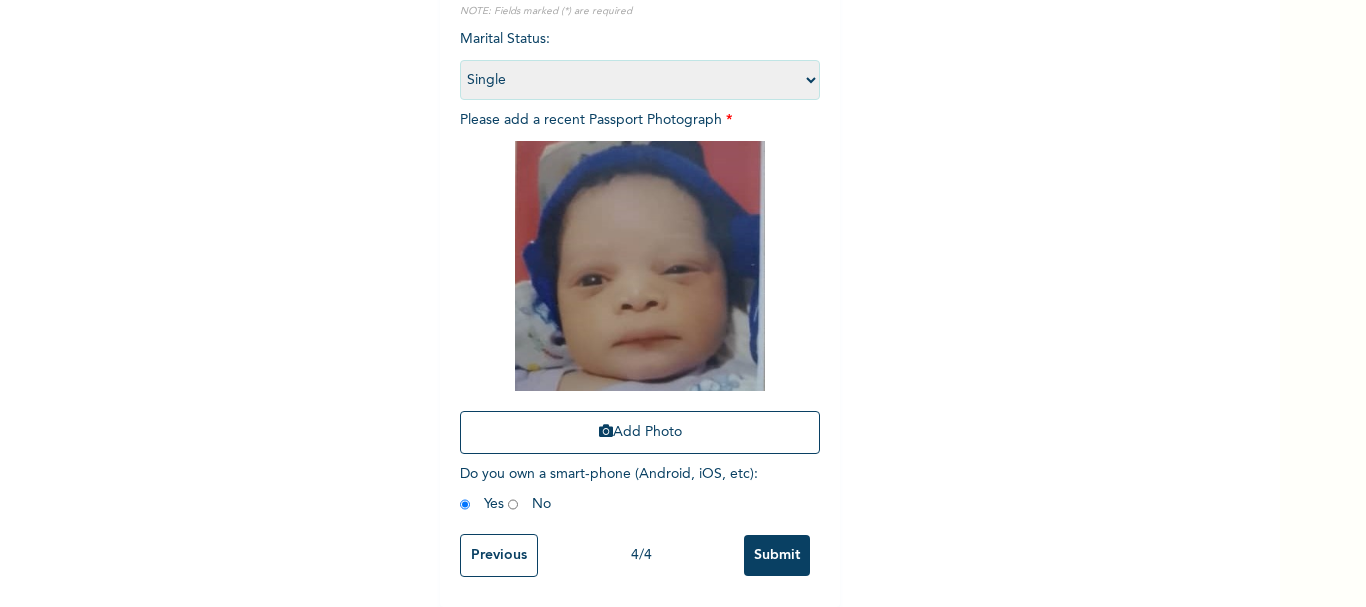scroll, scrollTop: 269, scrollLeft: 0, axis: vertical 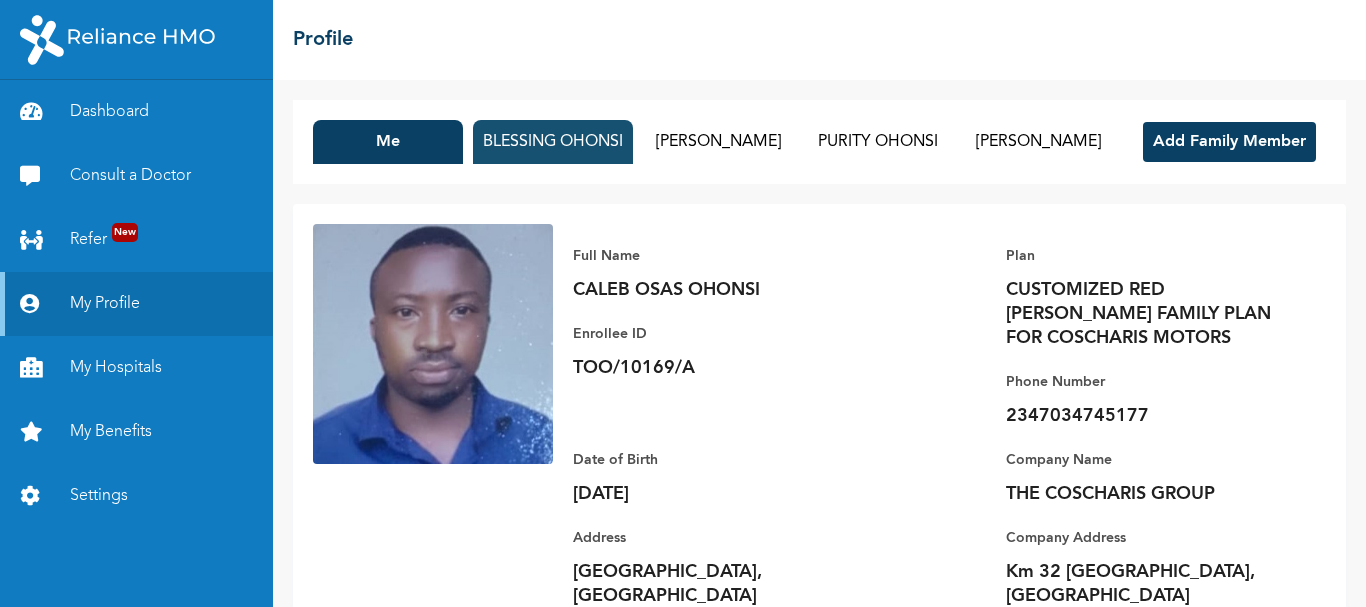 click on "BLESSING OHONSI" at bounding box center (553, 142) 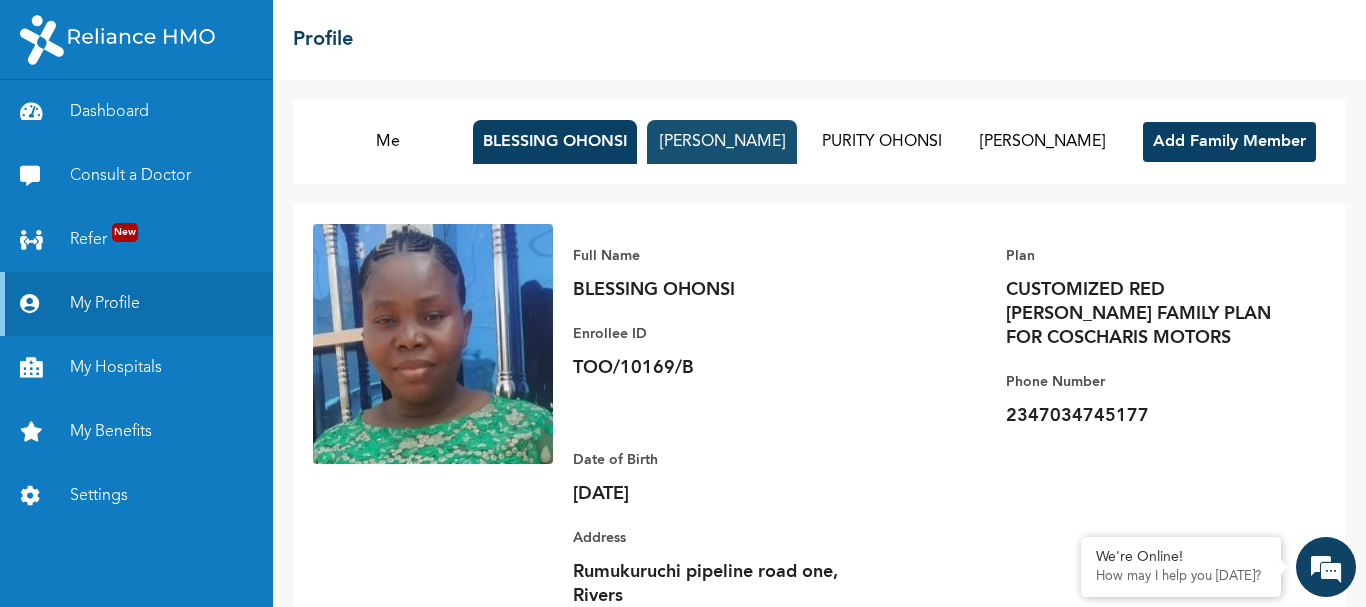 click on "[PERSON_NAME]" at bounding box center [722, 142] 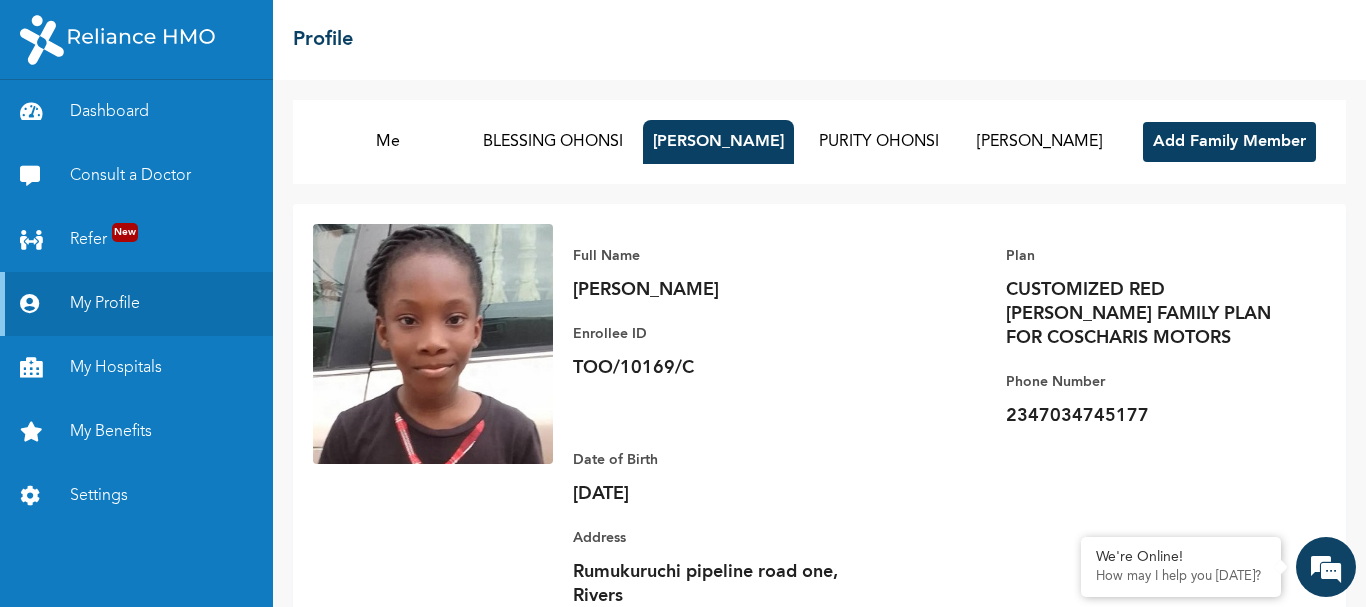 scroll, scrollTop: 0, scrollLeft: 0, axis: both 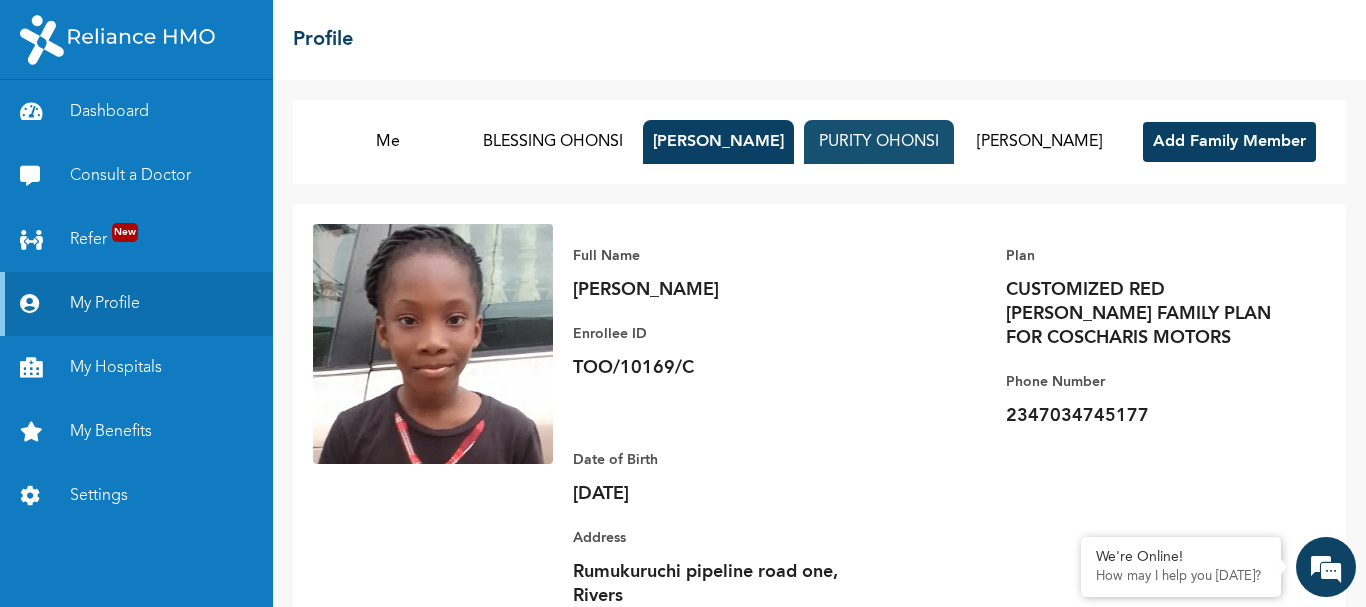 click on "PURITY OHONSI" at bounding box center [879, 142] 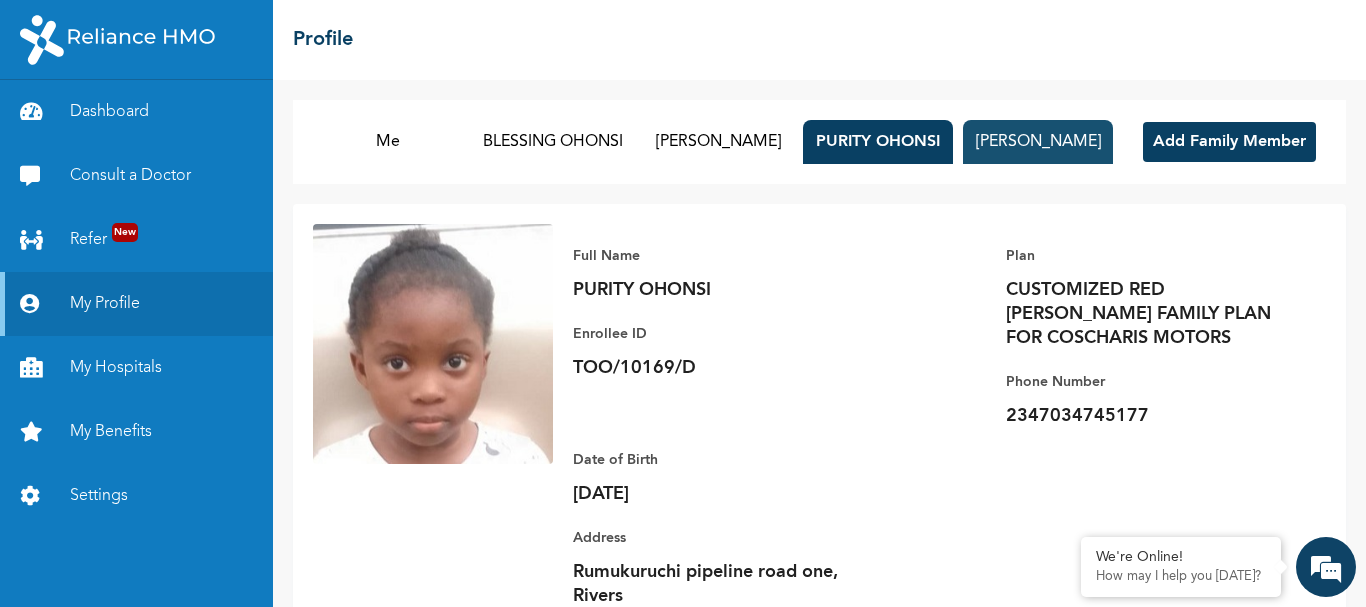 click on "[PERSON_NAME]" at bounding box center (1038, 142) 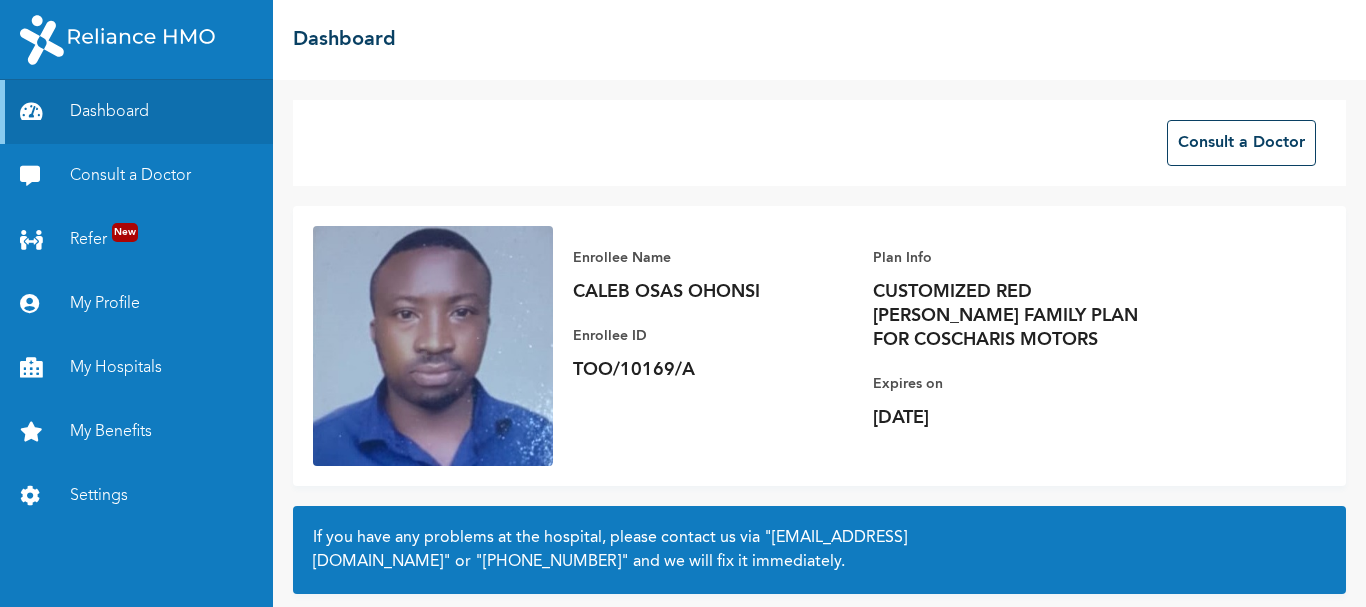 scroll, scrollTop: 0, scrollLeft: 0, axis: both 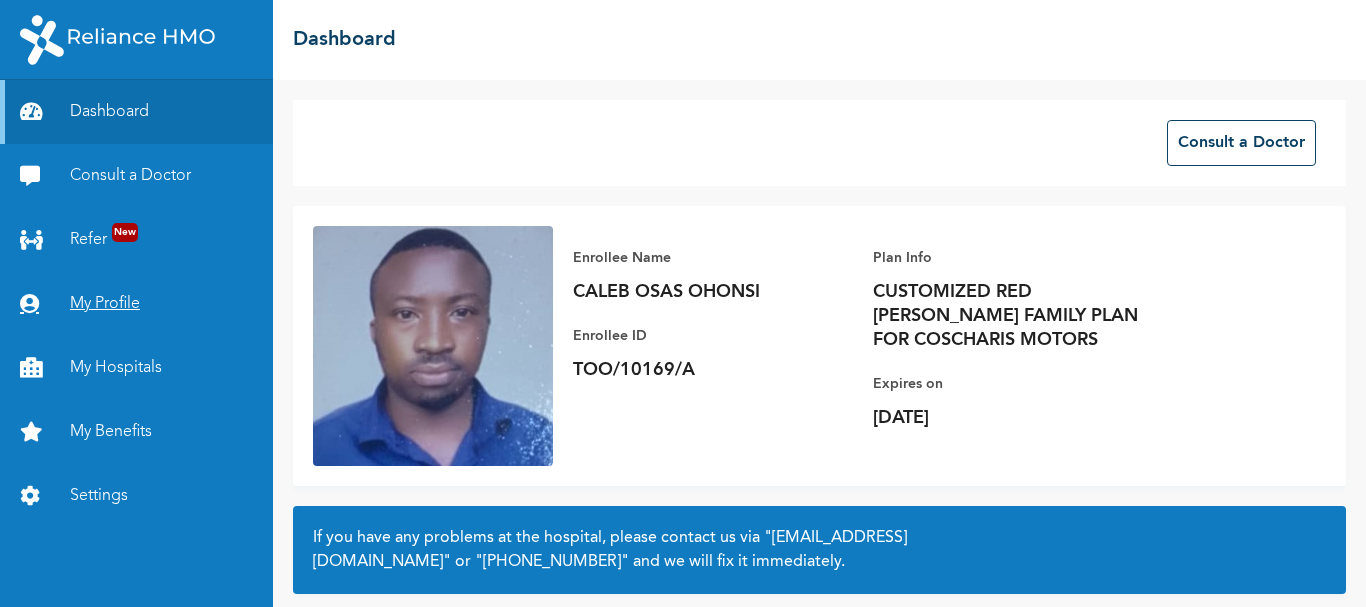 click on "My Profile" at bounding box center [136, 304] 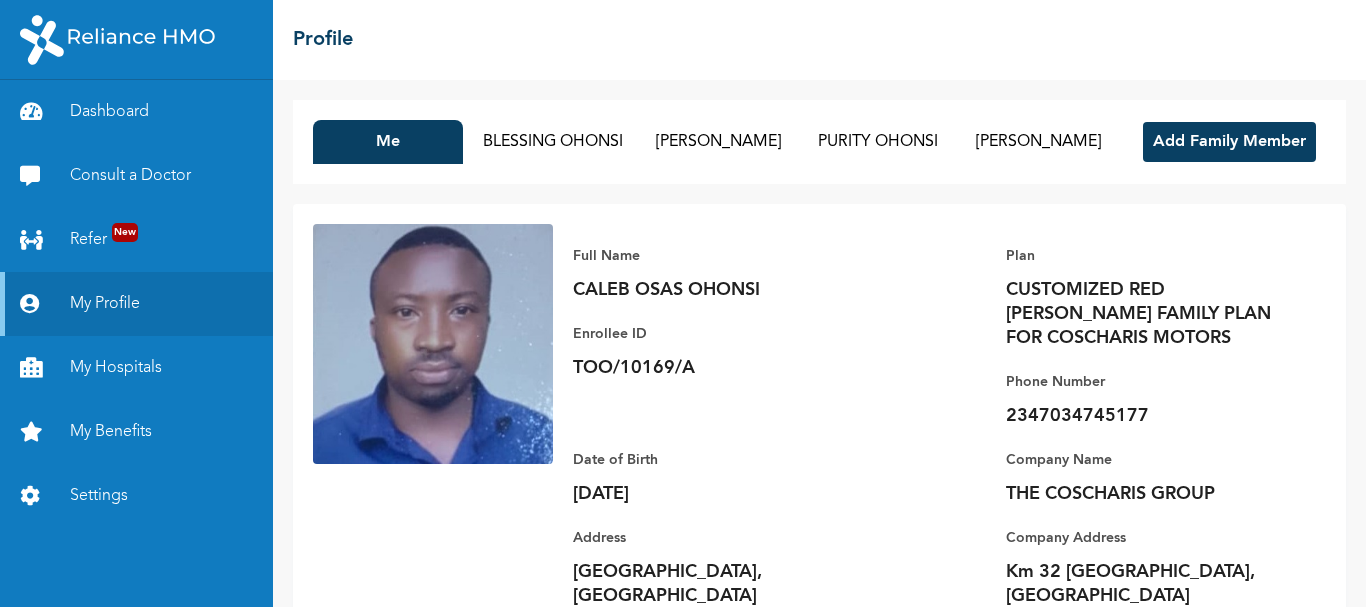 scroll, scrollTop: 0, scrollLeft: 0, axis: both 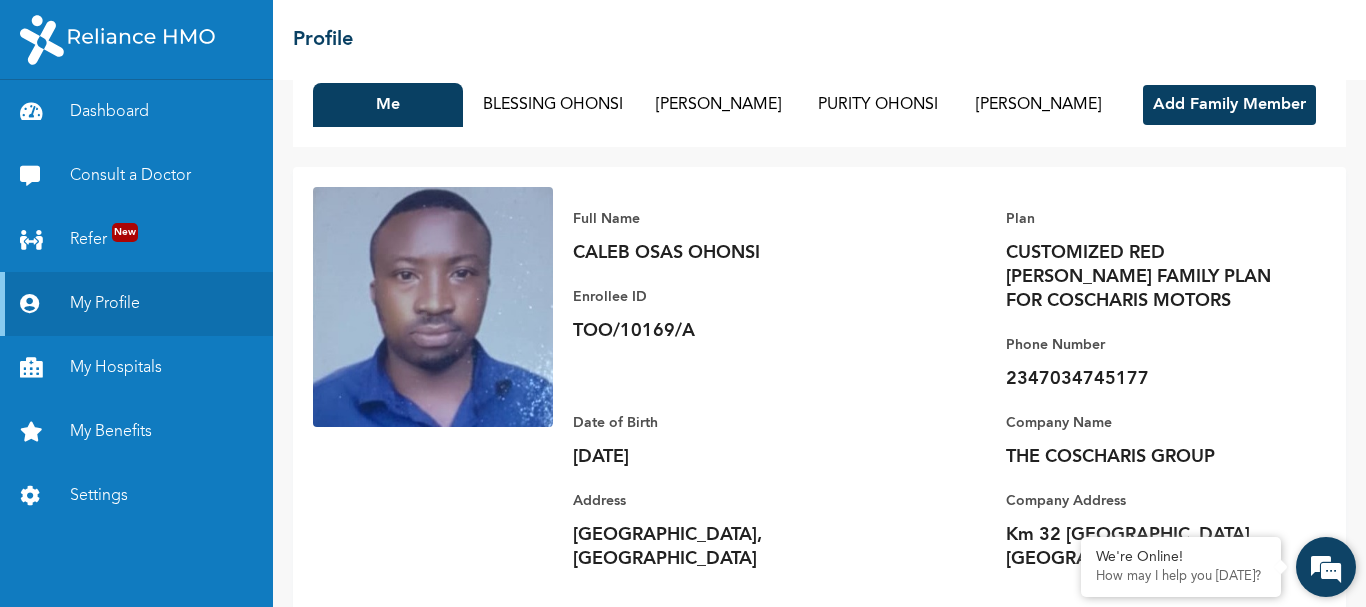 click at bounding box center [1326, 567] 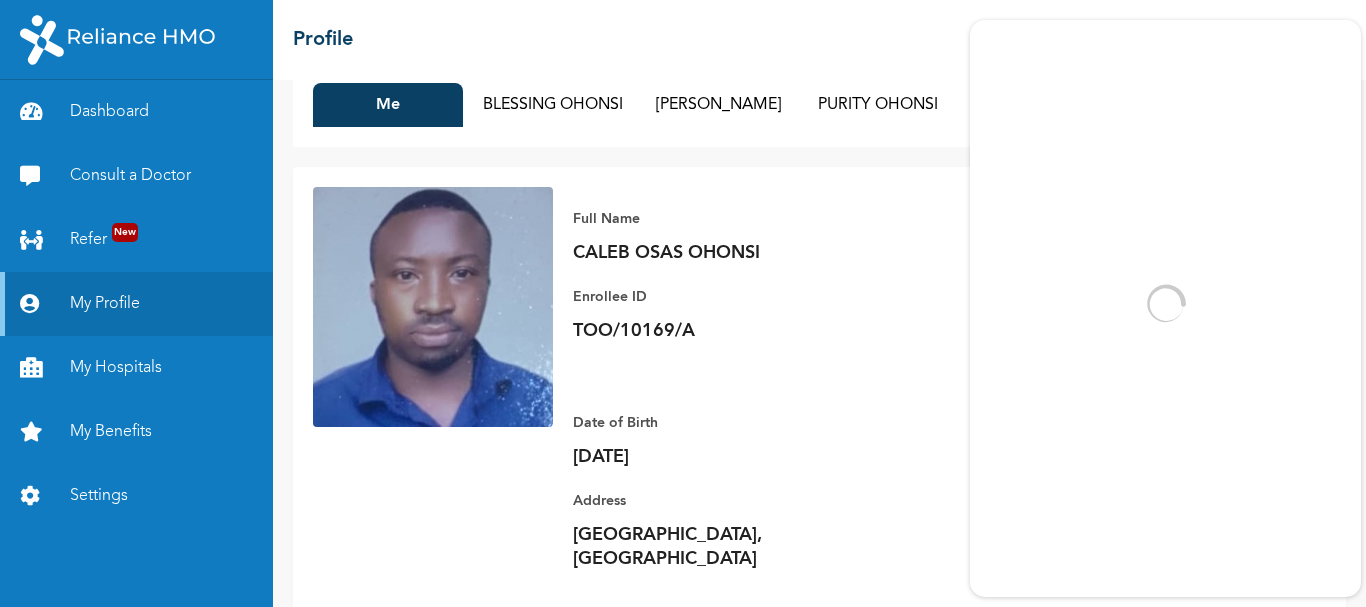 scroll, scrollTop: 0, scrollLeft: 0, axis: both 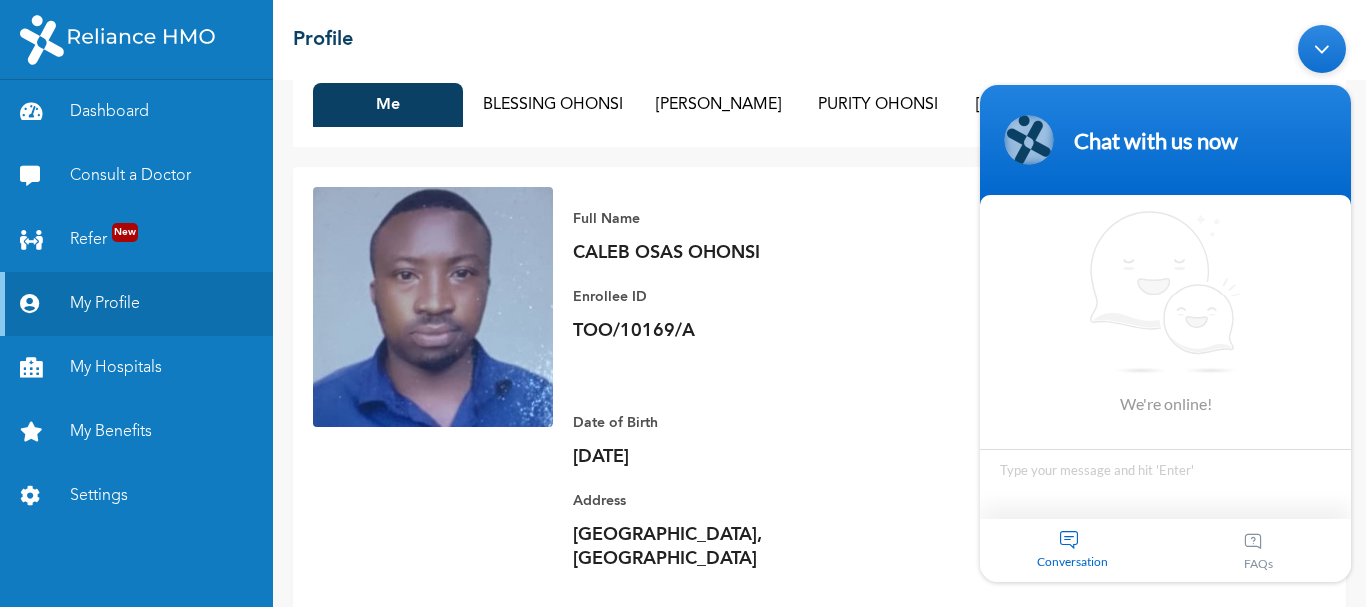 click on "☰  Profile" at bounding box center [819, 40] 